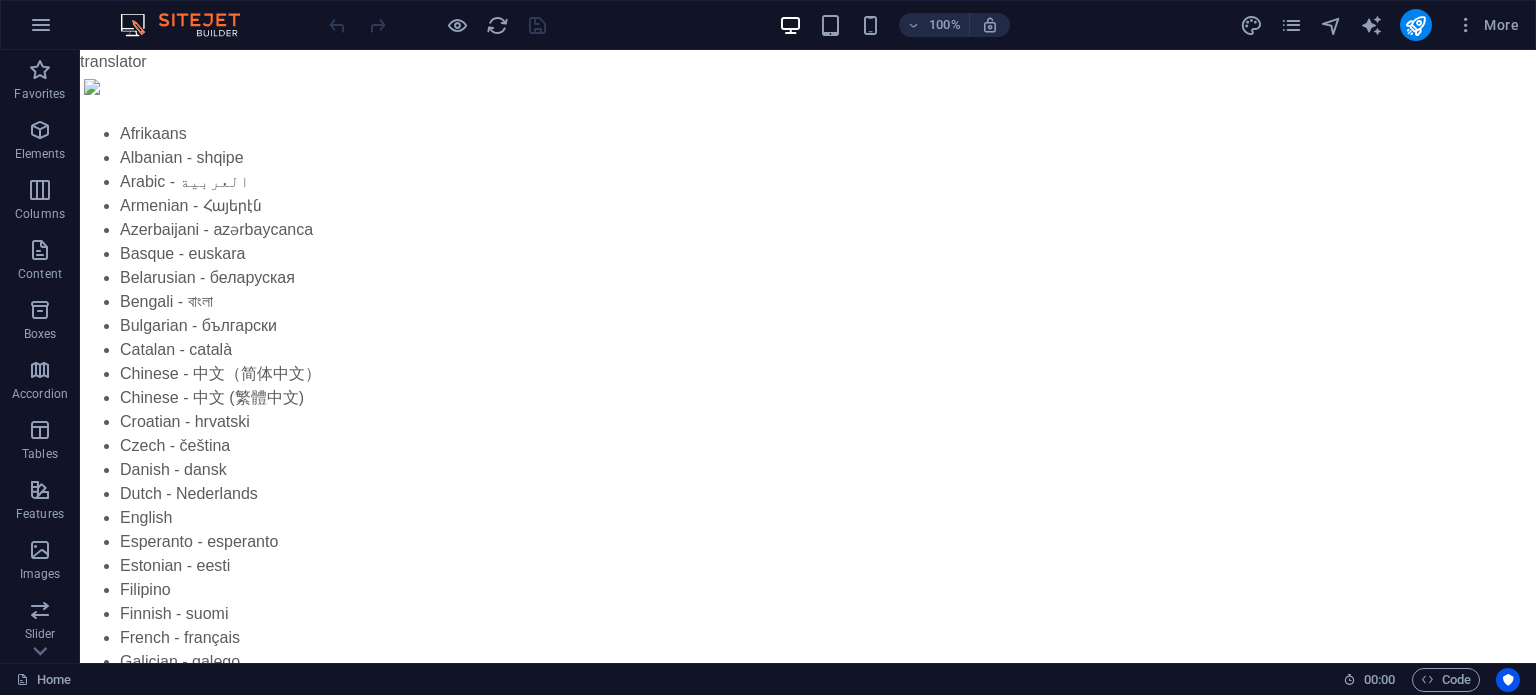 scroll, scrollTop: 0, scrollLeft: 0, axis: both 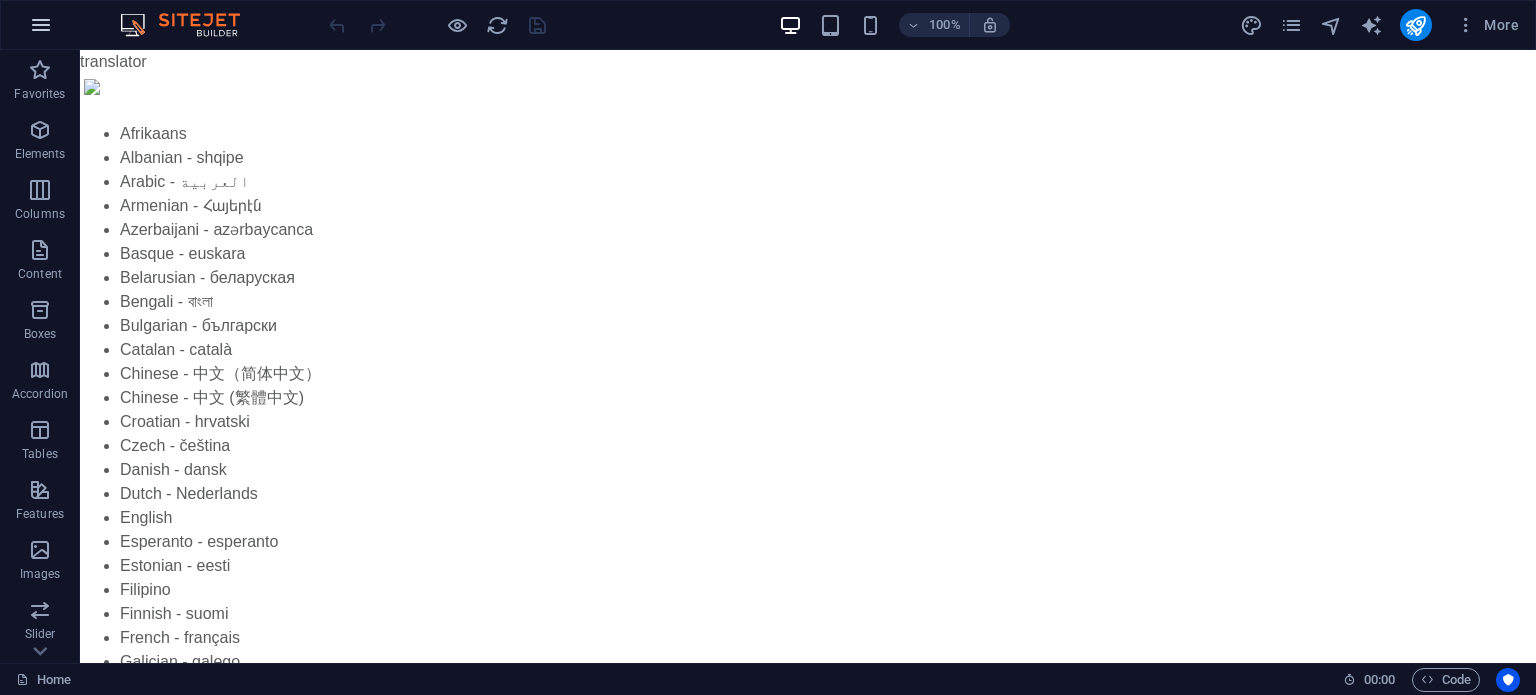 click at bounding box center (41, 25) 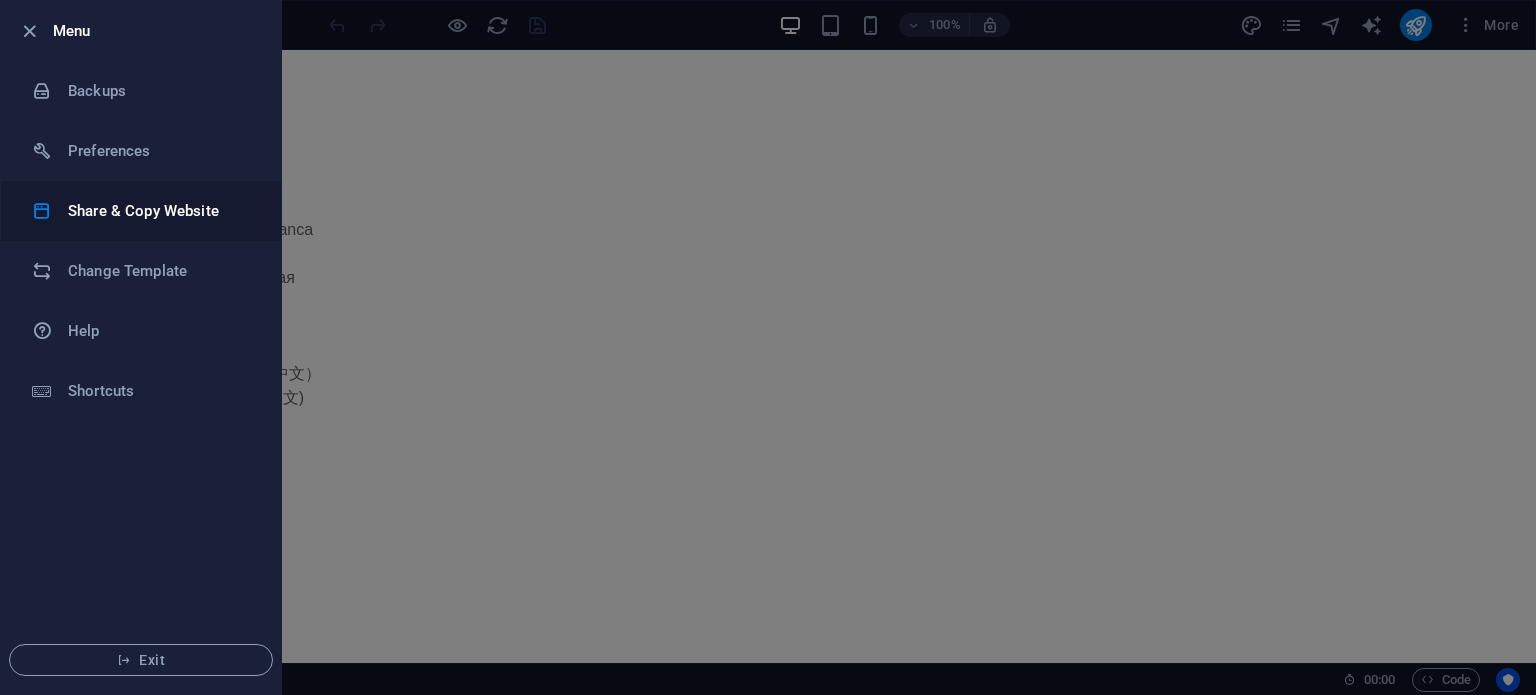 click on "Share & Copy Website" at bounding box center (141, 211) 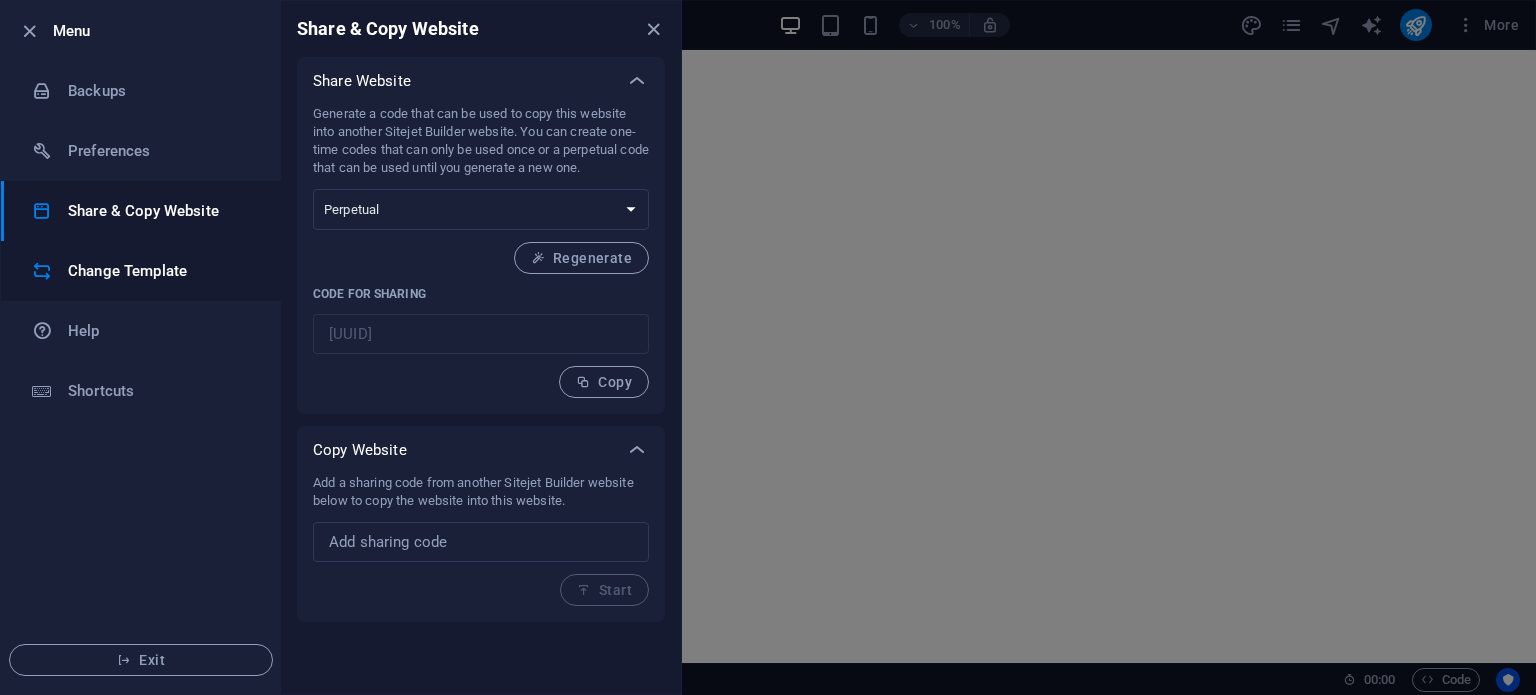 click on "Change Template" at bounding box center [160, 271] 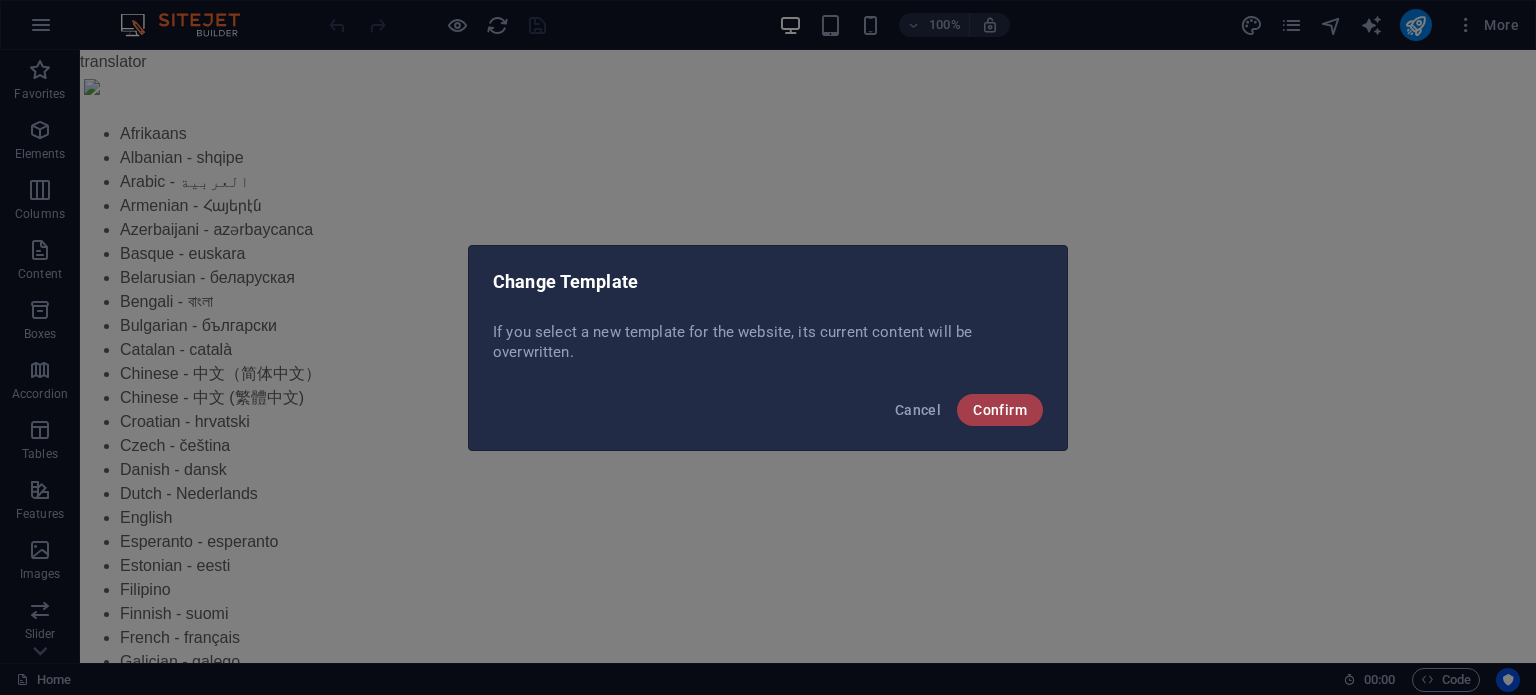 click on "Confirm" at bounding box center [1000, 410] 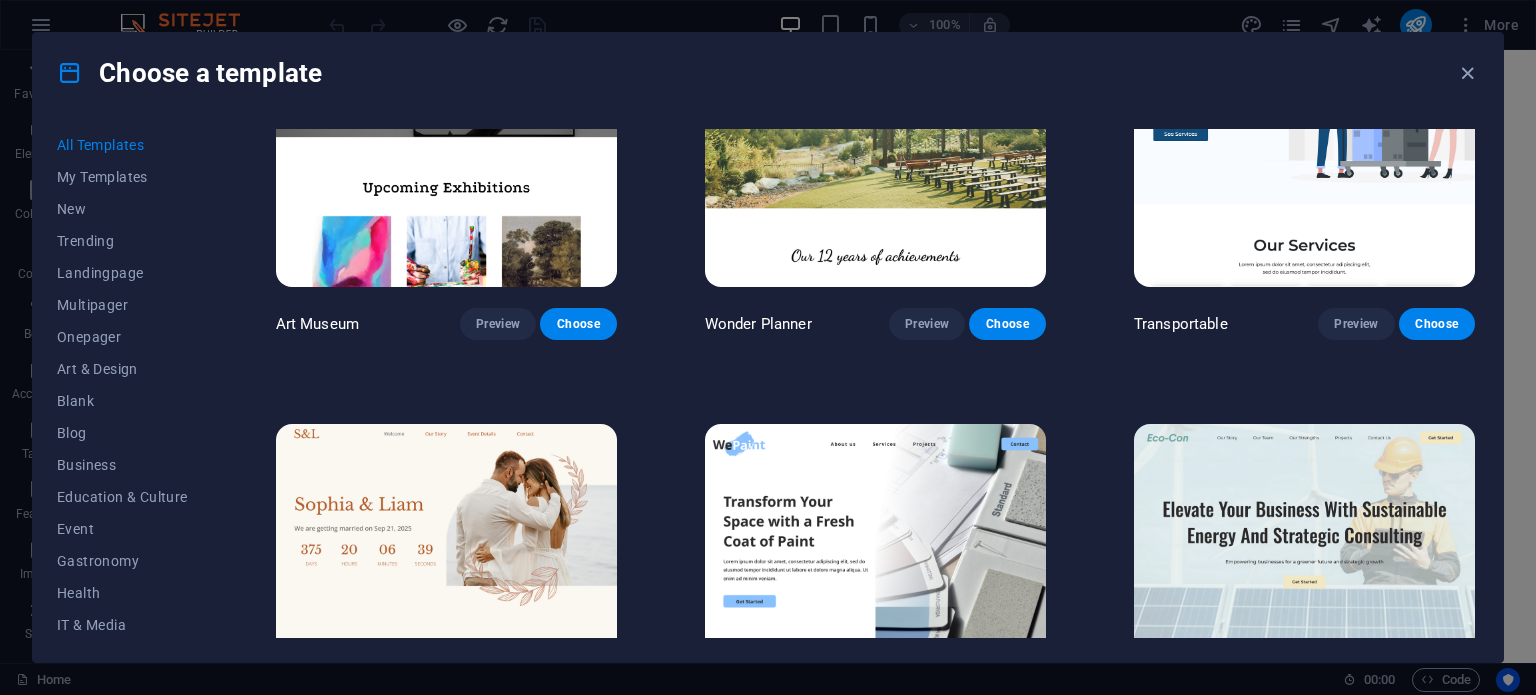 scroll, scrollTop: 608, scrollLeft: 0, axis: vertical 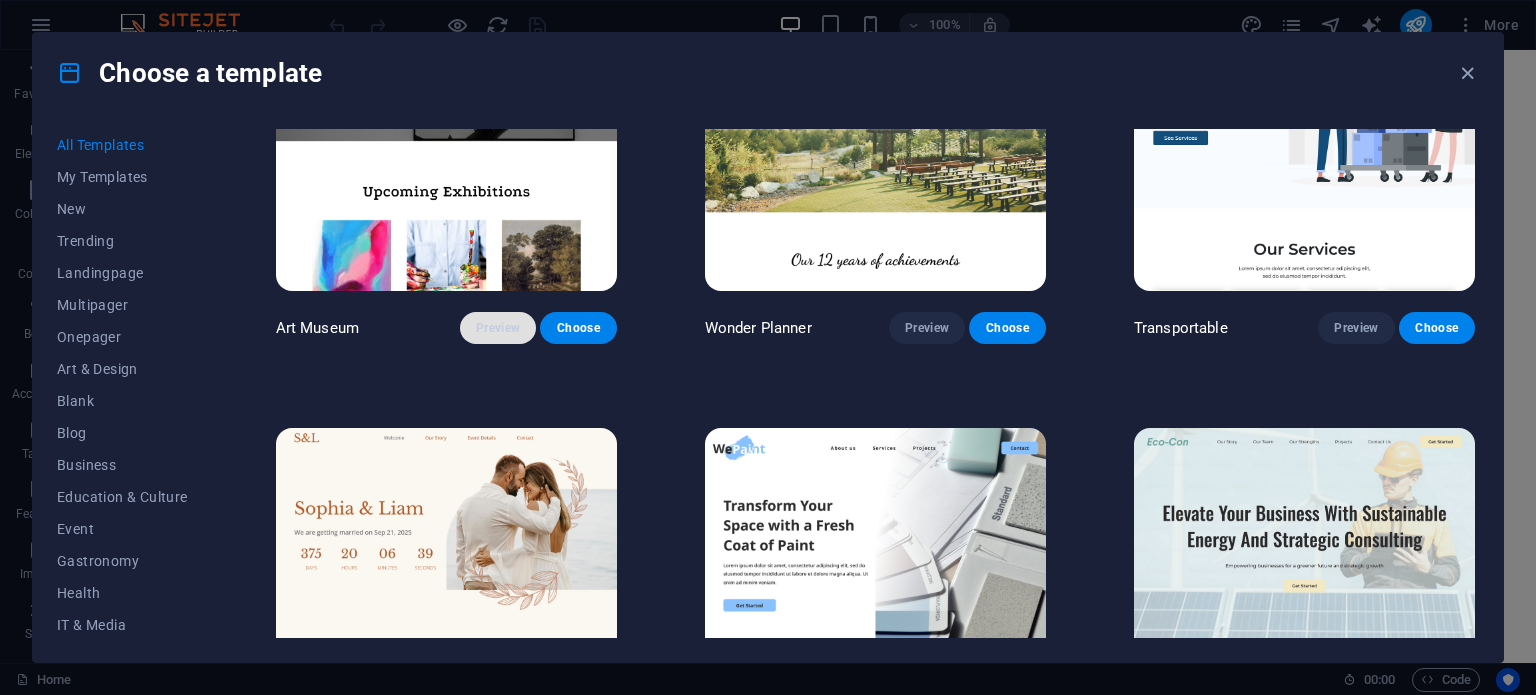 click on "Preview" at bounding box center [498, 328] 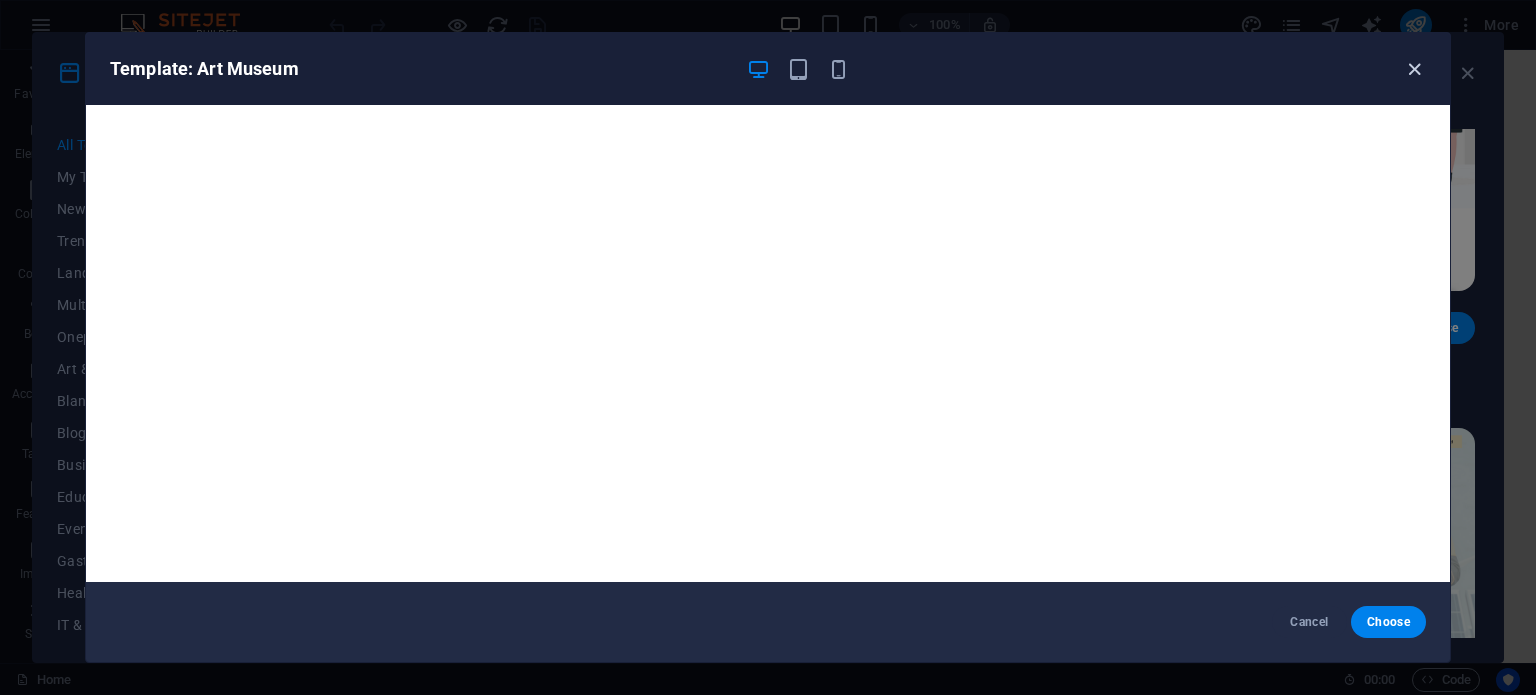 click at bounding box center (1414, 69) 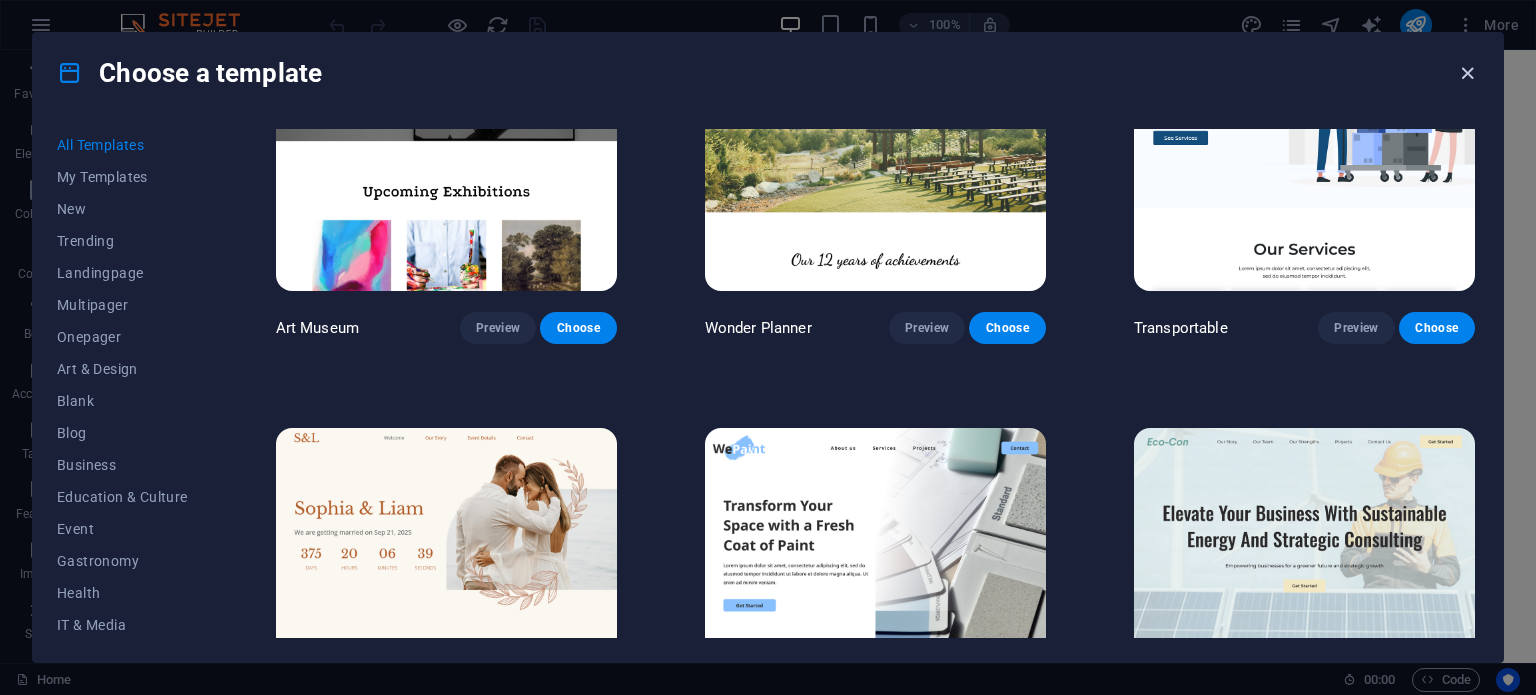 click at bounding box center [1467, 73] 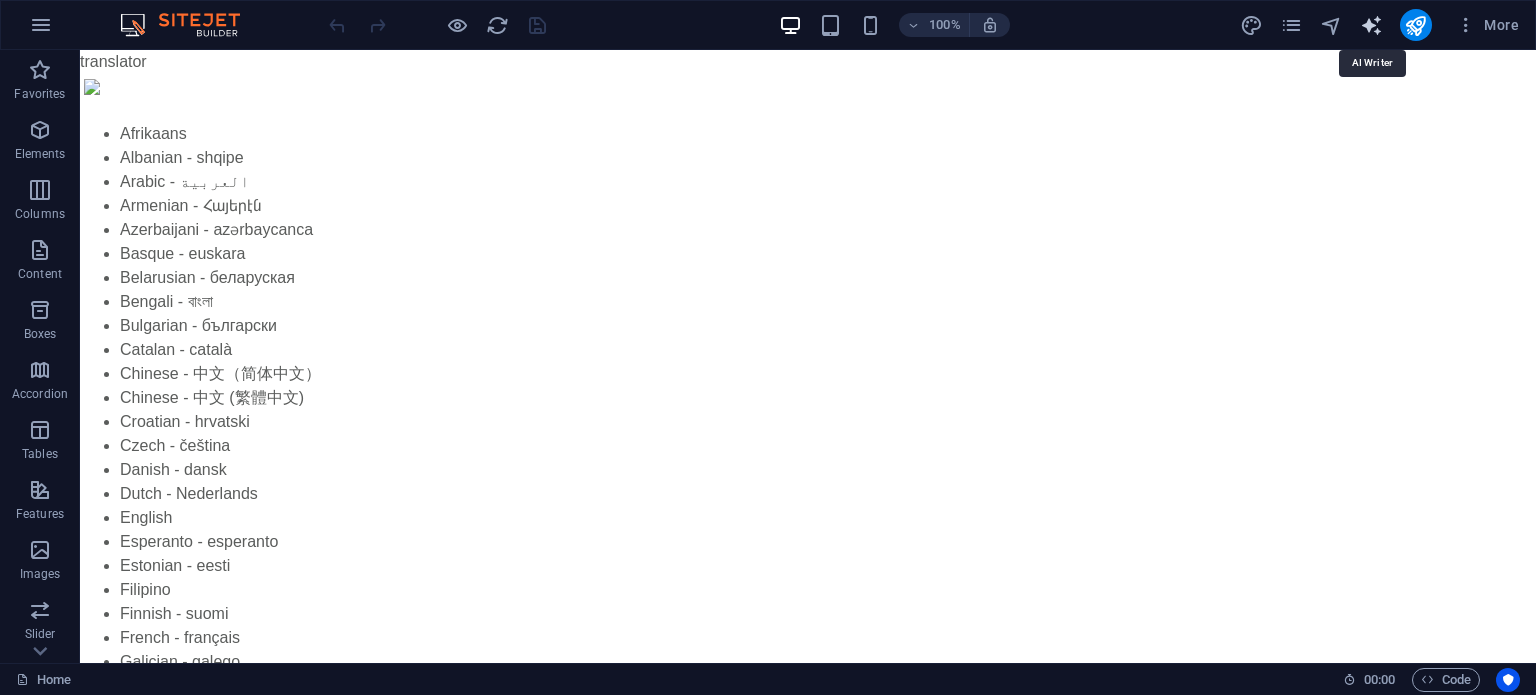 click at bounding box center (1371, 25) 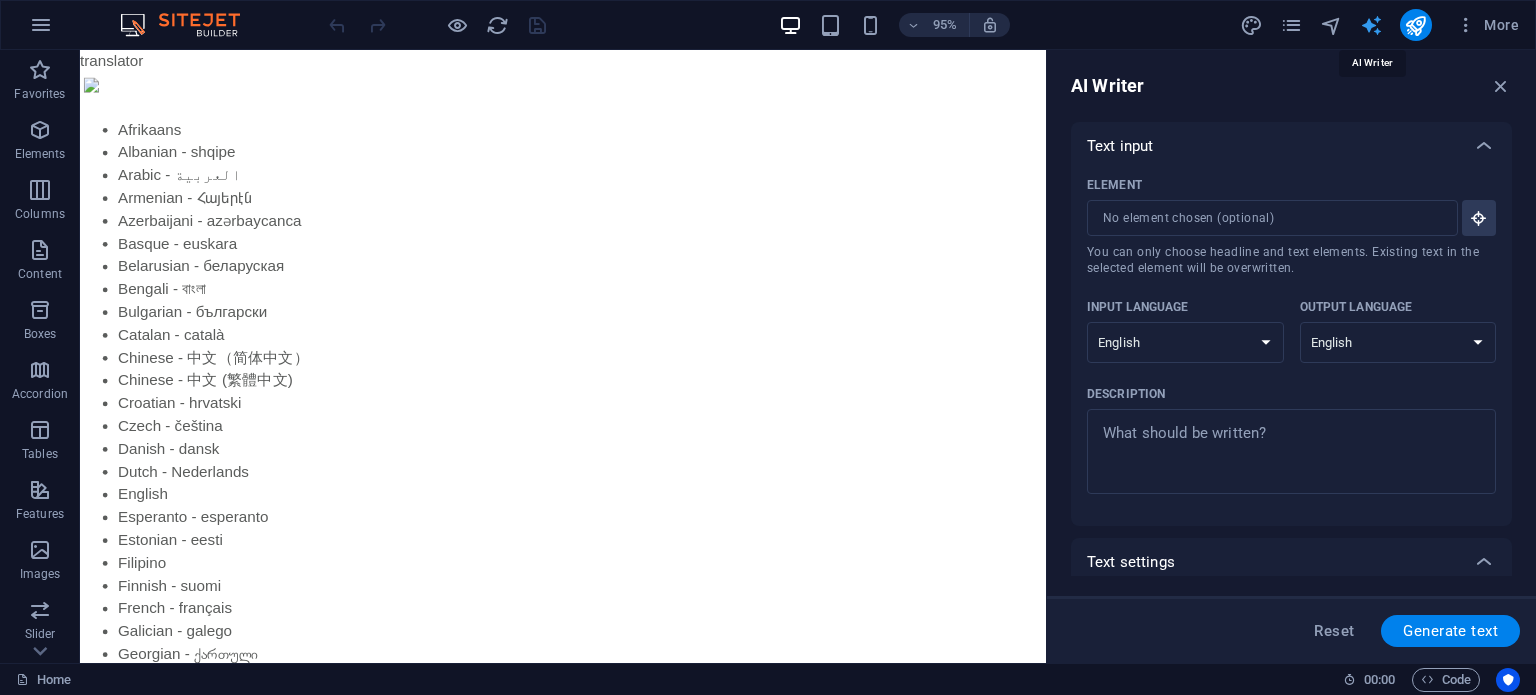 scroll, scrollTop: 0, scrollLeft: 0, axis: both 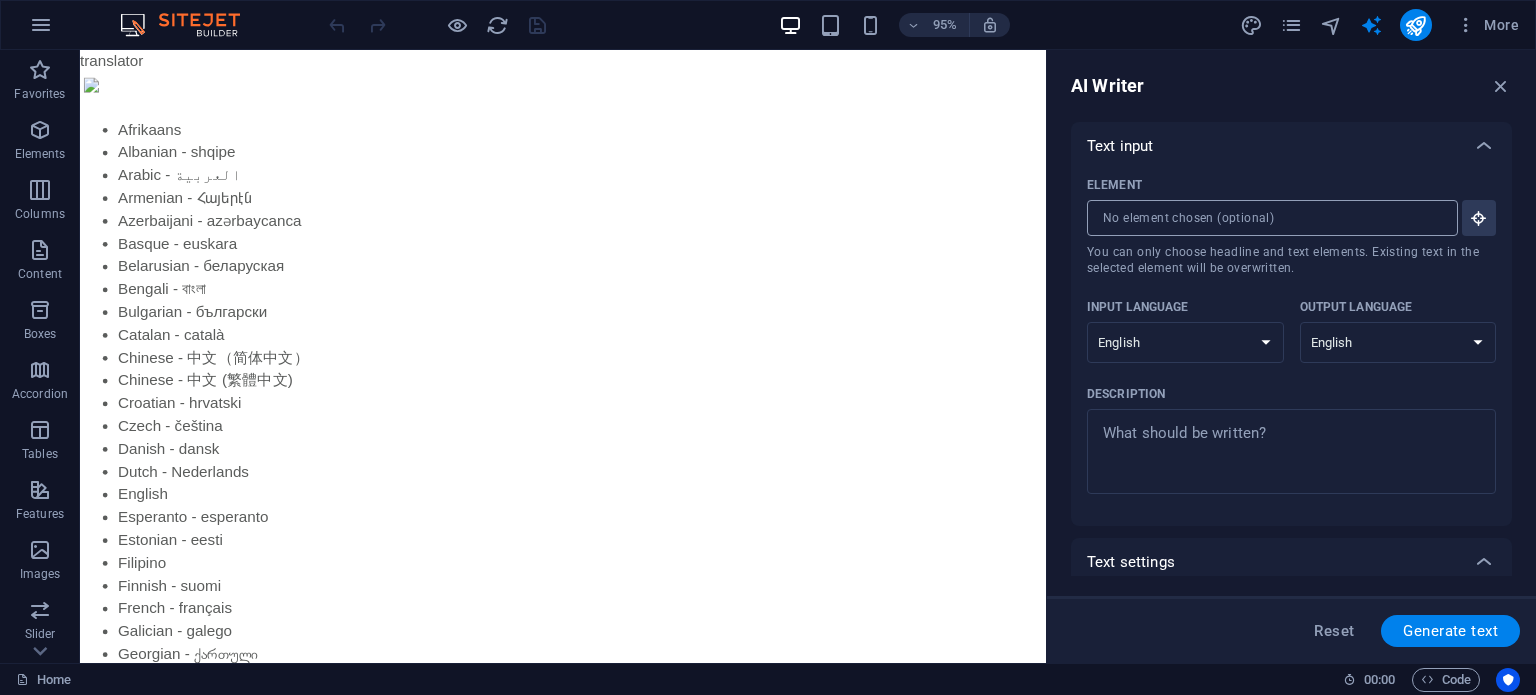click on "Element ​ You can only choose headline and text elements. Existing text in the selected element will be overwritten." at bounding box center [1265, 218] 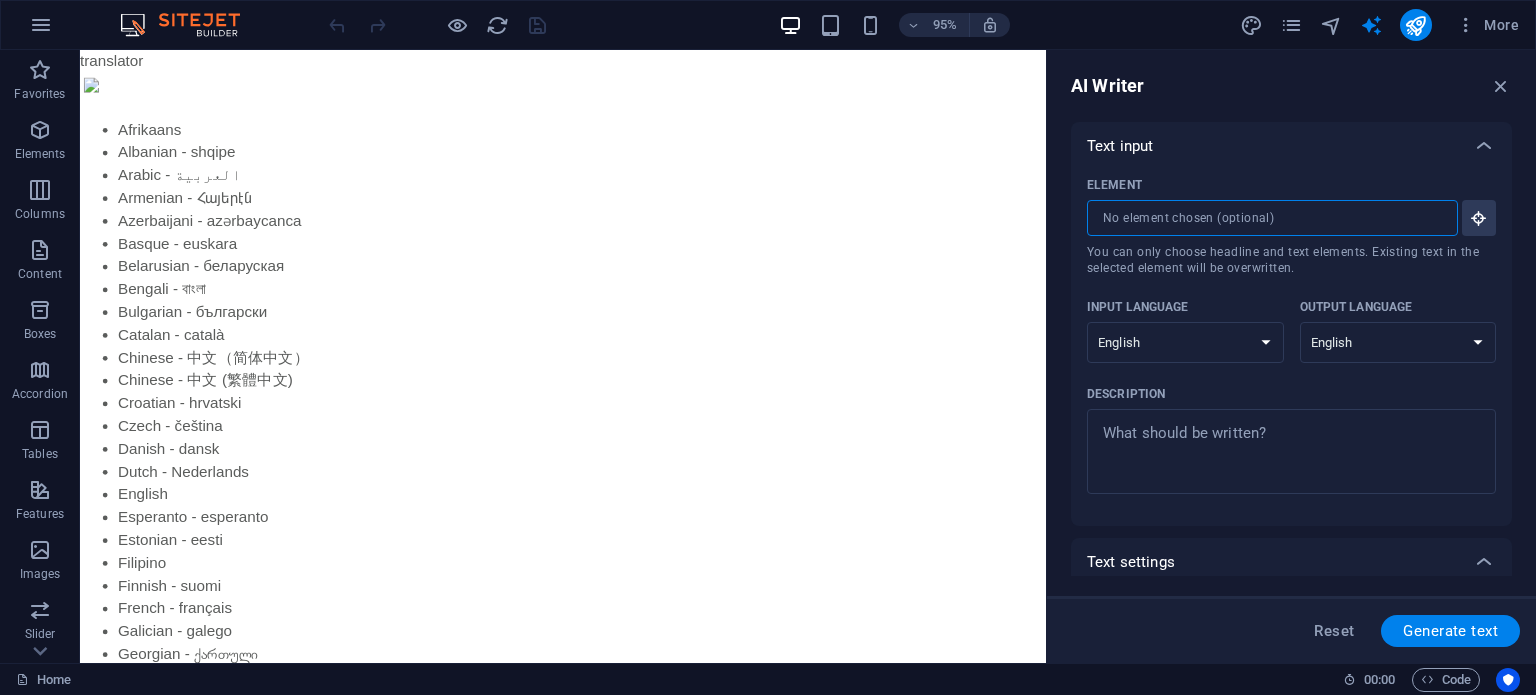 click on "Element ​ You can only choose headline and text elements. Existing text in the selected element will be overwritten." at bounding box center [1265, 218] 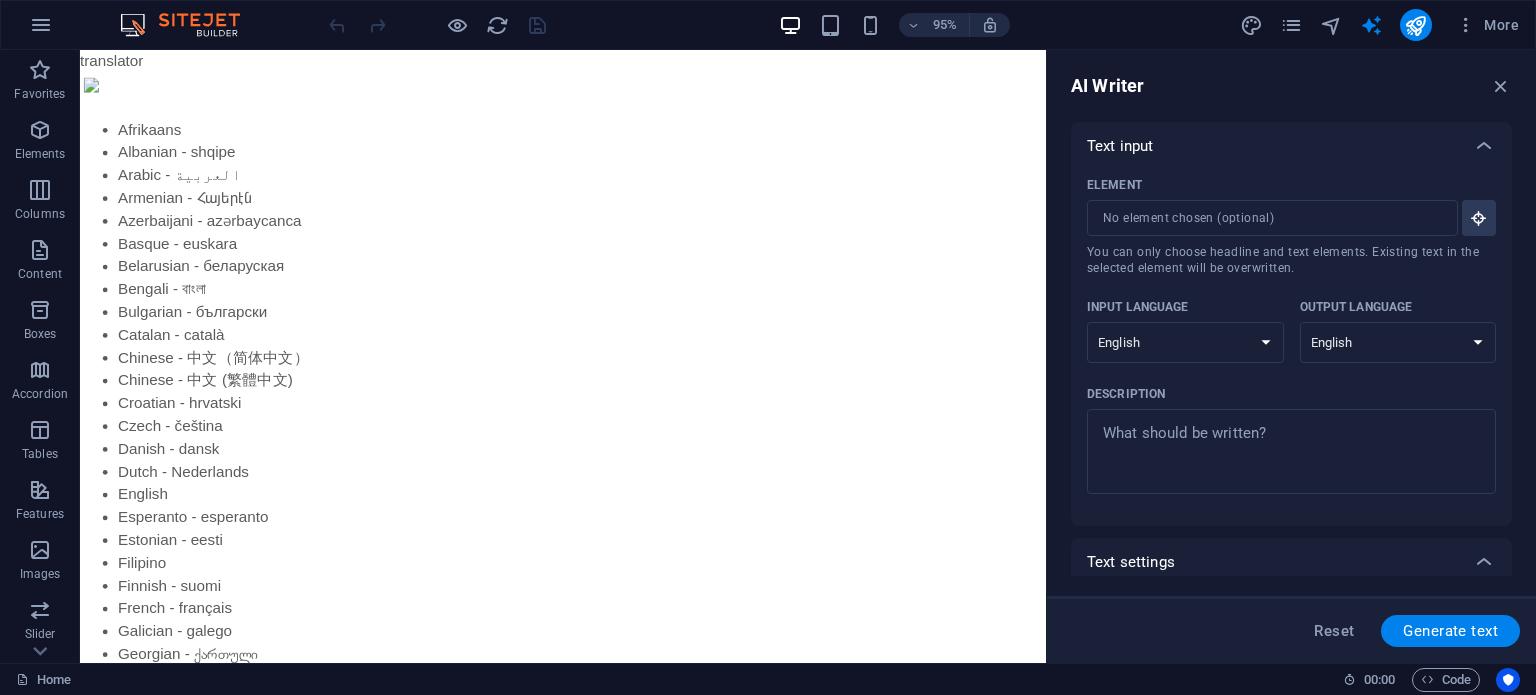 click on "Element ​ You can only choose headline and text elements. Existing text in the selected element will be overwritten. Input language Albanian Arabic Armenian Awadhi Azerbaijani Bashkir Basque Belarusian Bengali Bhojpuri Bosnian Brazilian Portuguese Bulgarian Cantonese (Yue) Catalan Chhattisgarhi Chinese Croatian Czech Danish Dogri Dutch English Estonian Faroese Finnish French Galician Georgian German Greek Gujarati Haryanvi Hindi Hungarian Indonesian Irish Italian Japanese Javanese Kannada Kashmiri Kazakh Konkani Korean Kyrgyz Latvian Lithuanian Macedonian Maithili Malay Maltese Mandarin Mandarin Chinese Marathi Marwari Min Nan Moldovan Mongolian Montenegrin Nepali Norwegian Oriya Pashto Persian (Farsi) Polish Portuguese Punjabi Rajasthani Romanian Russian Sanskrit Santali Serbian Sindhi Sinhala Slovak Slovene Slovenian Spanish Ukrainian Urdu Uzbek Vietnamese Welsh Wu Output language Albanian Arabic Armenian Awadhi Azerbaijani Bashkir Basque Belarusian Bengali Bhojpuri Bosnian Brazilian Portuguese Bulgarian" at bounding box center [1291, 340] 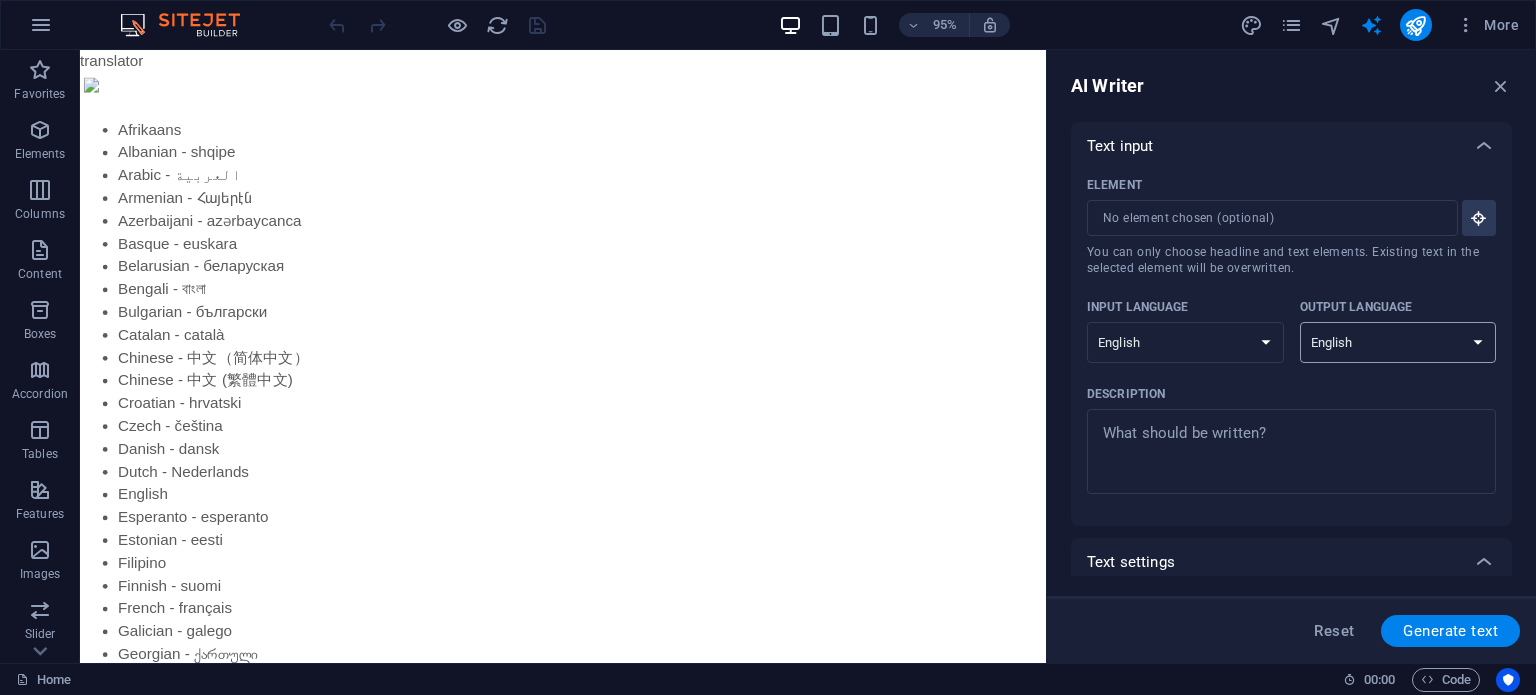 click on "Albanian Arabic Armenian Awadhi Azerbaijani Bashkir Basque Belarusian Bengali Bhojpuri Bosnian Brazilian Portuguese Bulgarian Cantonese (Yue) Catalan Chhattisgarhi Chinese Croatian Czech Danish Dogri Dutch English Estonian Faroese Finnish French Galician Georgian German Greek Gujarati Haryanvi Hindi Hungarian Indonesian Irish Italian Japanese Javanese Kannada Kashmiri Kazakh Konkani Korean Kyrgyz Latvian Lithuanian Macedonian Maithili Malay Maltese Mandarin Mandarin Chinese Marathi Marwari Min Nan Moldovan Mongolian Montenegrin Nepali Norwegian Oriya Pashto Persian (Farsi) Polish Portuguese Punjabi Rajasthani Romanian Russian Sanskrit Santali Serbian Sindhi Sinhala Slovak Slovene Slovenian Spanish Ukrainian Urdu Uzbek Vietnamese Welsh Wu" at bounding box center (1398, 342) 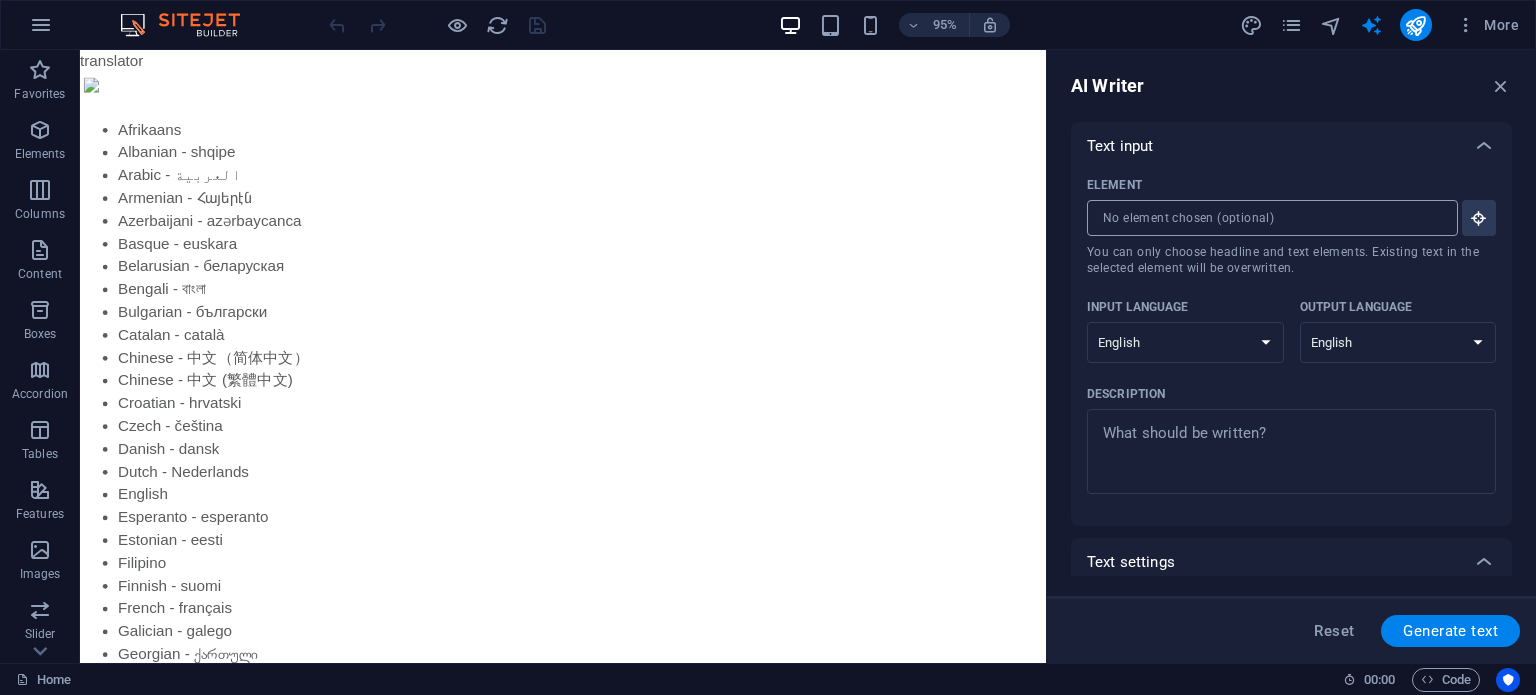 click on "Element ​ You can only choose headline and text elements. Existing text in the selected element will be overwritten." at bounding box center [1265, 218] 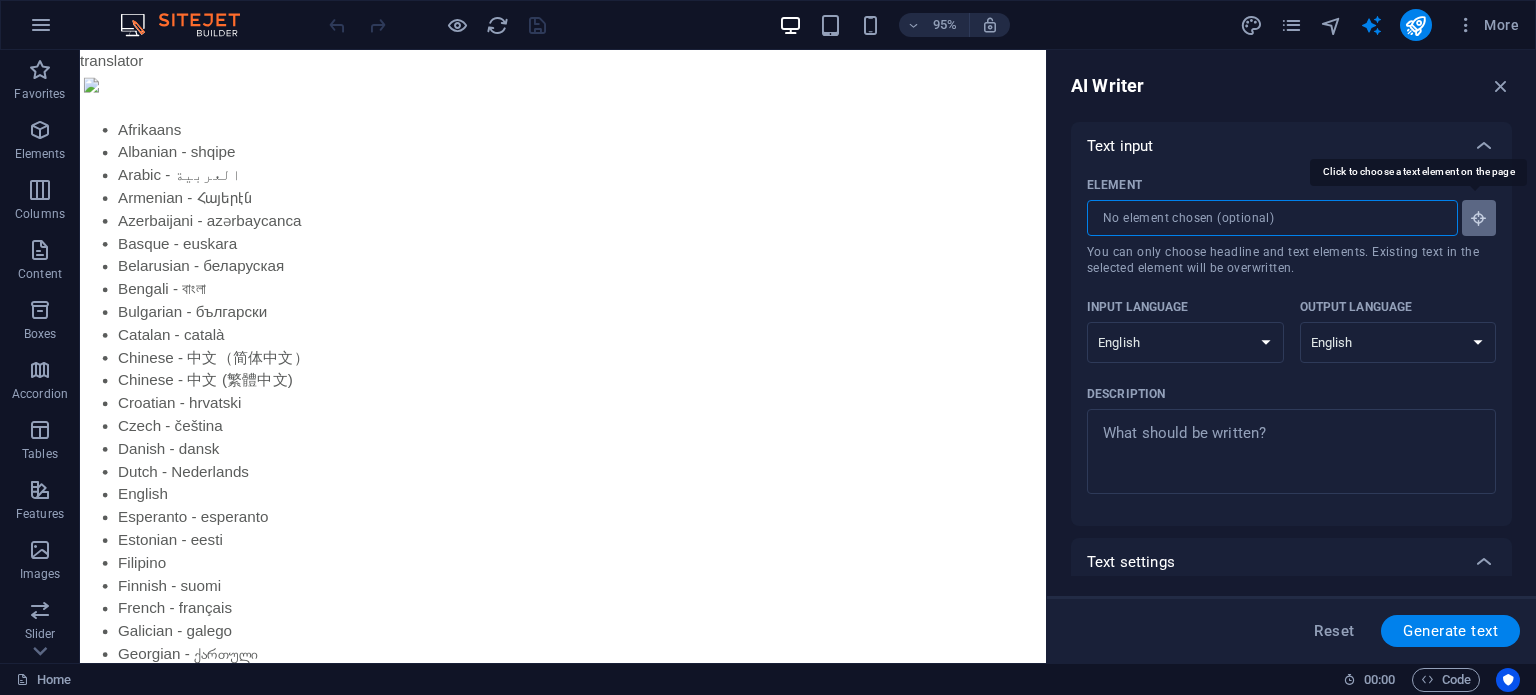 click at bounding box center [1479, 218] 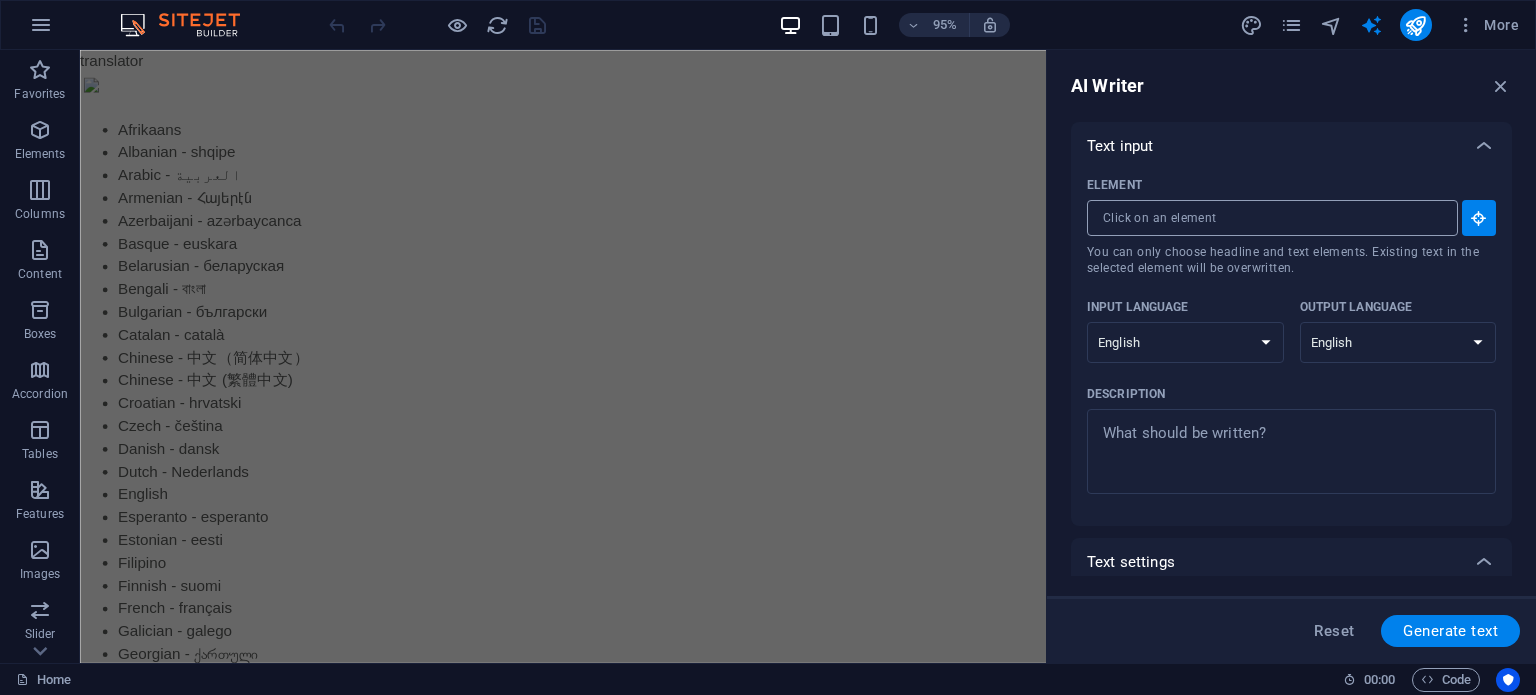 click on "Element ​ You can only choose headline and text elements. Existing text in the selected element will be overwritten." at bounding box center [1265, 218] 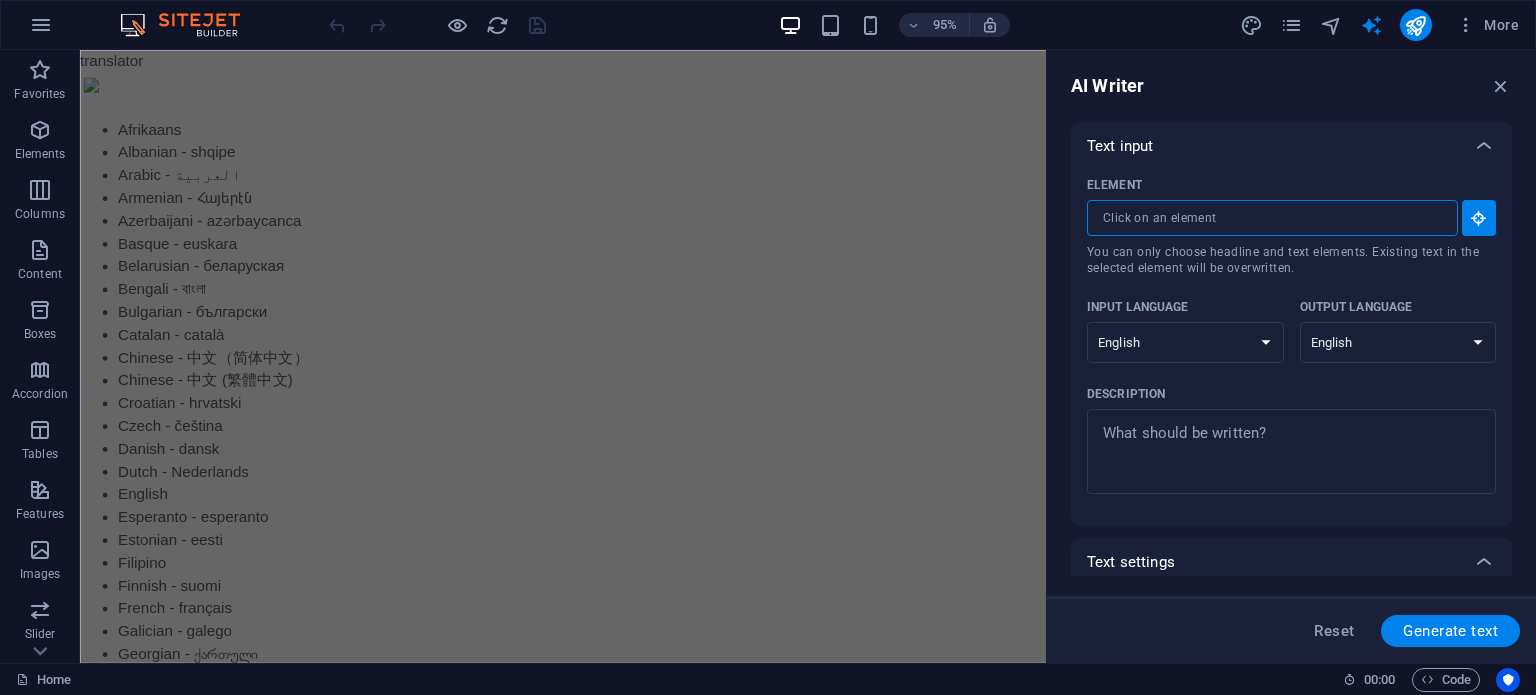 type 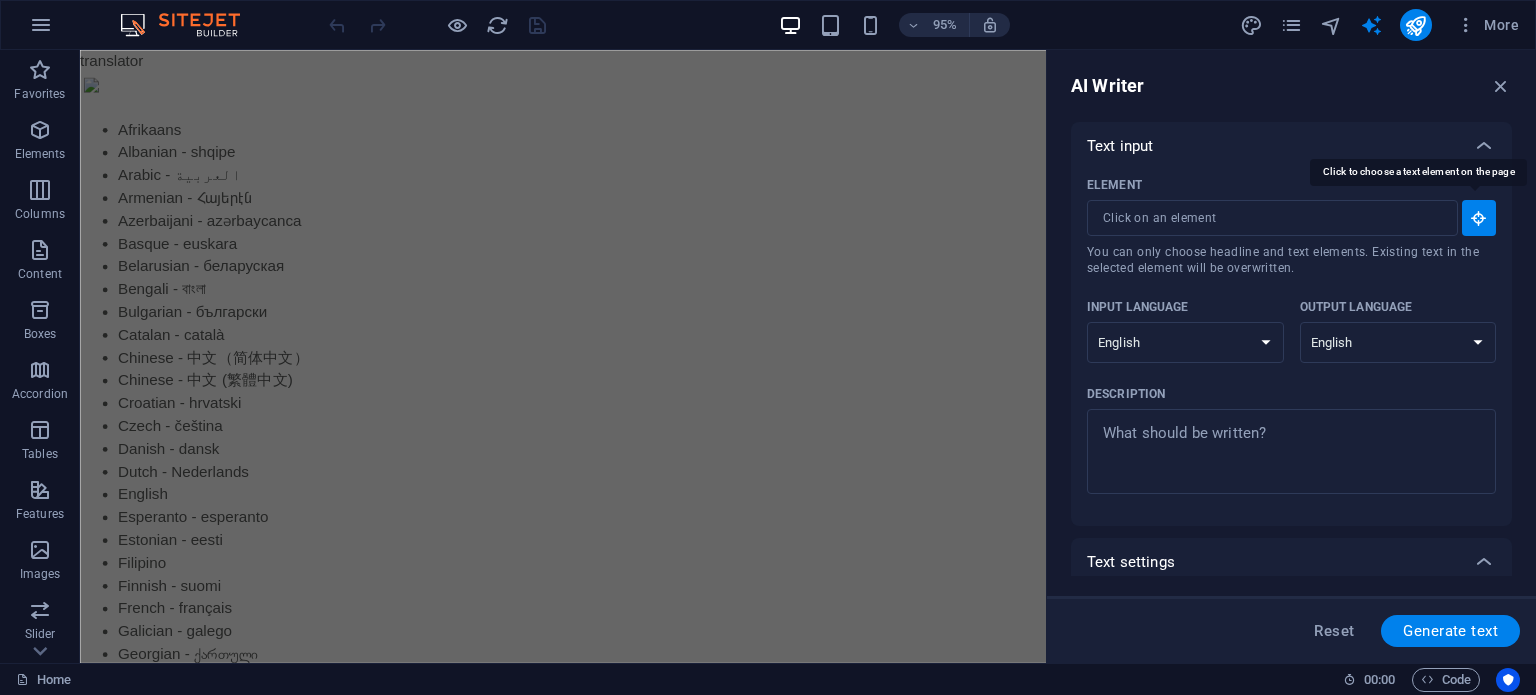 type 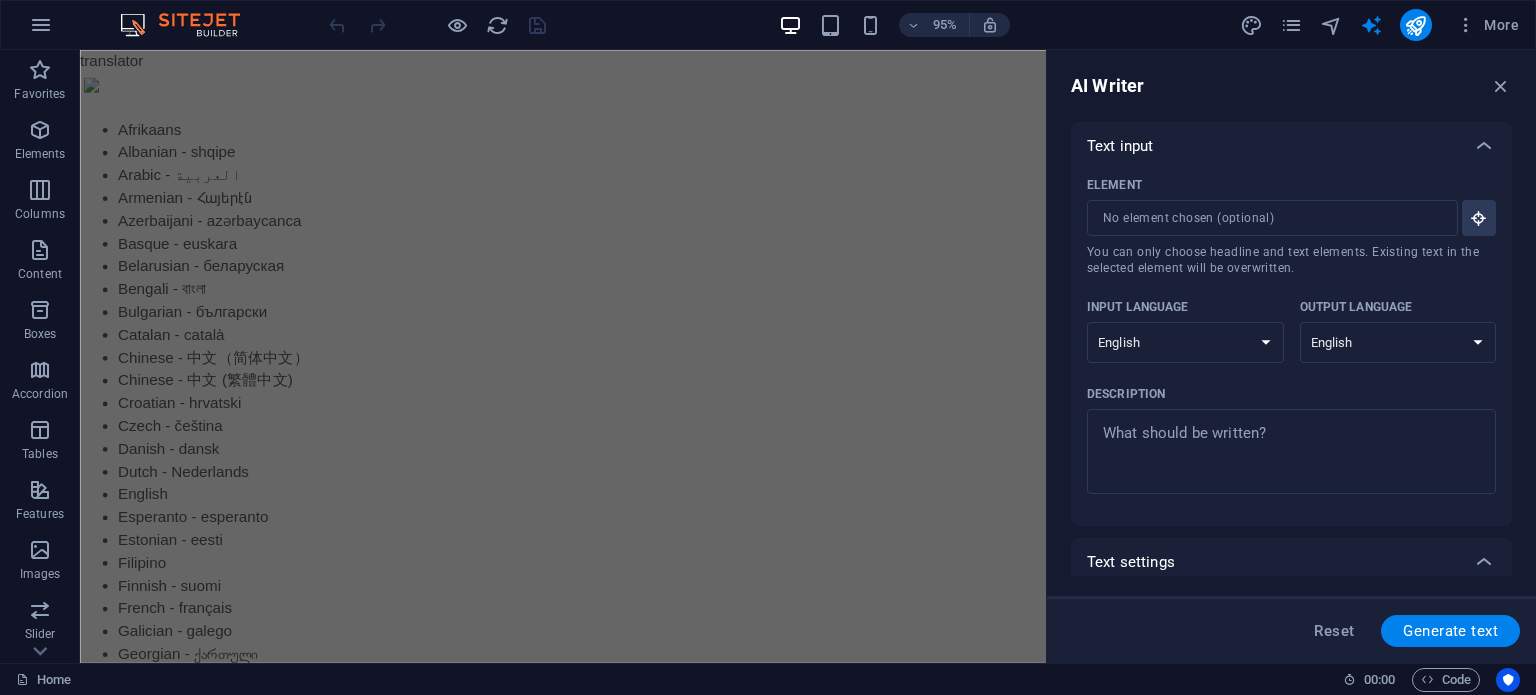 click on "translator
Afrikaans
Albanian - shqipe
Arabic - ‎‫العربية‬‎
Armenian - Հայերէն
Azerbaijani - azərbaycanca
Basque - euskara
Belarusian - беларуская
Bengali - বাংলা
Bulgarian - български
Catalan - català Danish - dansk" at bounding box center (588, 961) 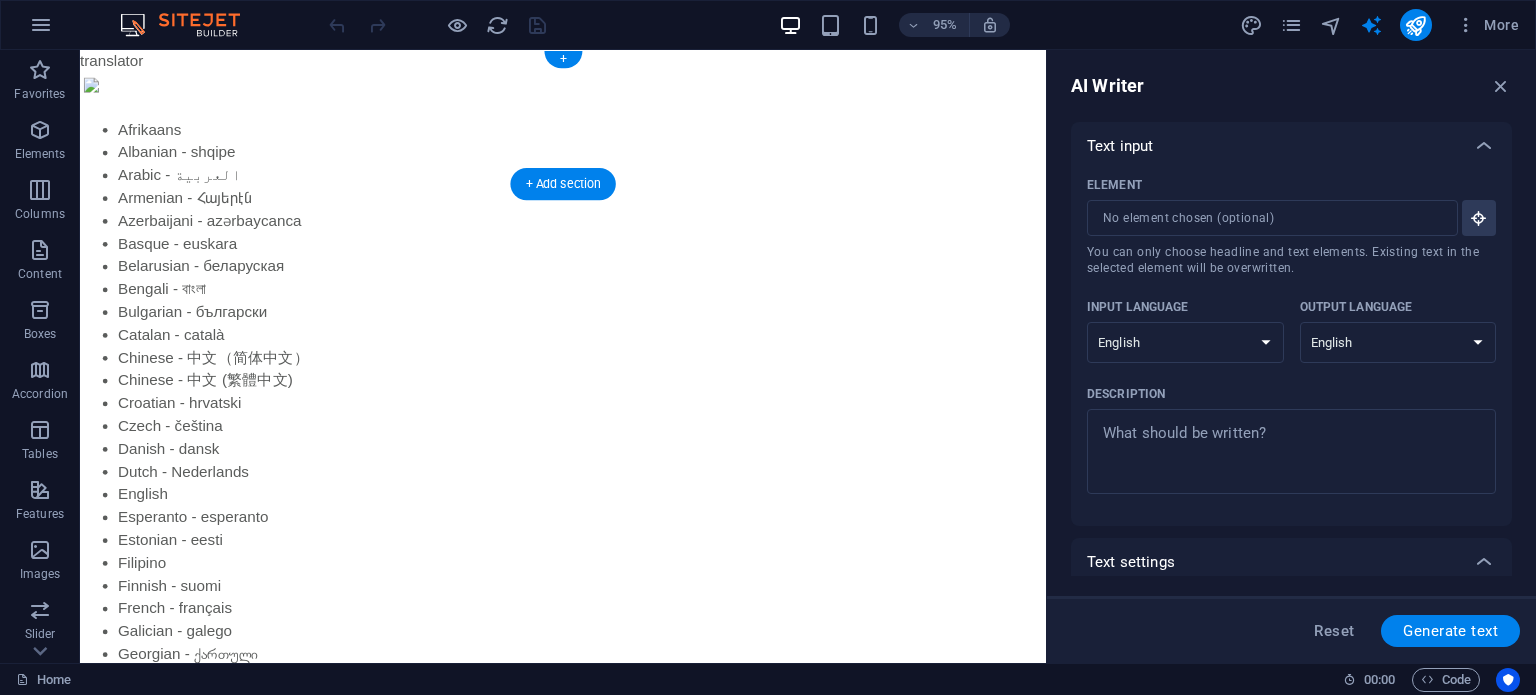 click on "Add elements" at bounding box center (529, 1831) 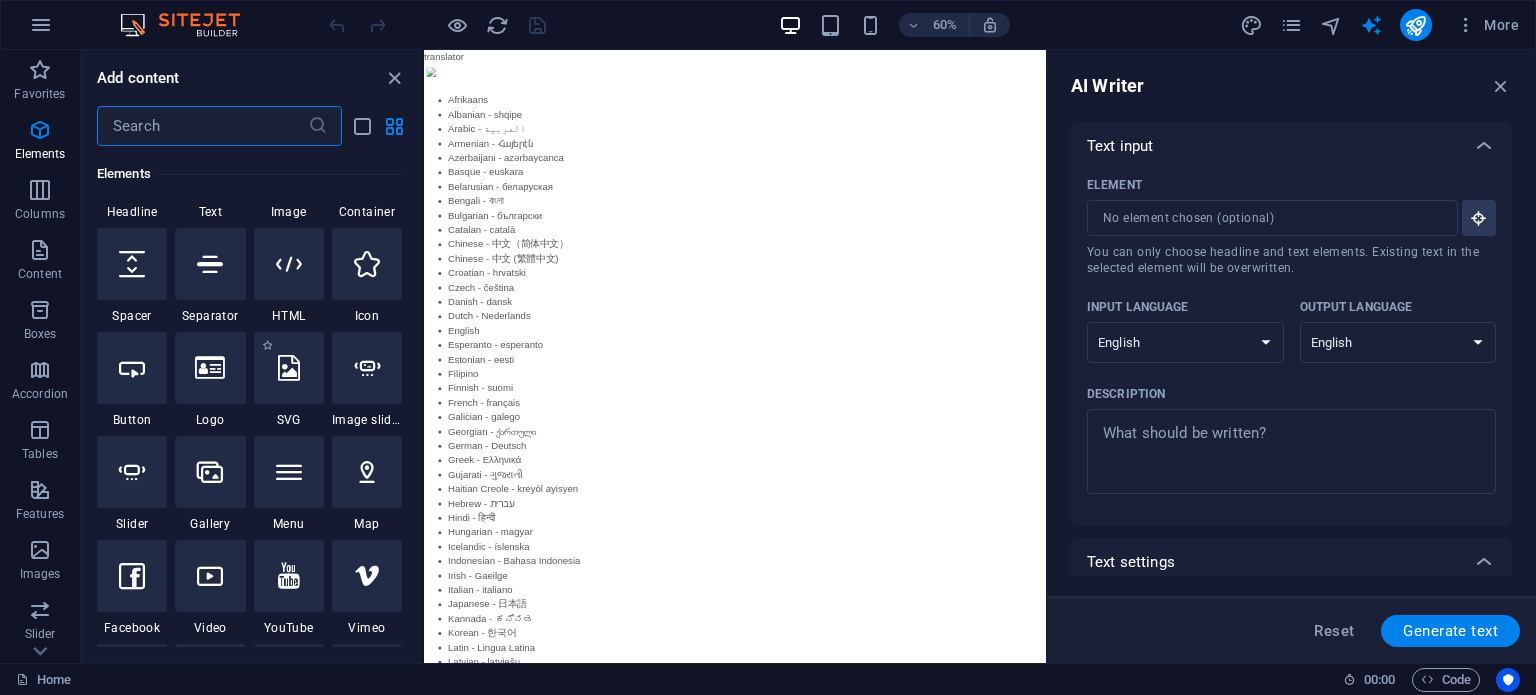 scroll, scrollTop: 296, scrollLeft: 0, axis: vertical 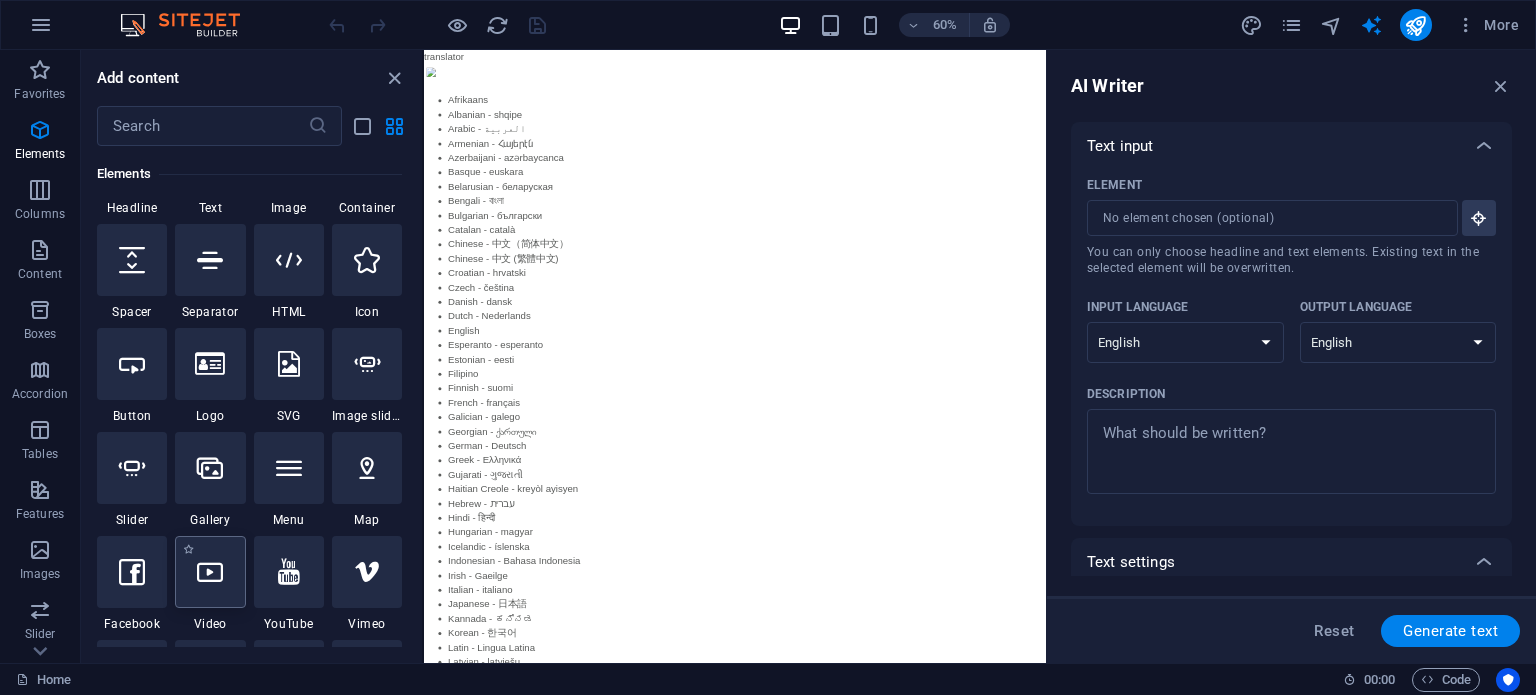 click at bounding box center (210, 572) 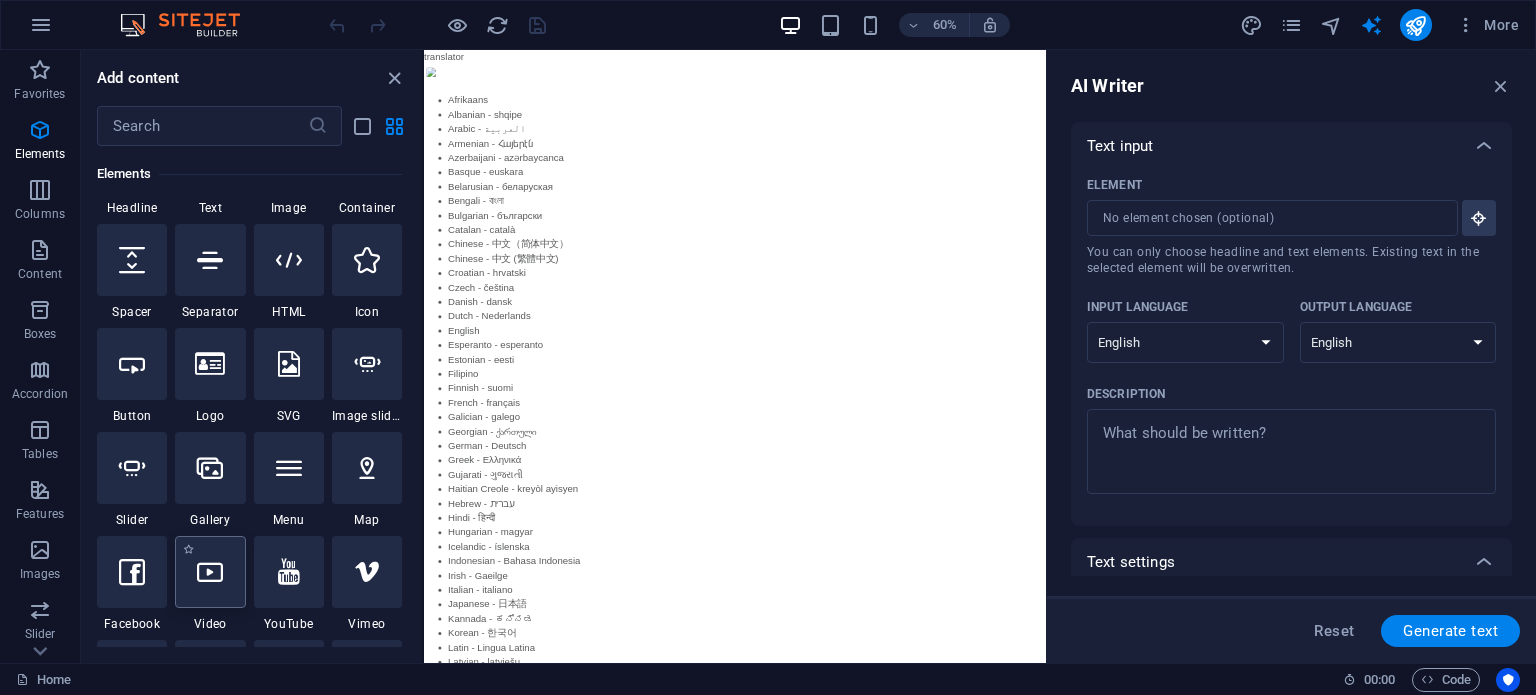 select on "%" 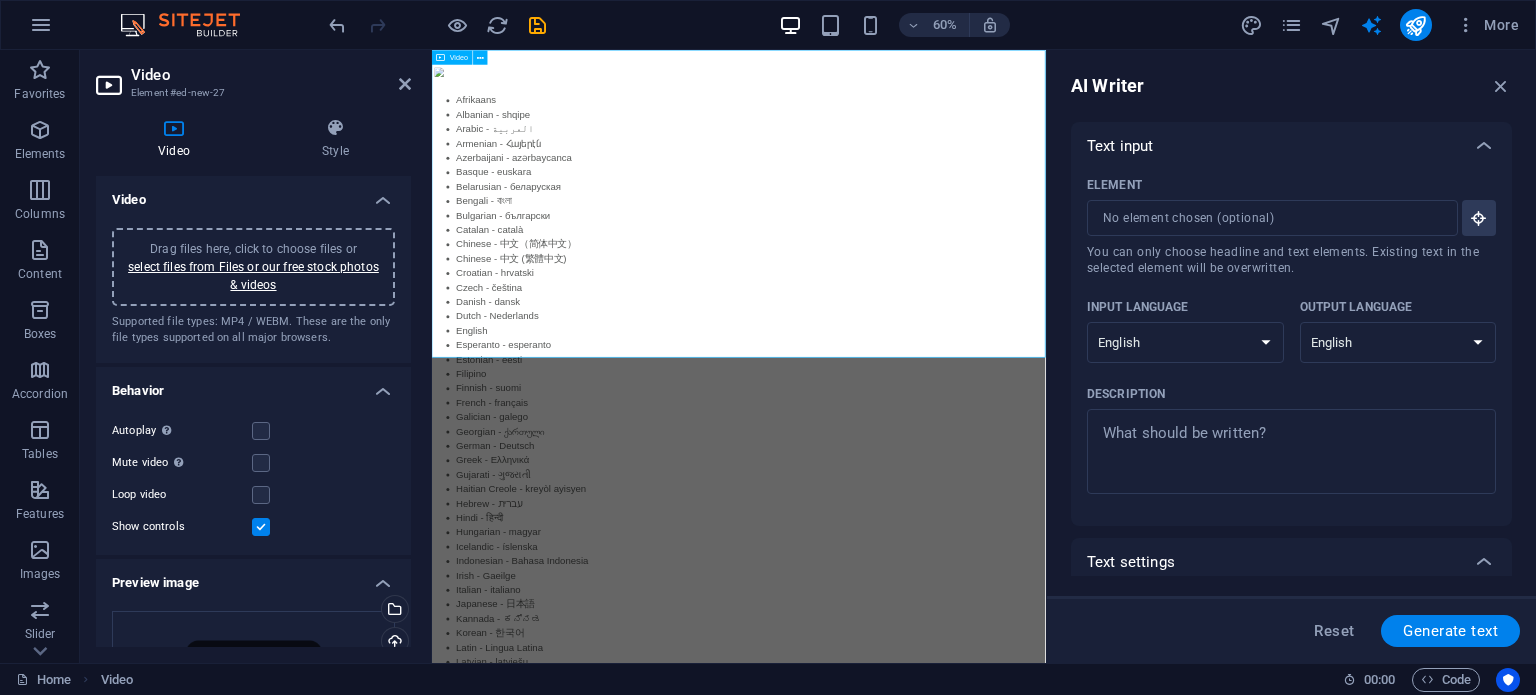 click at bounding box center (943, 1986) 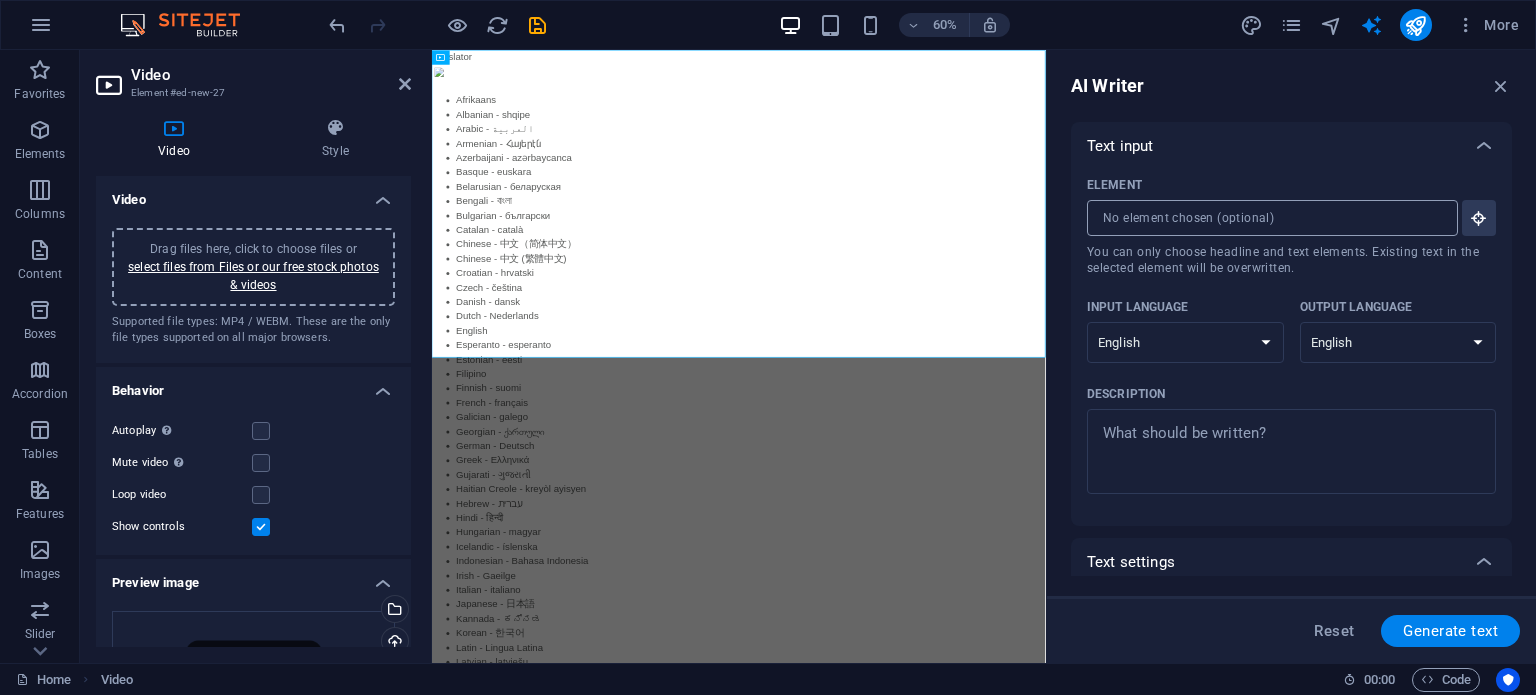 click on "Element ​ You can only choose headline and text elements. Existing text in the selected element will be overwritten." at bounding box center [1265, 218] 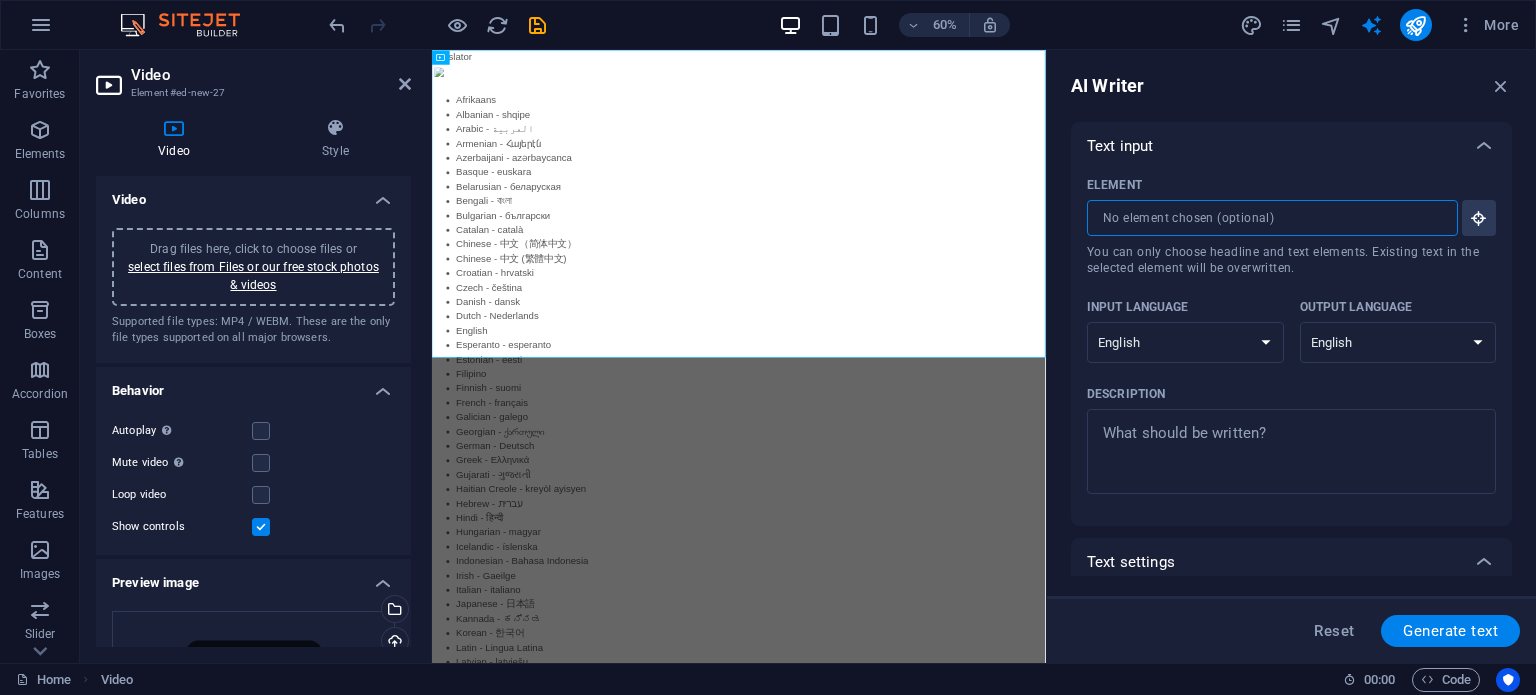 click on "Element ​ You can only choose headline and text elements. Existing text in the selected element will be overwritten." at bounding box center (1265, 218) 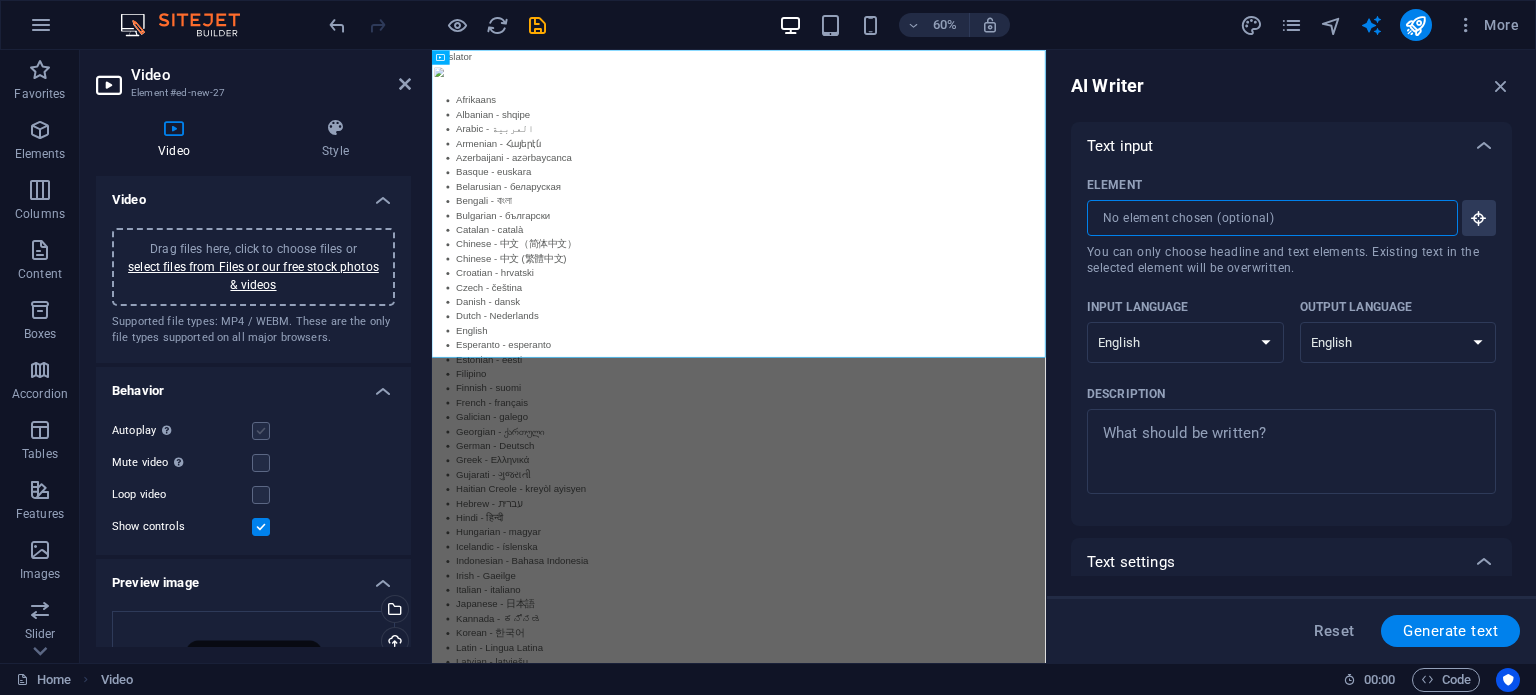 click at bounding box center (261, 431) 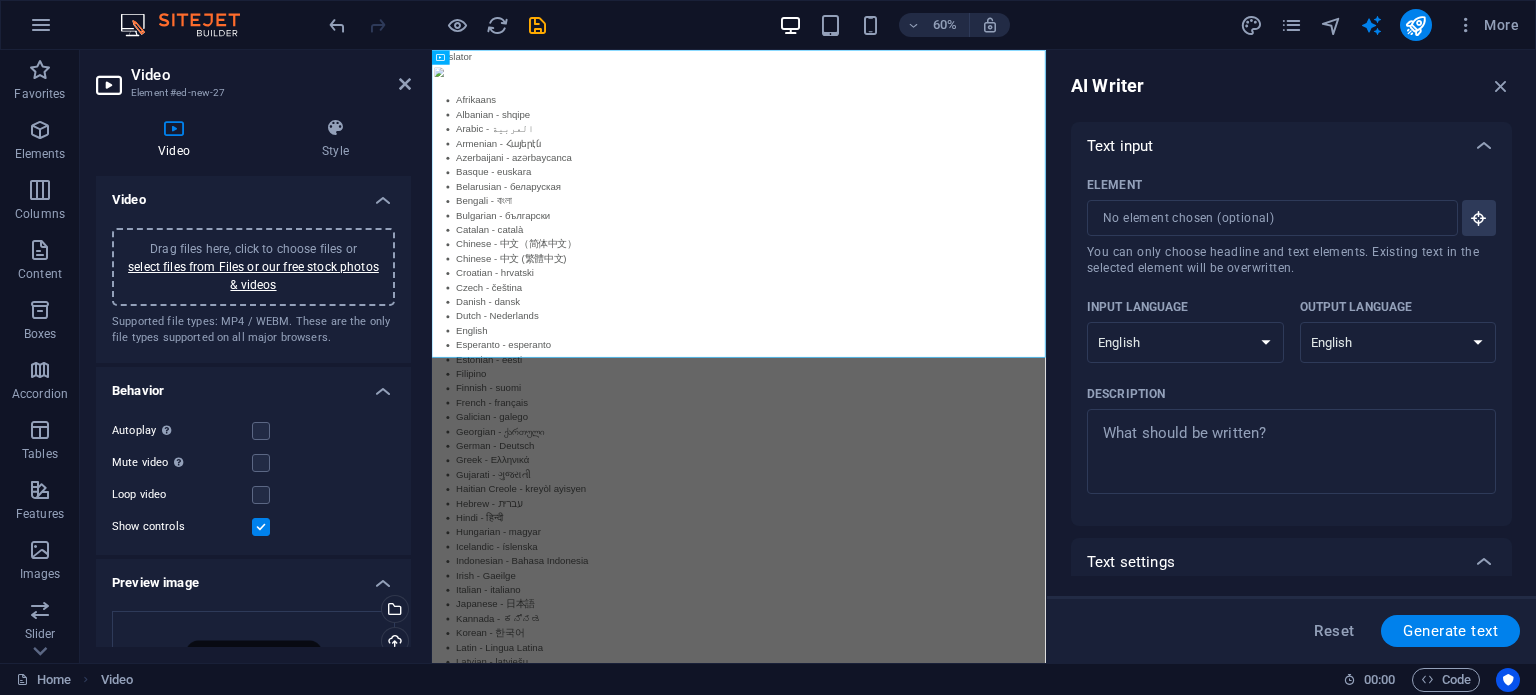 click on "Mute video Autoplay will be available if muted is checked" at bounding box center [253, 463] 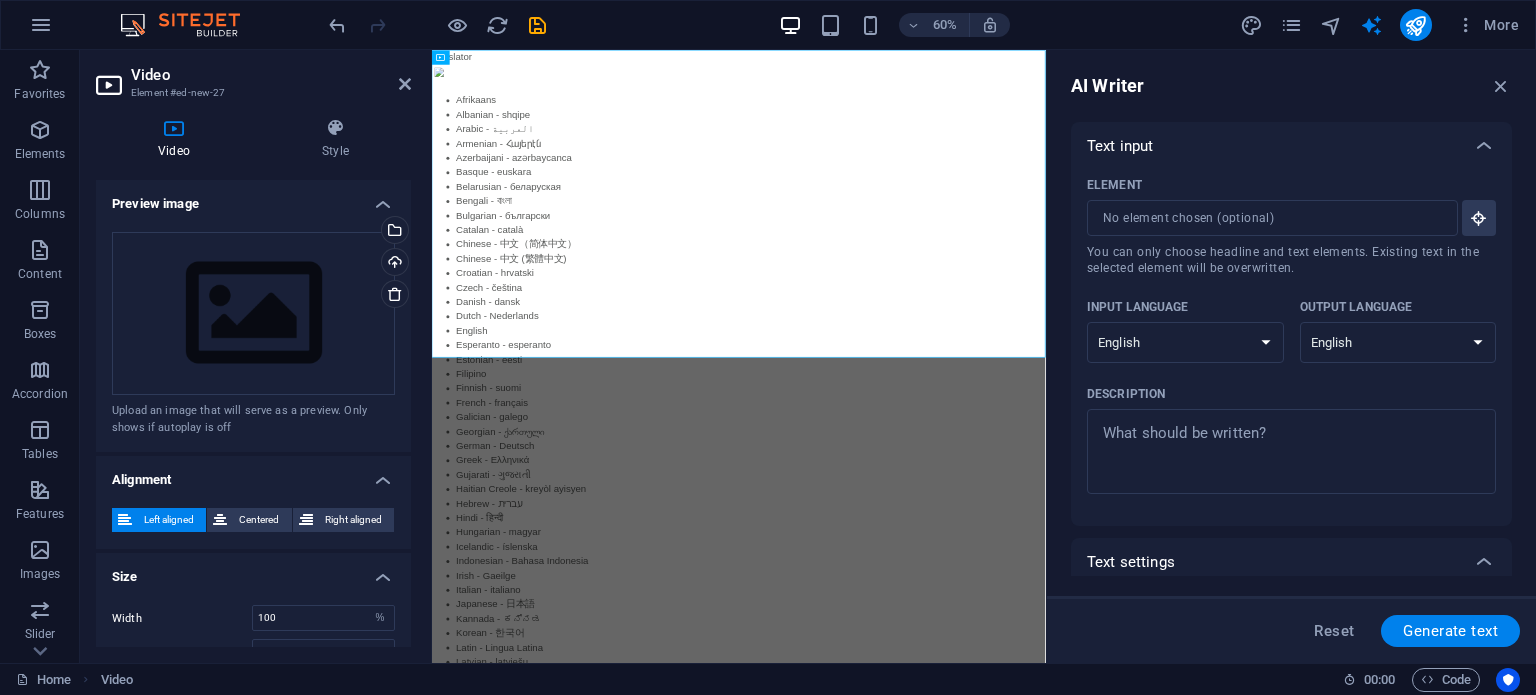 scroll, scrollTop: 0, scrollLeft: 0, axis: both 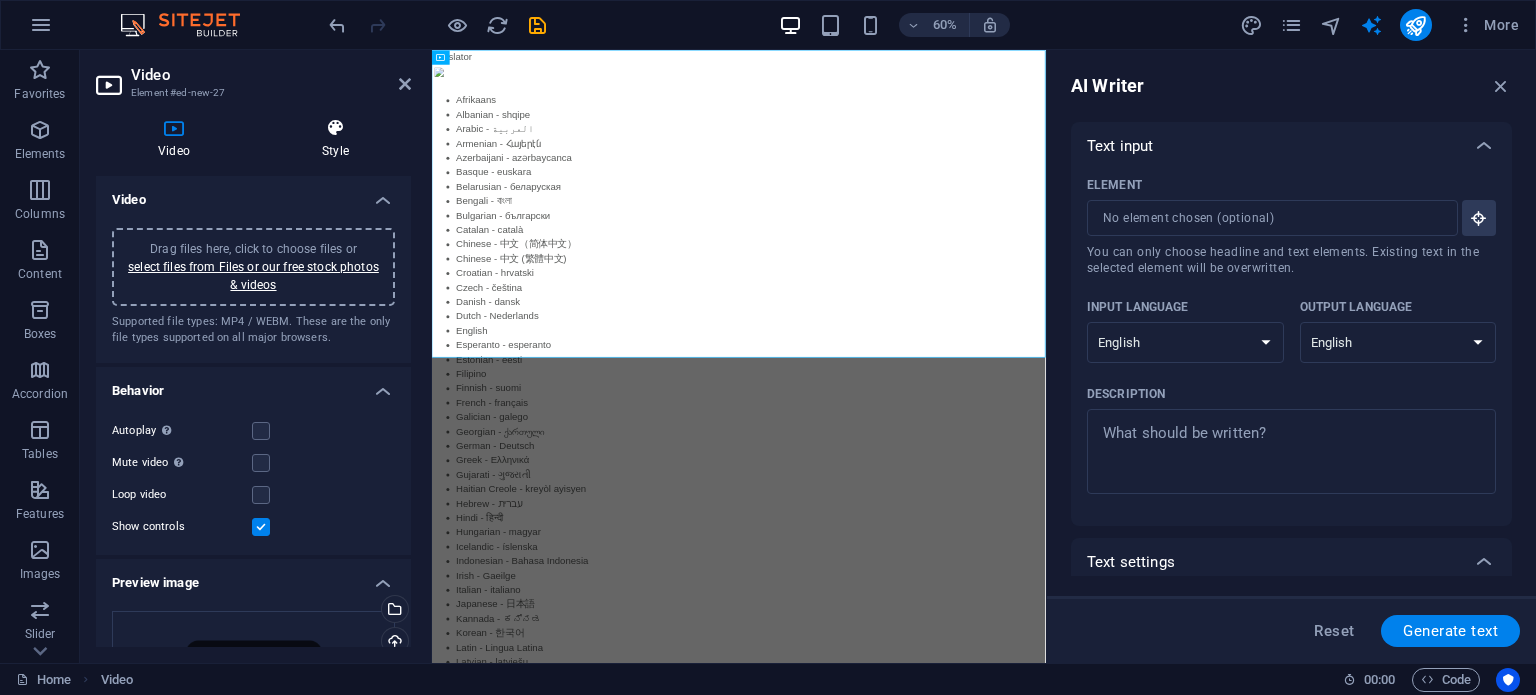 click on "Style" at bounding box center (335, 139) 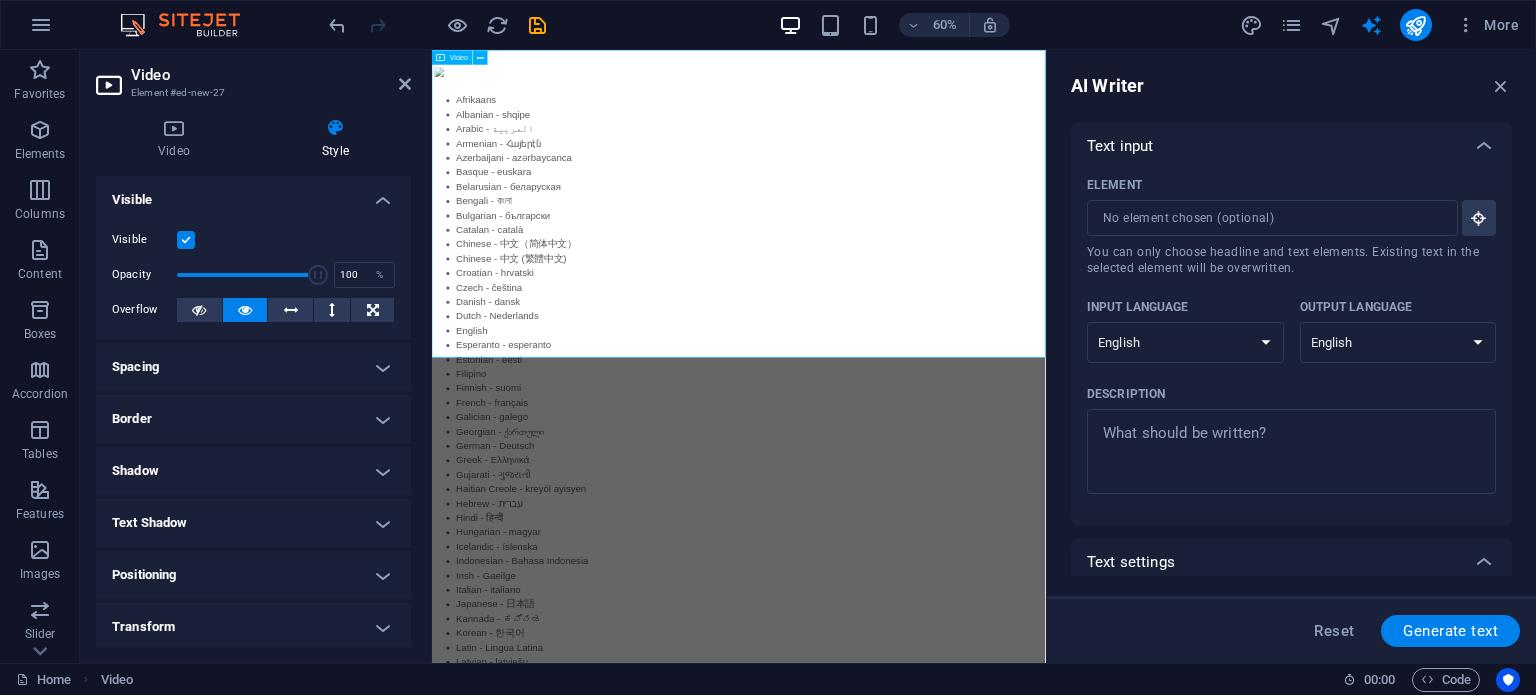 click at bounding box center [943, 1986] 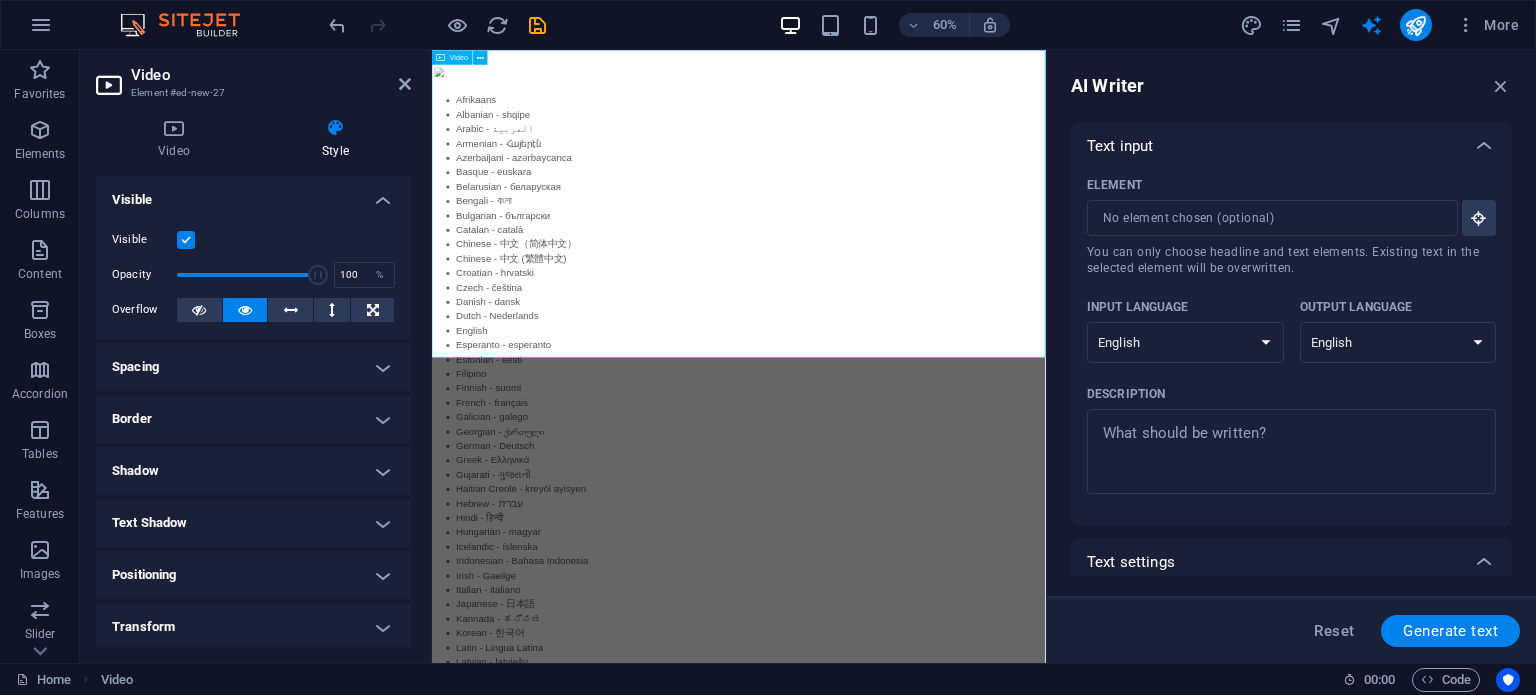 click at bounding box center [943, 1986] 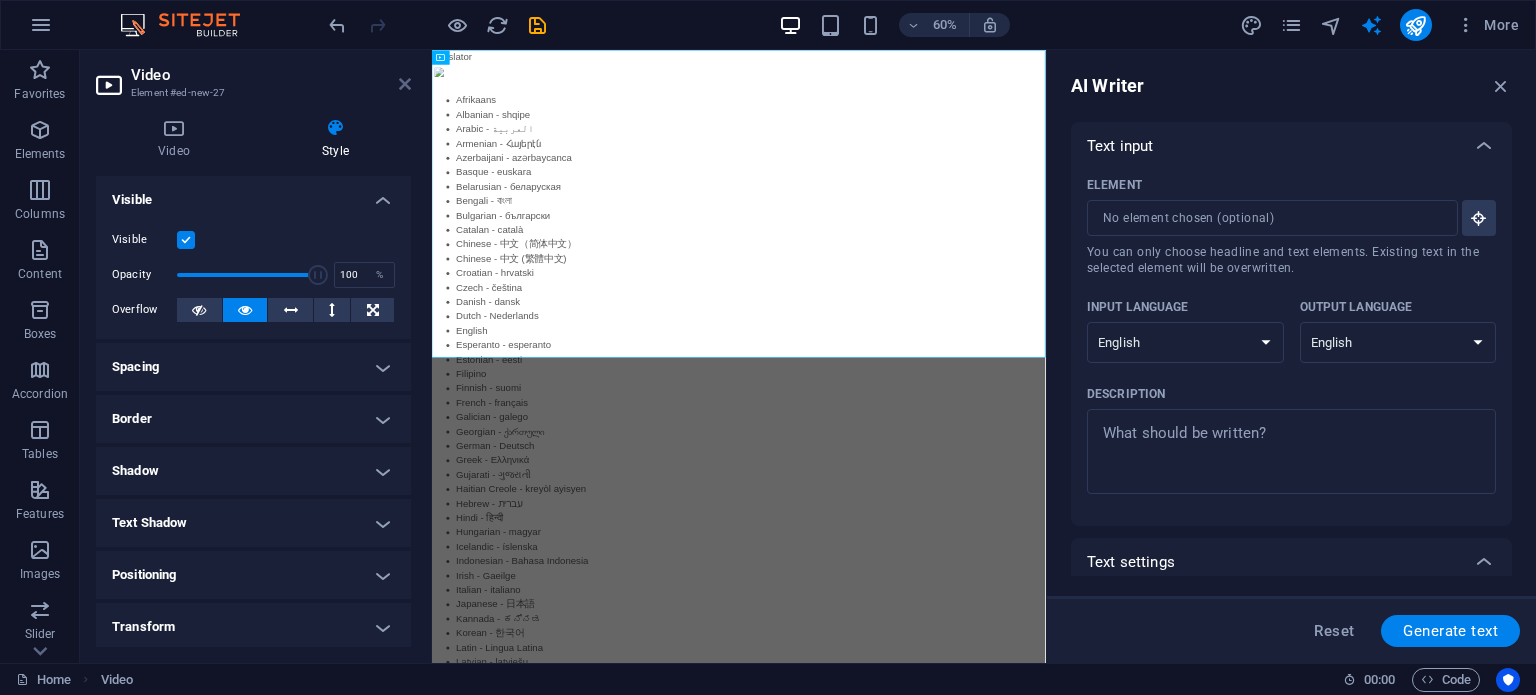 click at bounding box center [405, 84] 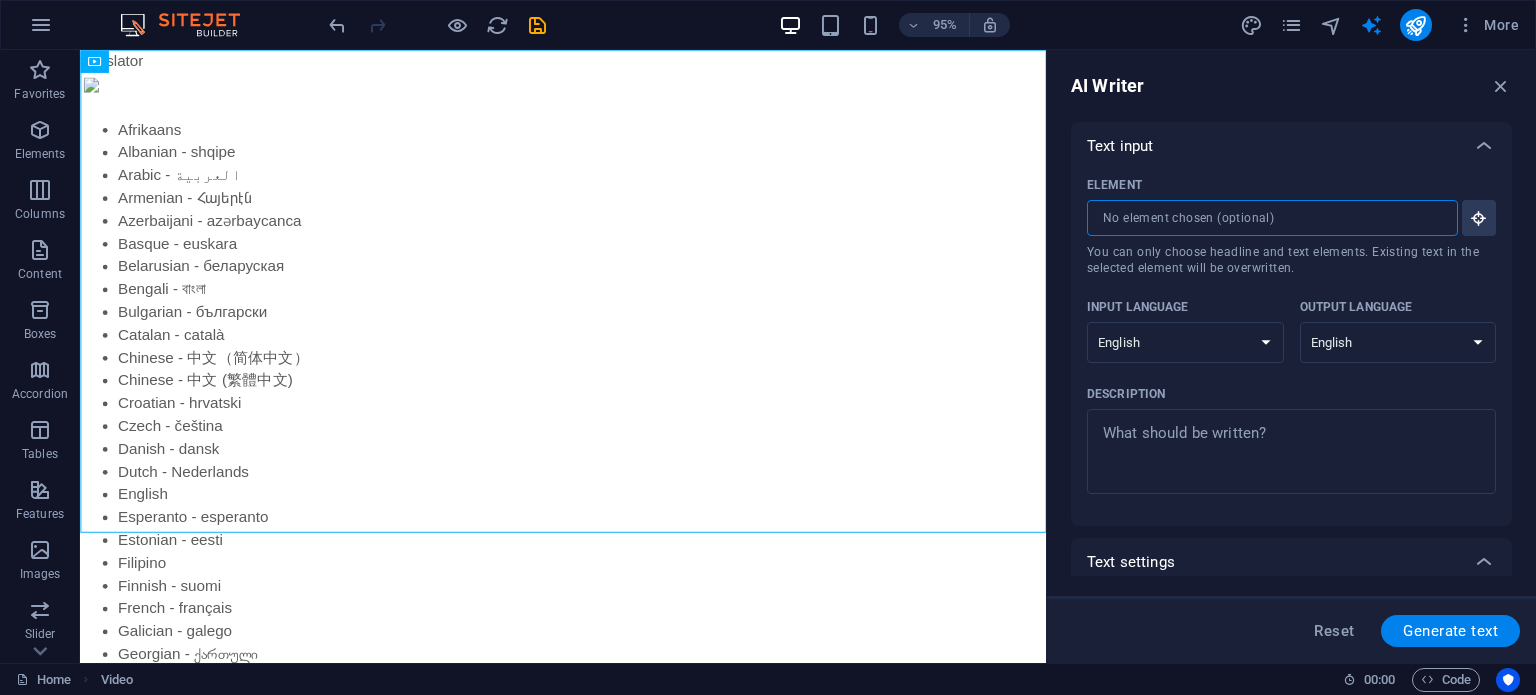 click on "Element ​ You can only choose headline and text elements. Existing text in the selected element will be overwritten." at bounding box center (1265, 218) 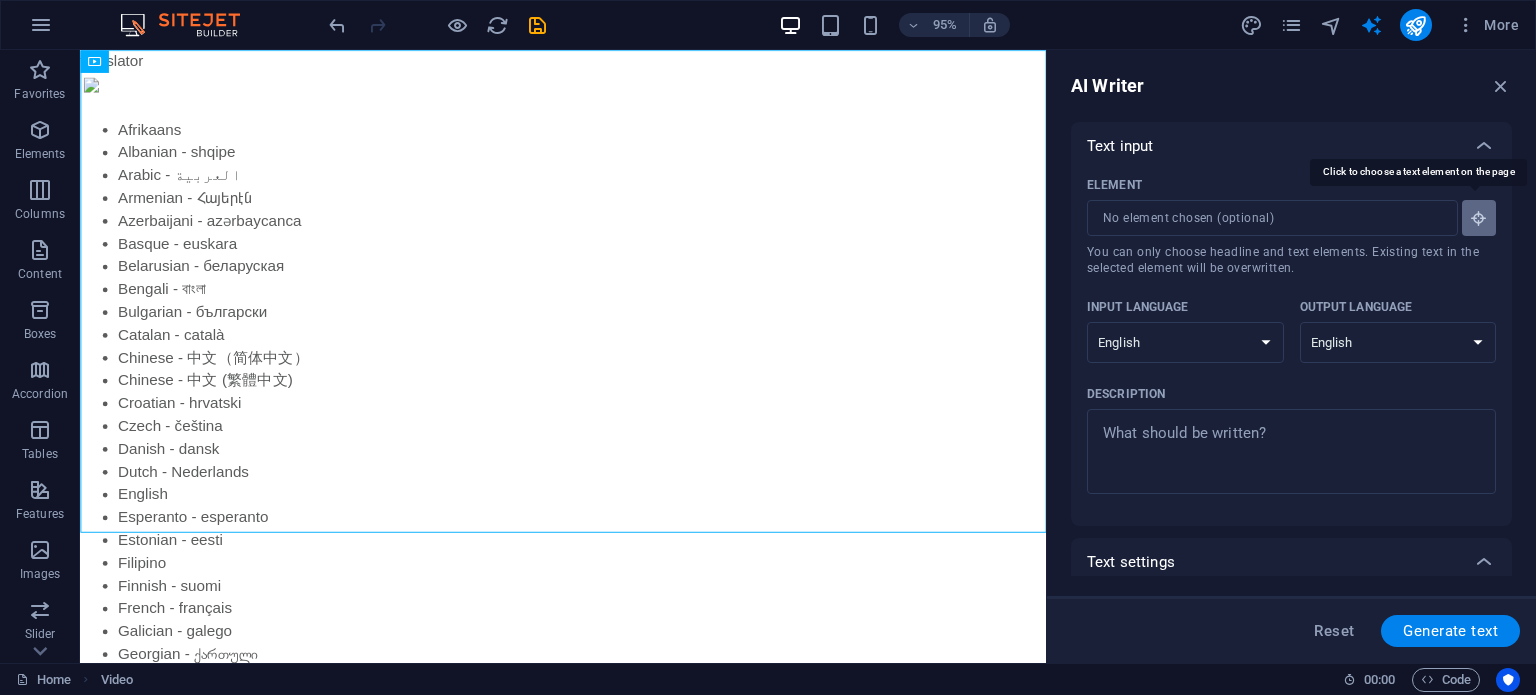 click at bounding box center [1479, 218] 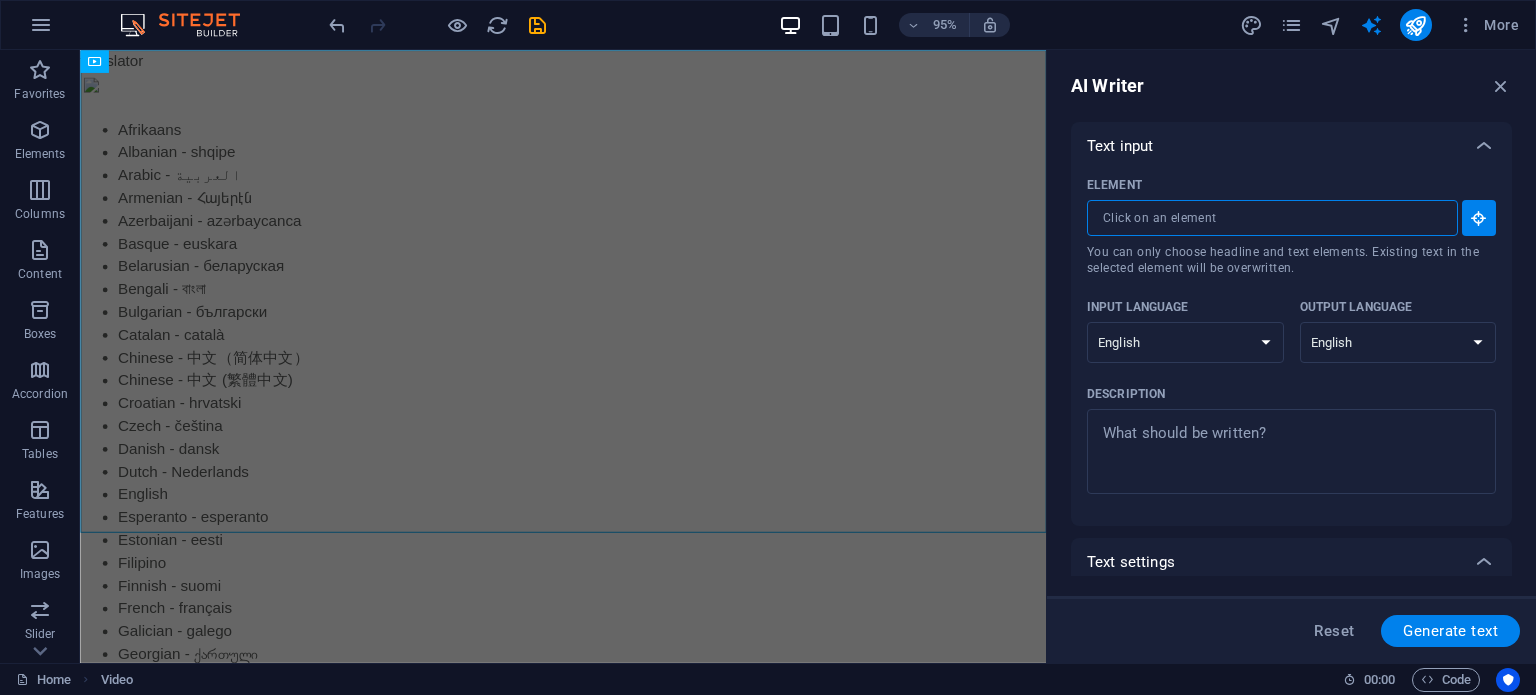click on "Element ​ You can only choose headline and text elements. Existing text in the selected element will be overwritten." at bounding box center [1265, 218] 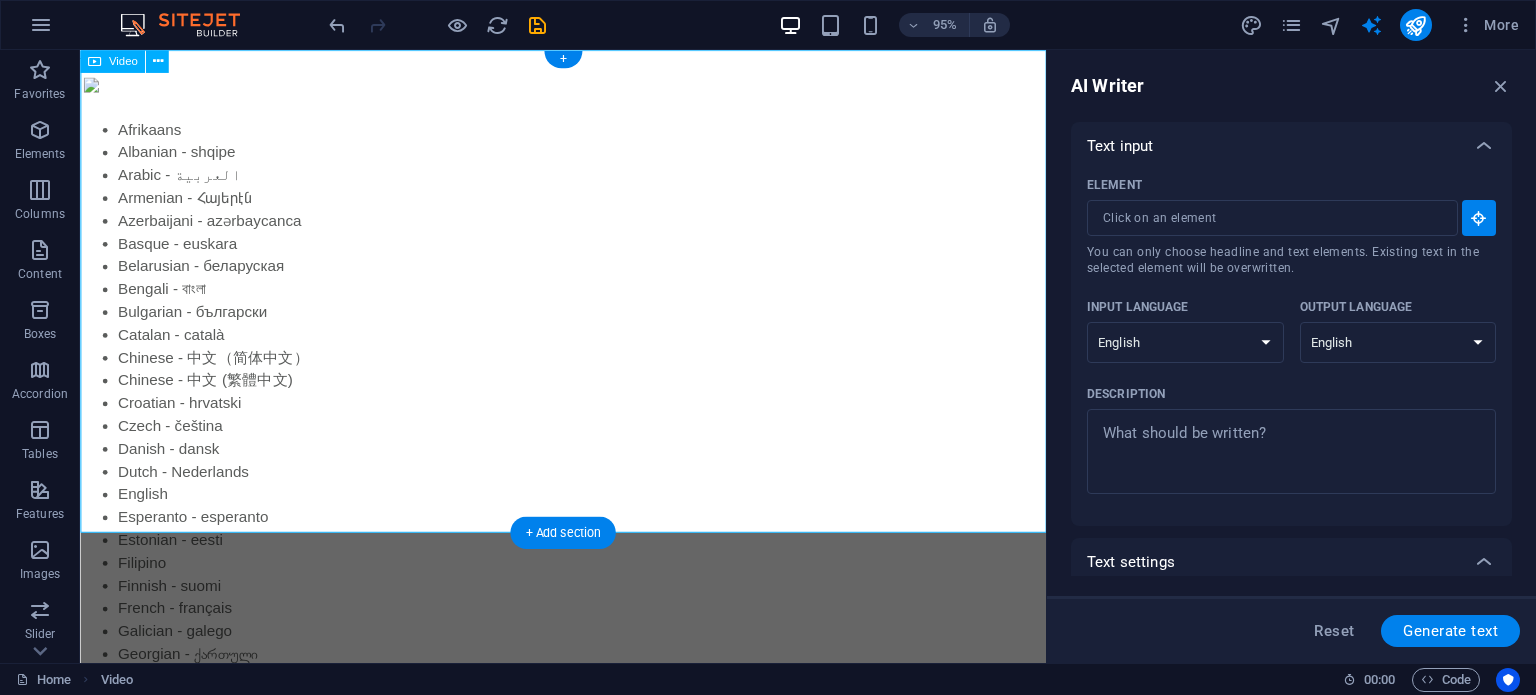 click at bounding box center [588, 1984] 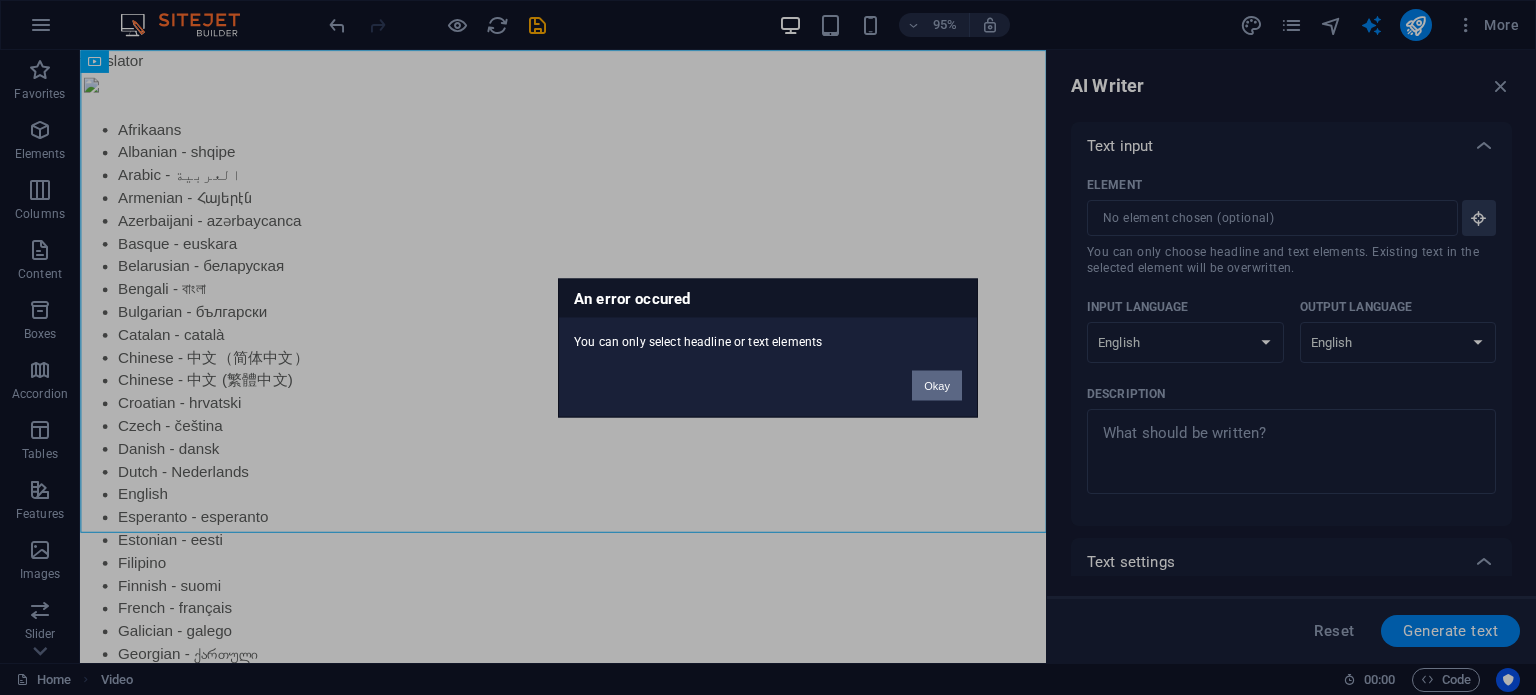 click on "Okay" at bounding box center (937, 385) 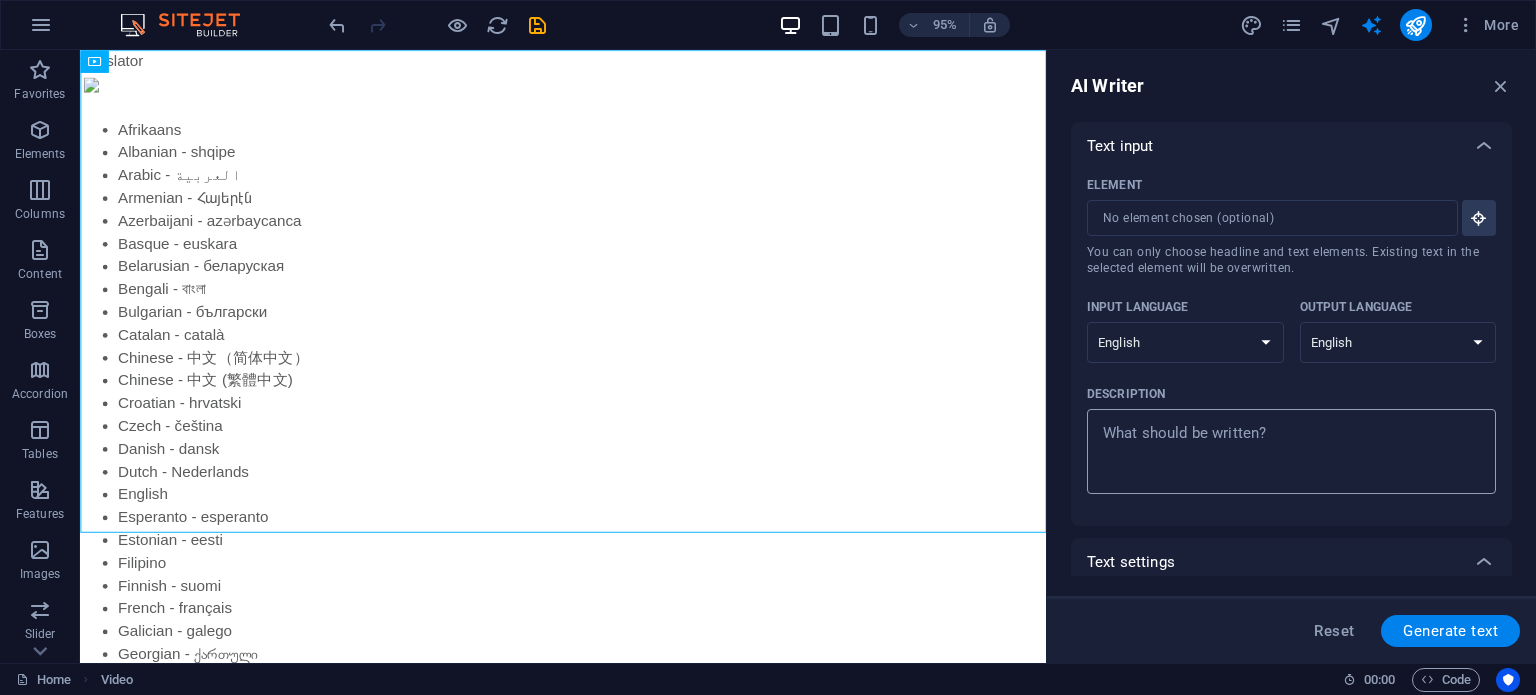 type on "x" 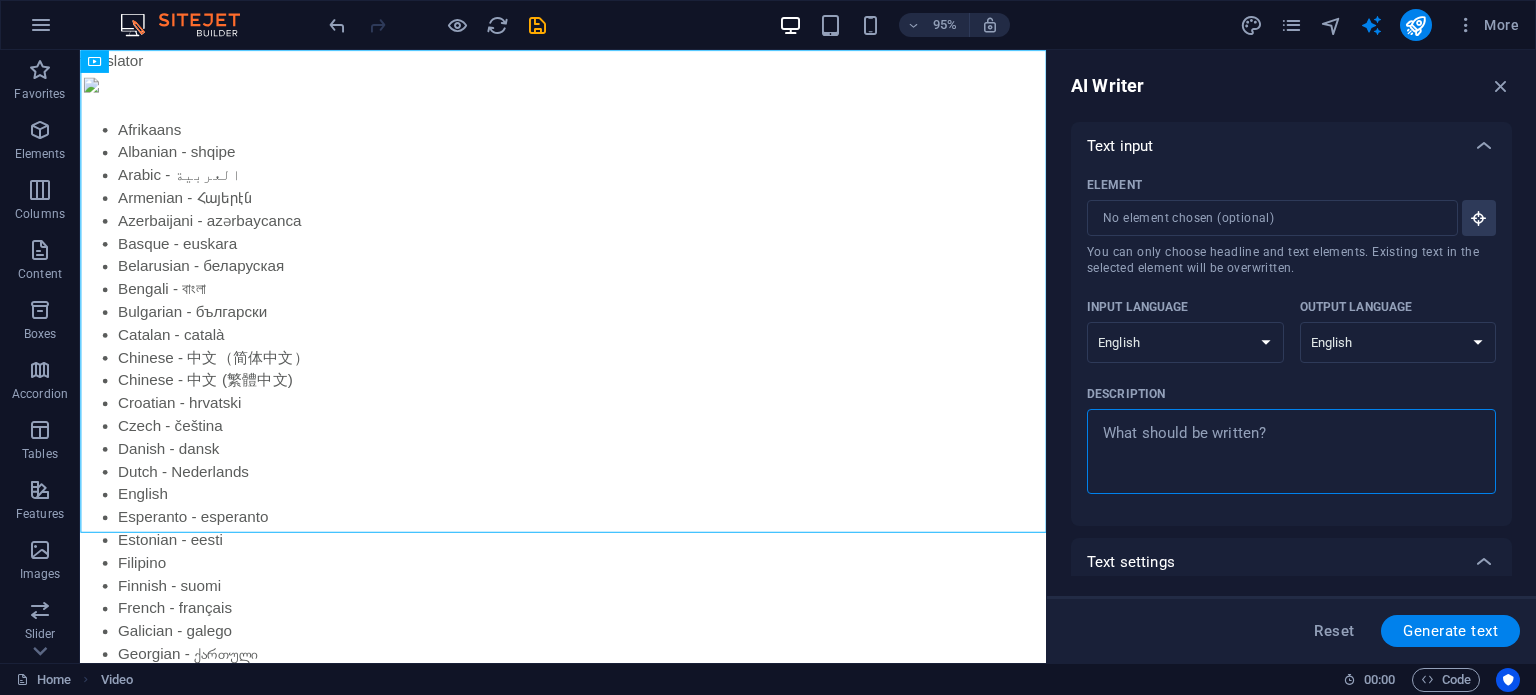 type on "D" 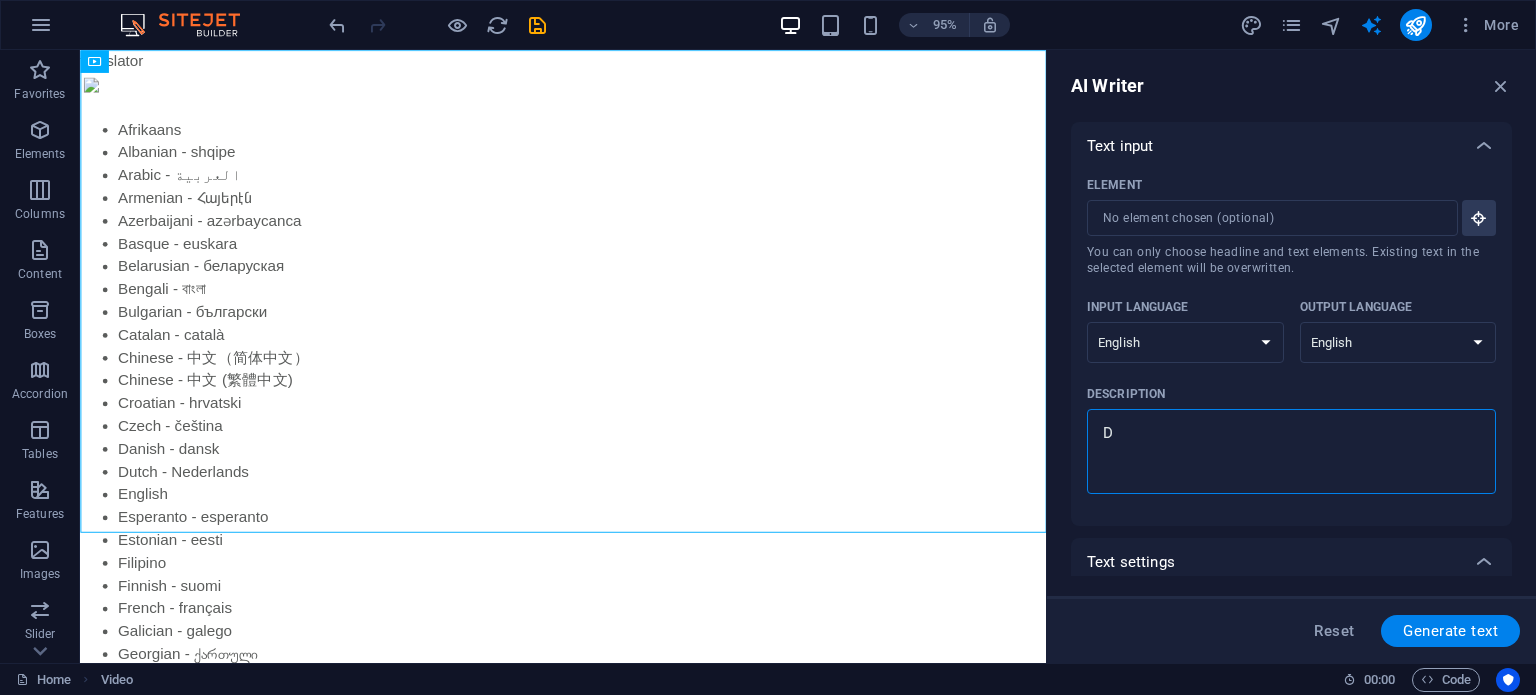 type on "DF" 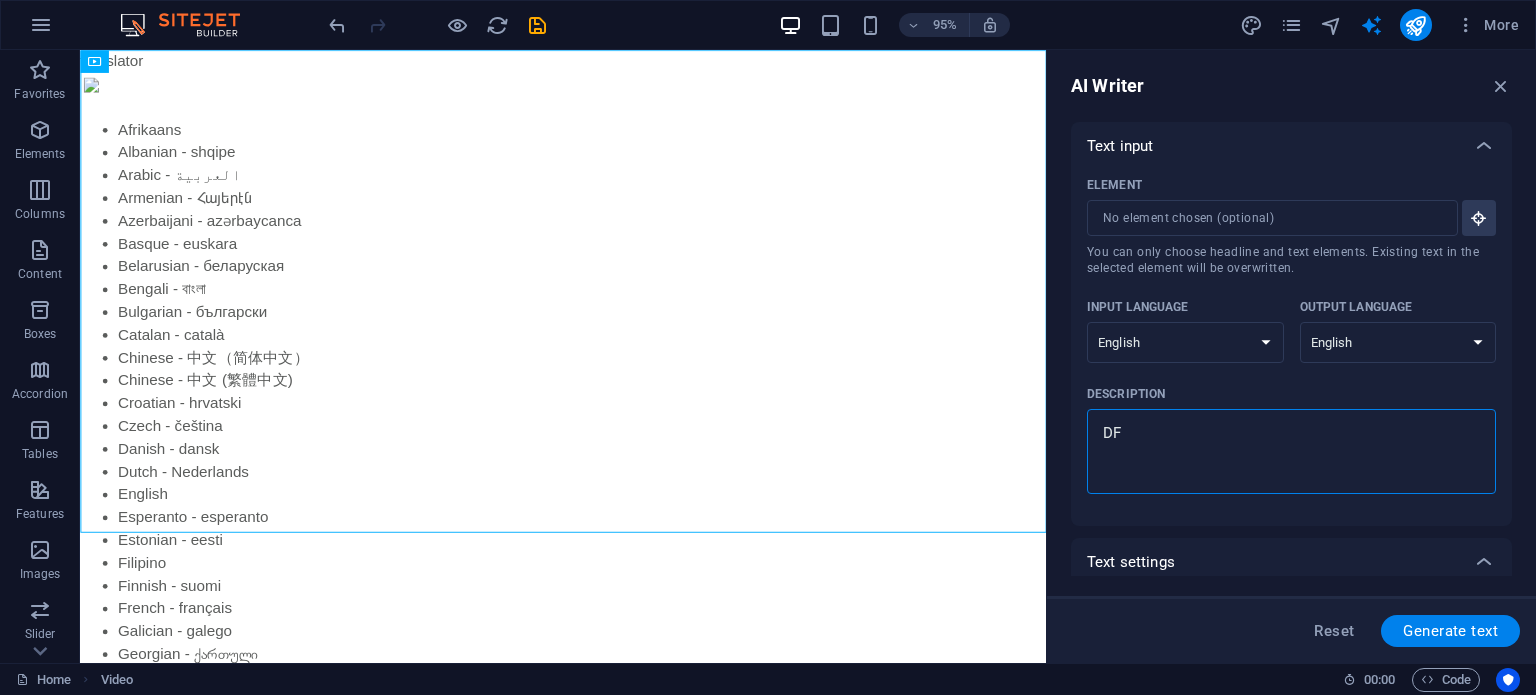type on "DFD" 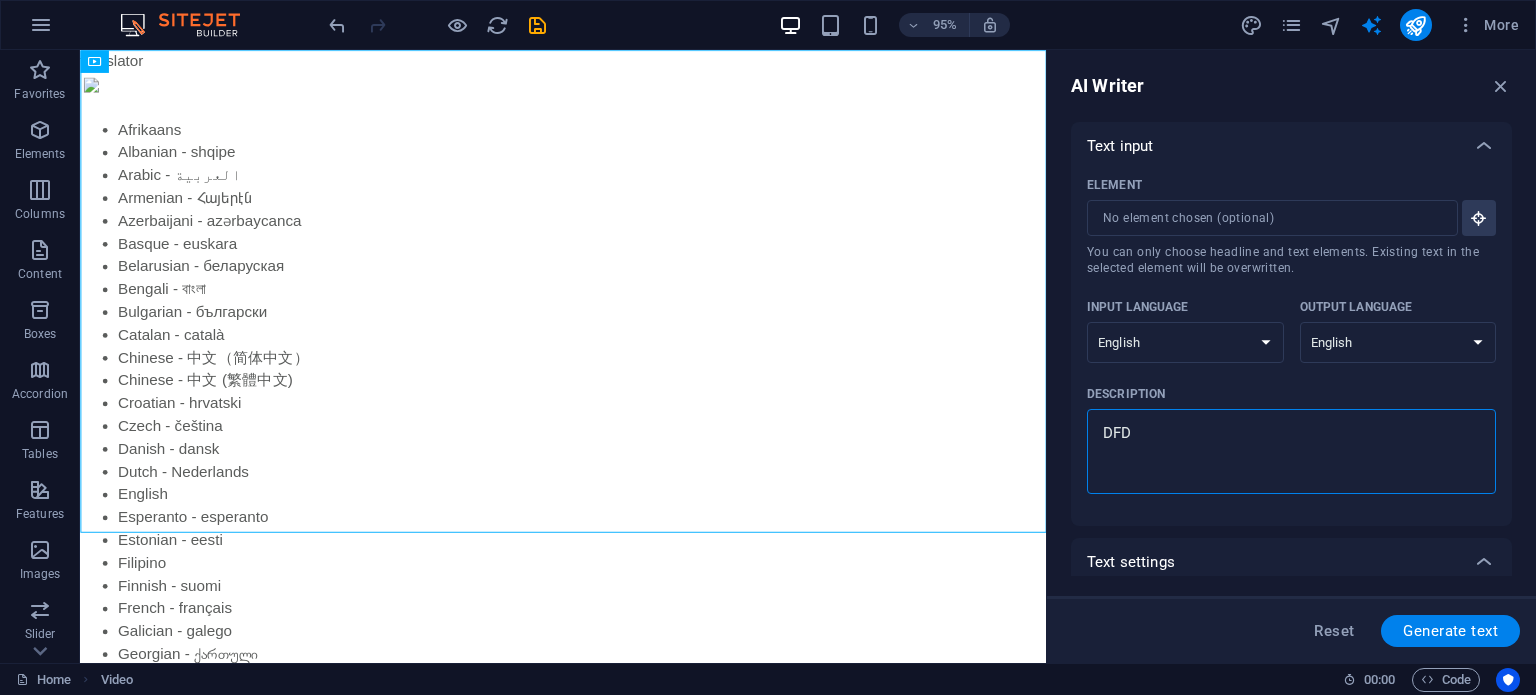type on "DF" 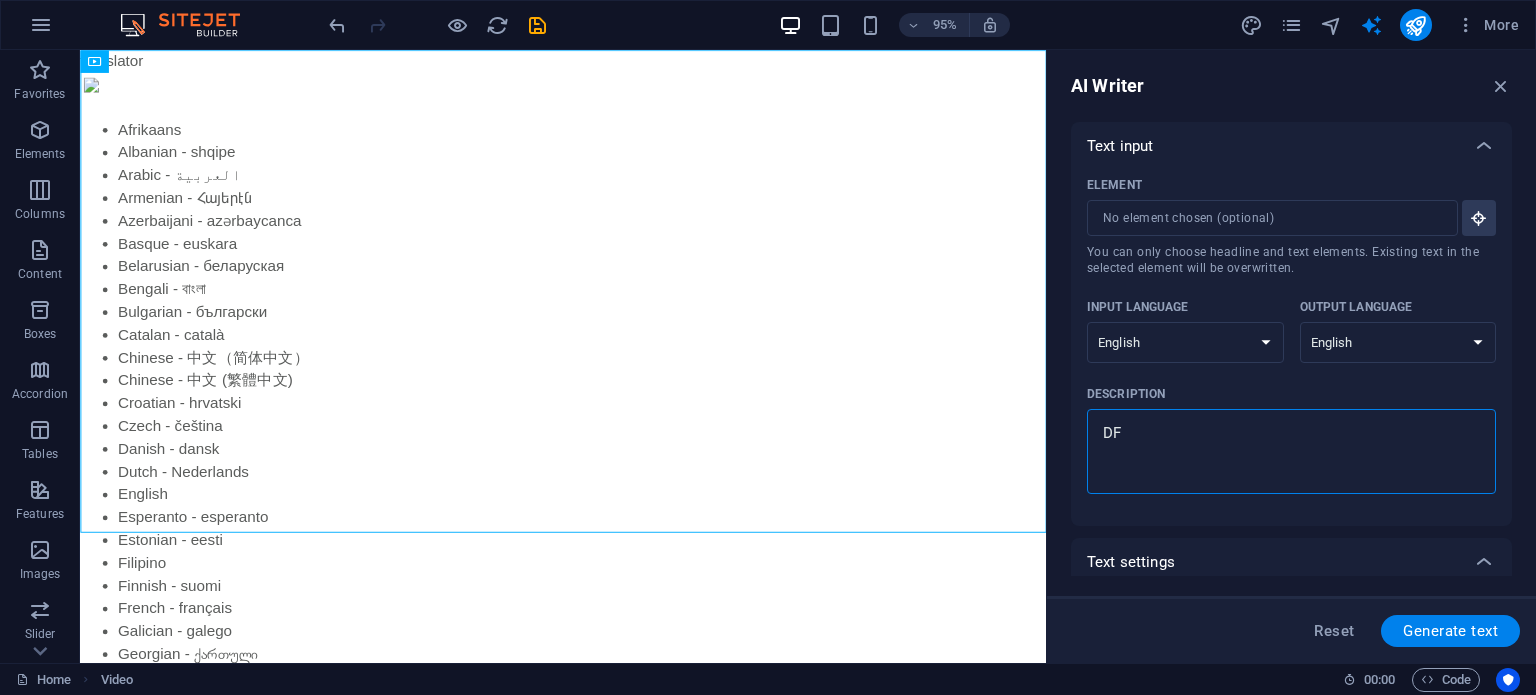 type on "D" 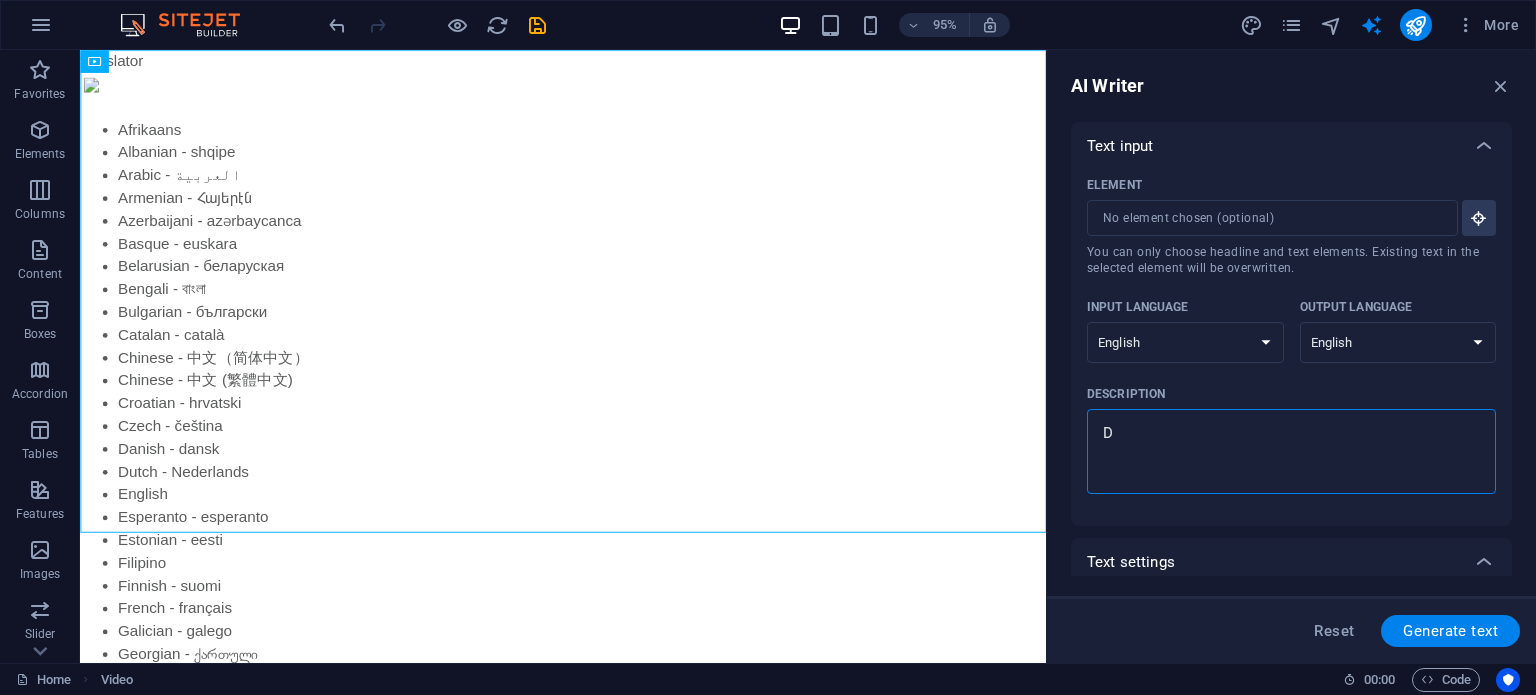 type 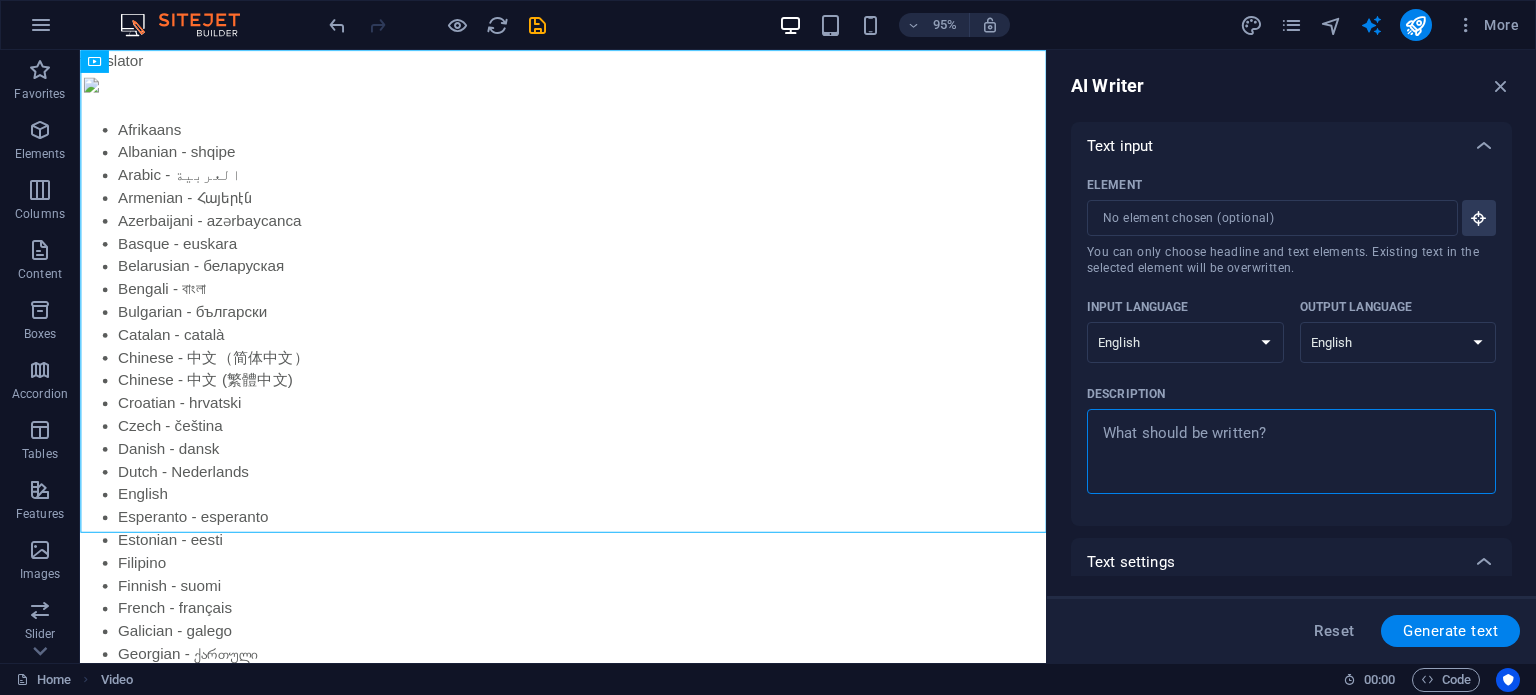 type on "E" 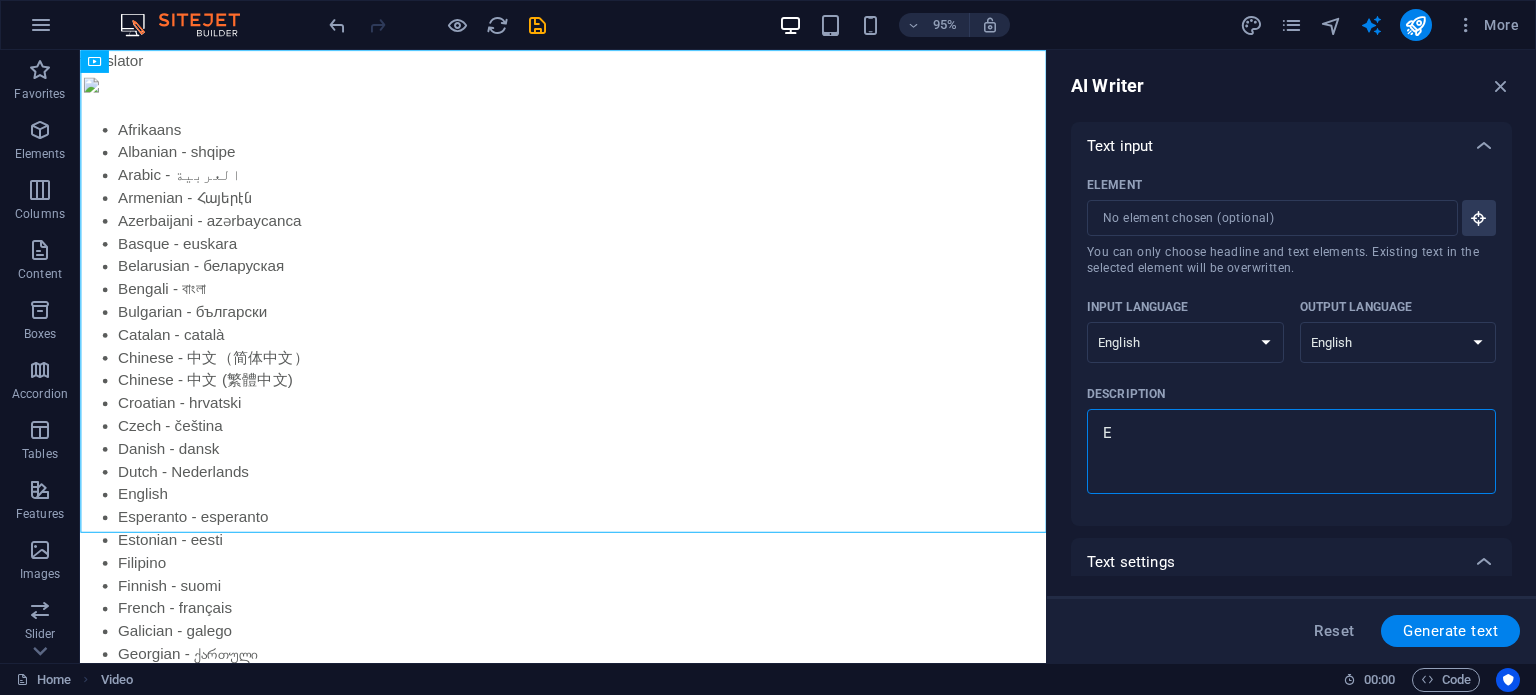 type on "ER" 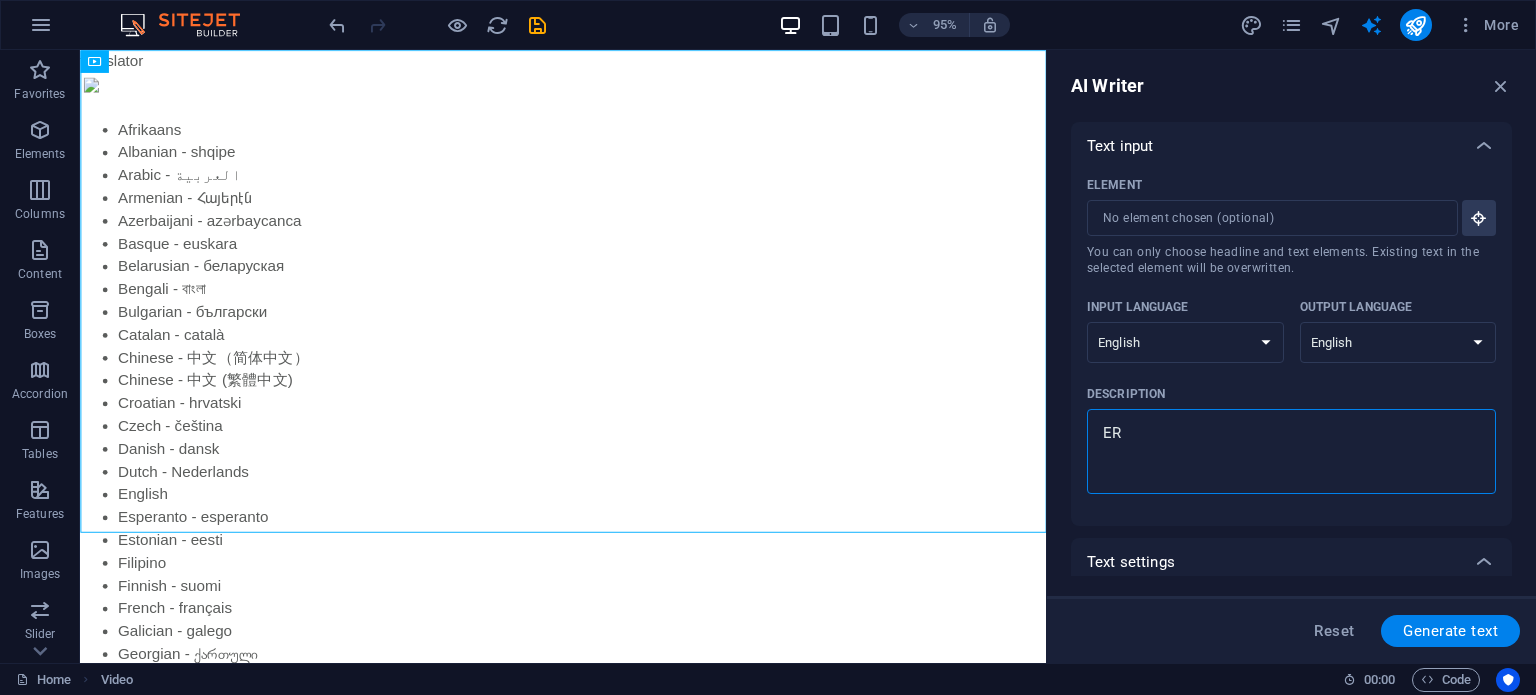 type on "E" 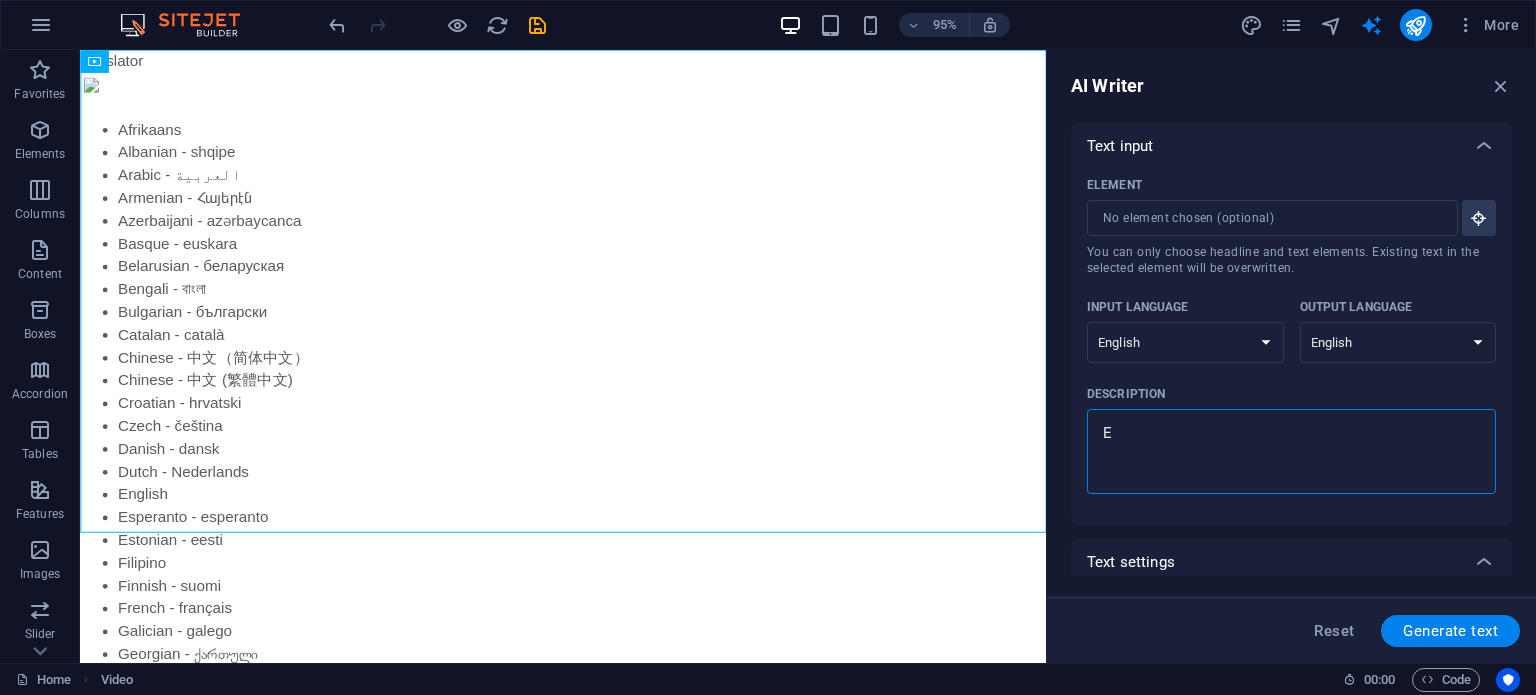 type 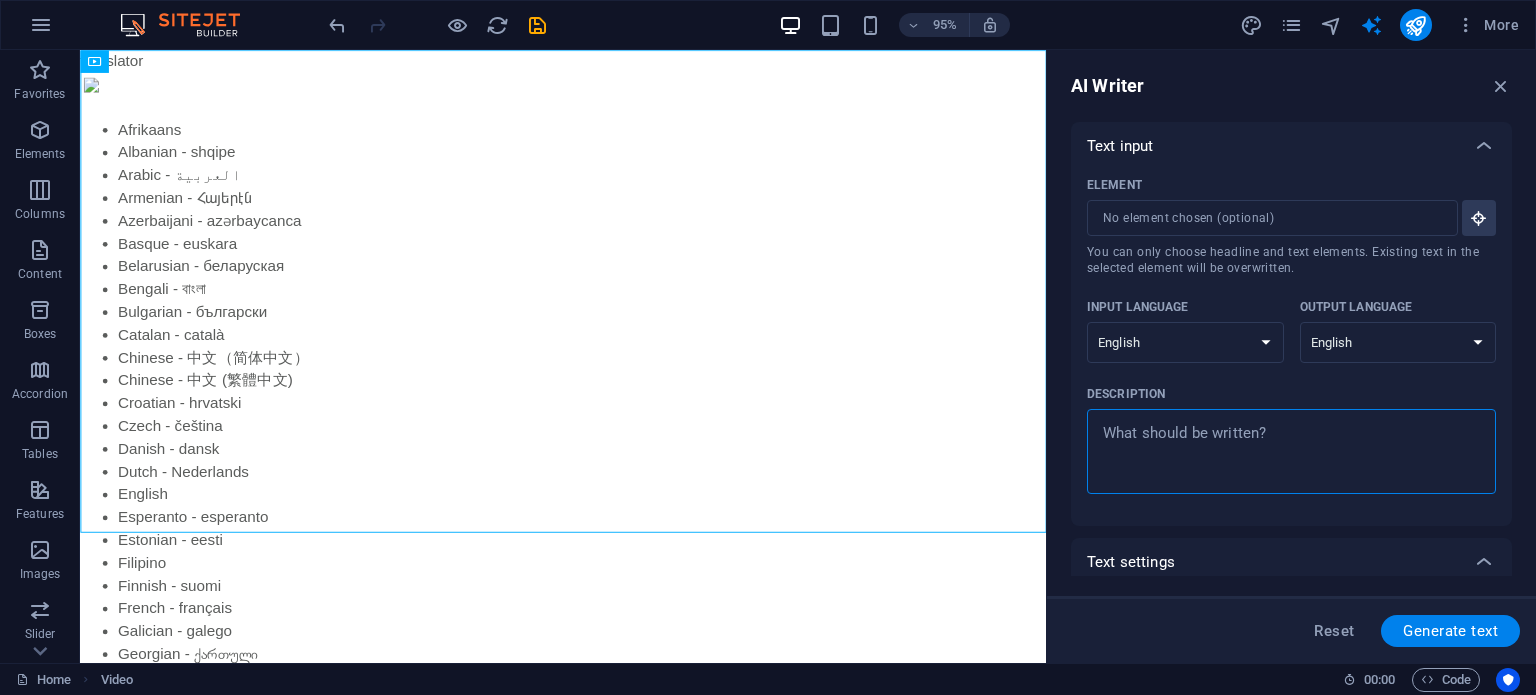 type on "C" 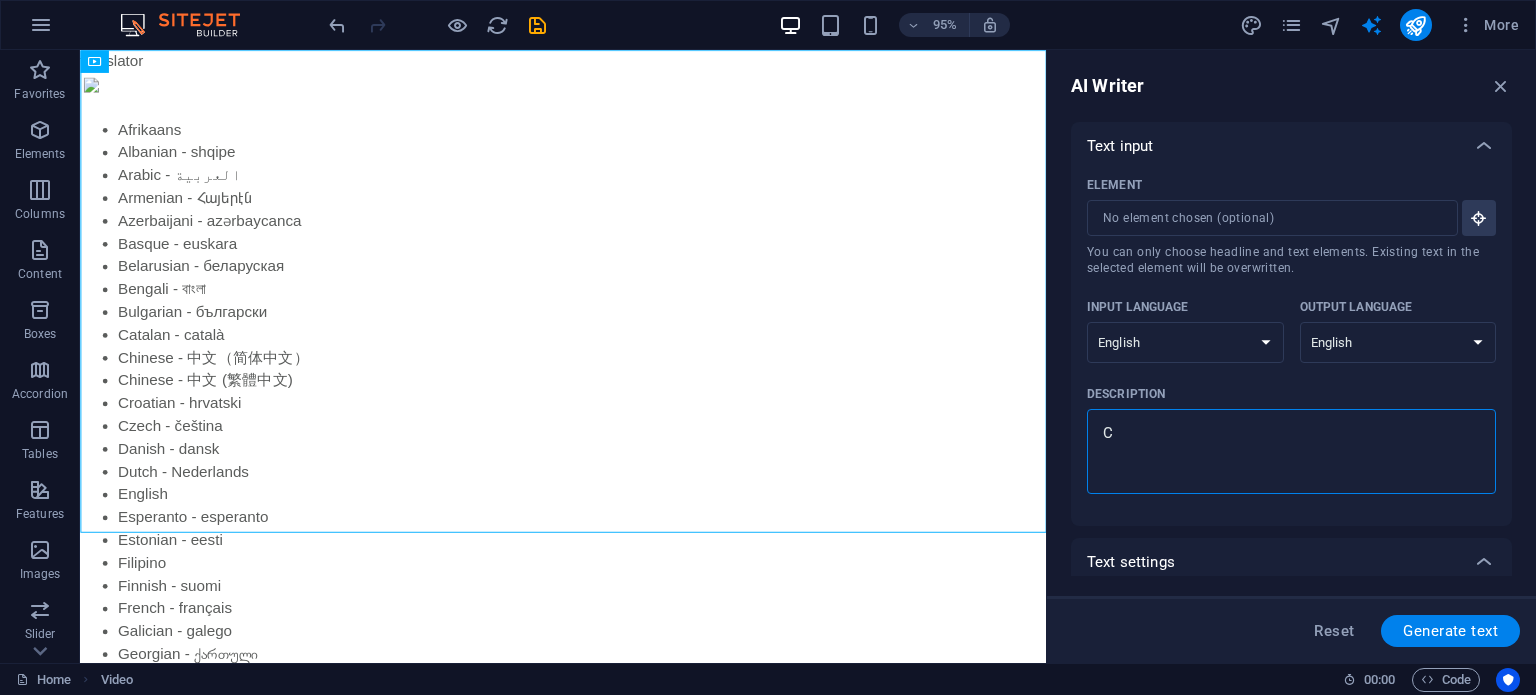 type on "CR" 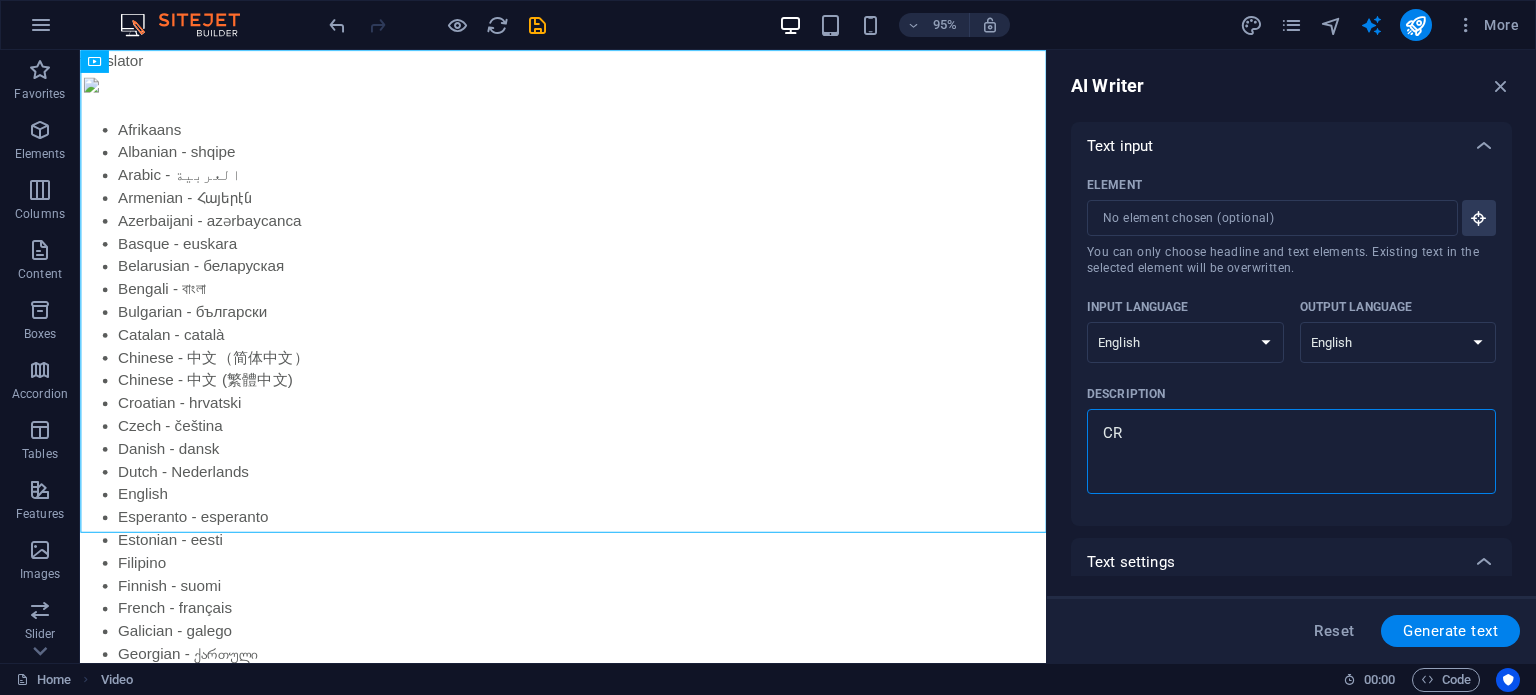 type on "CRE" 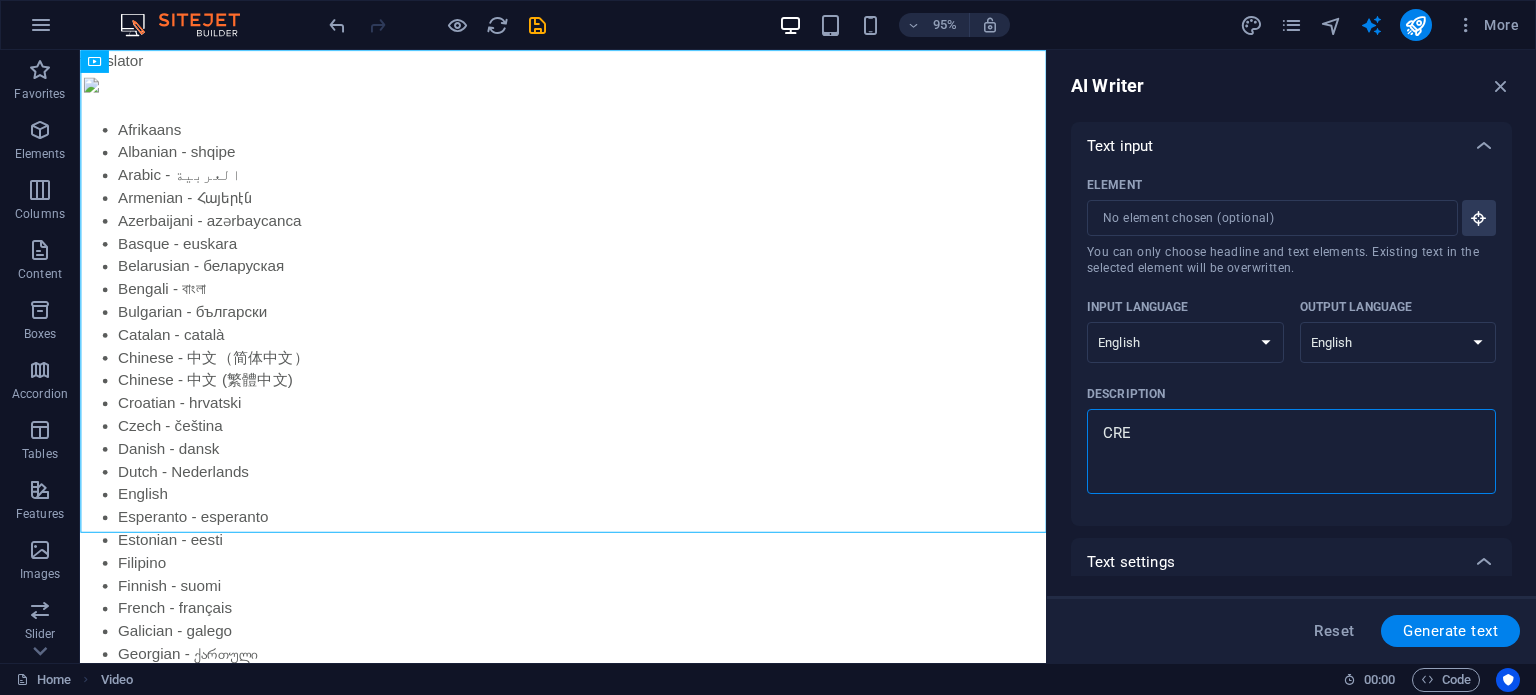 type on "CREA" 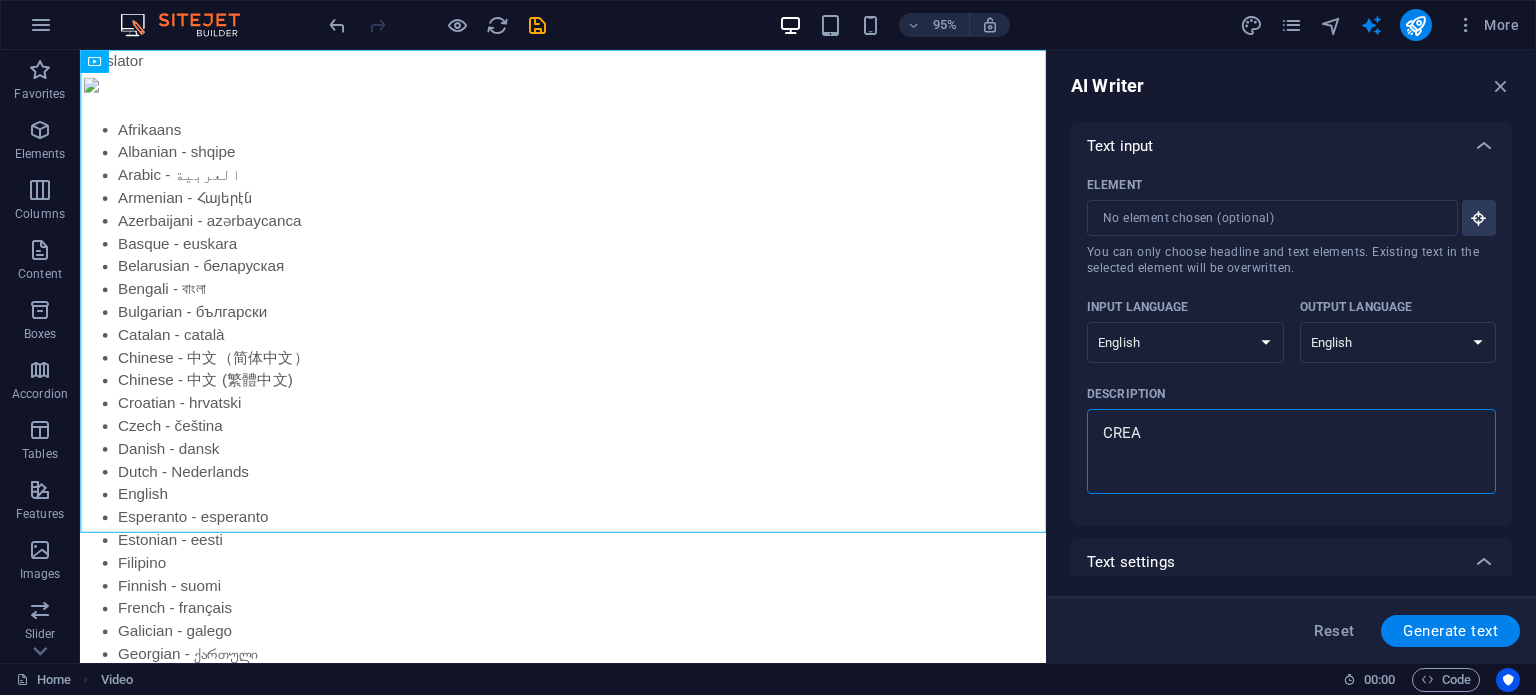 type on "CREAT" 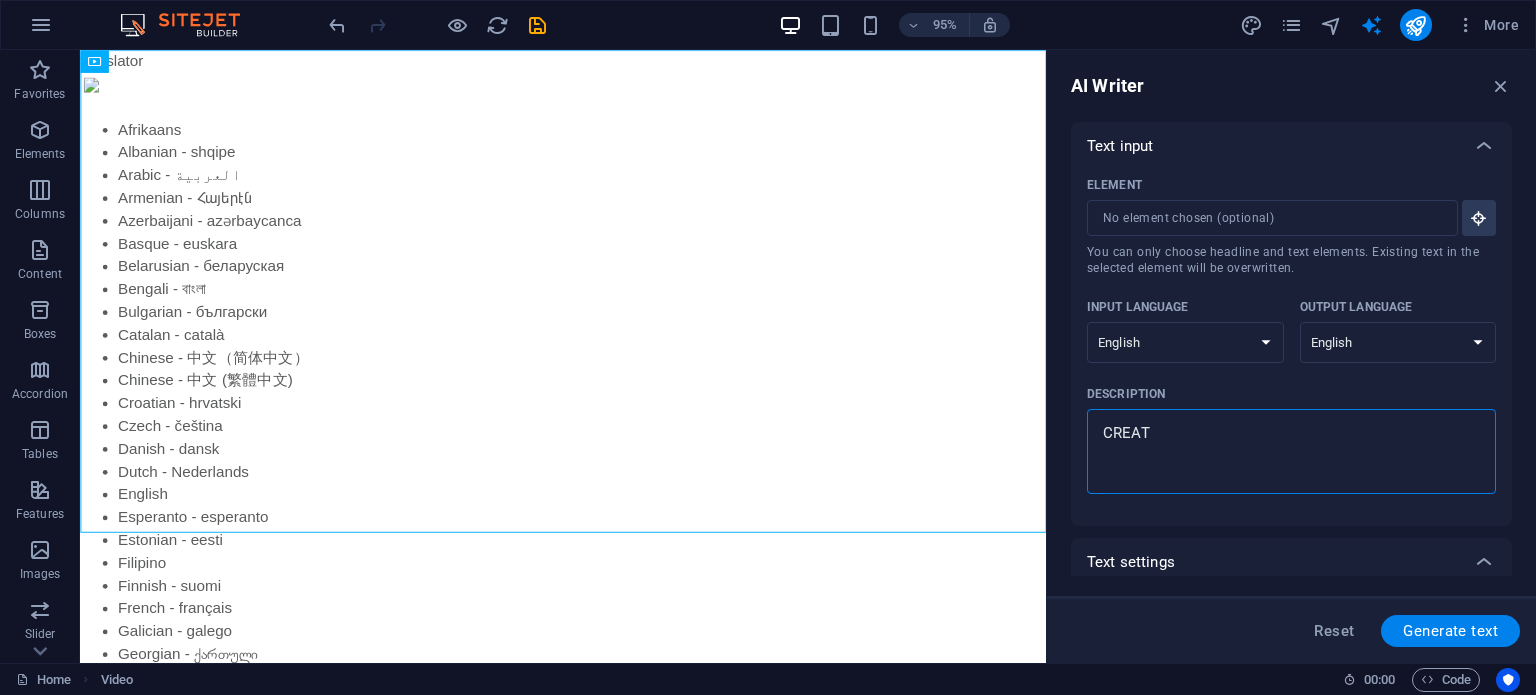 type on "CREATe" 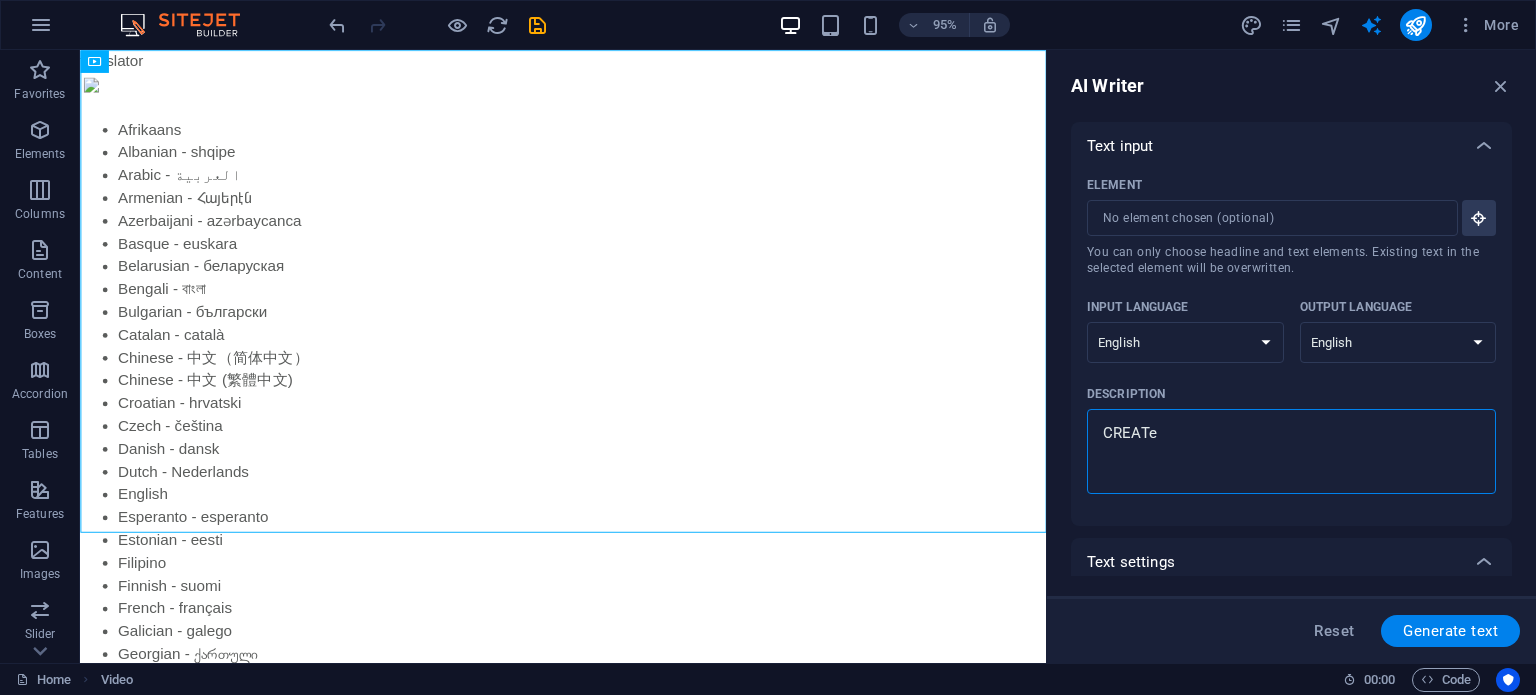 type on "x" 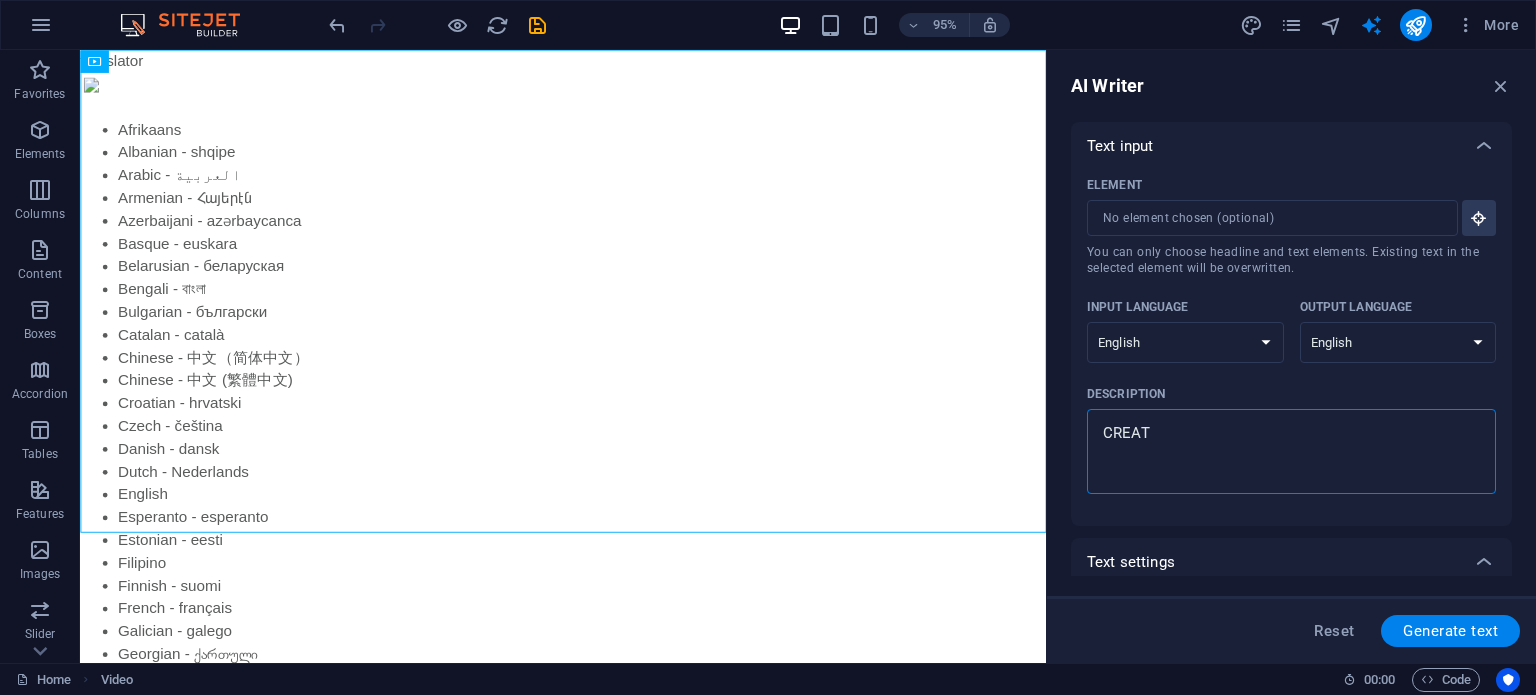 type on "CREATR" 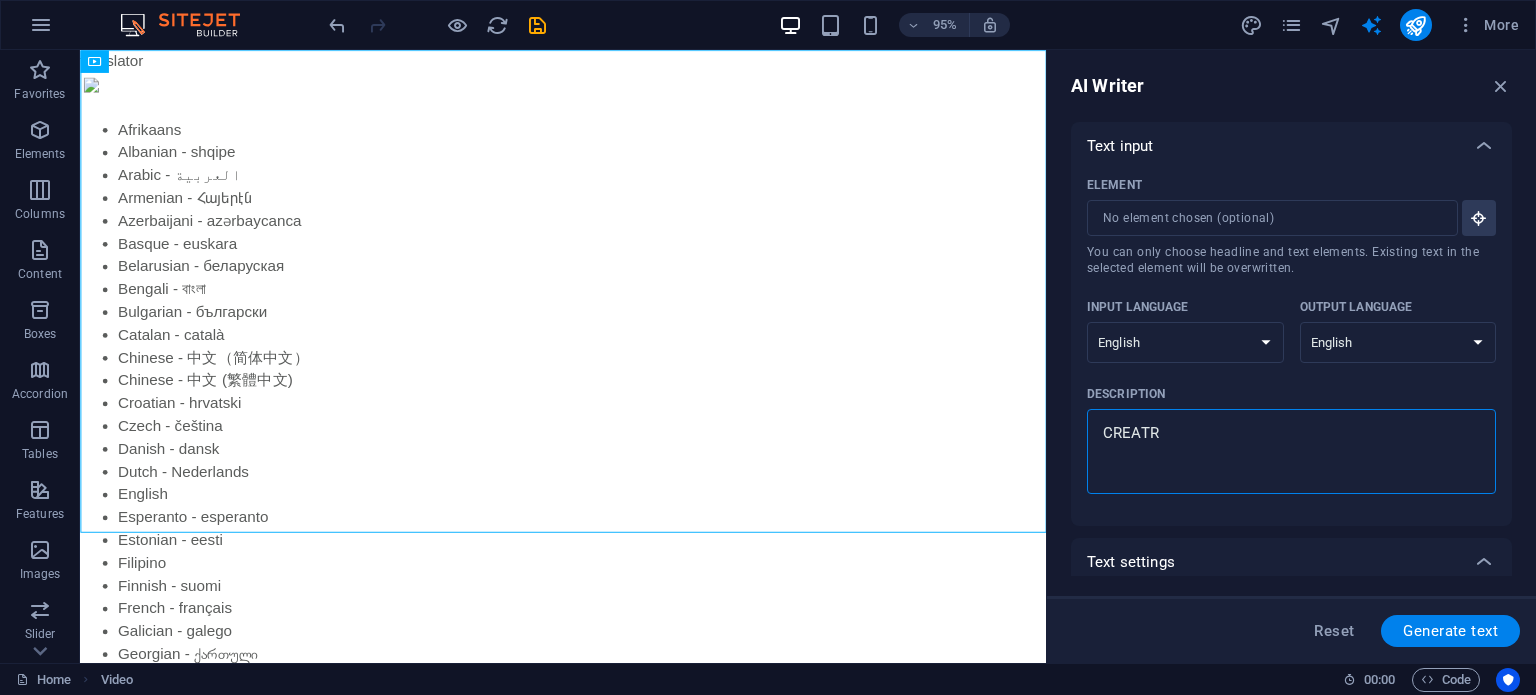 type on "CREAT" 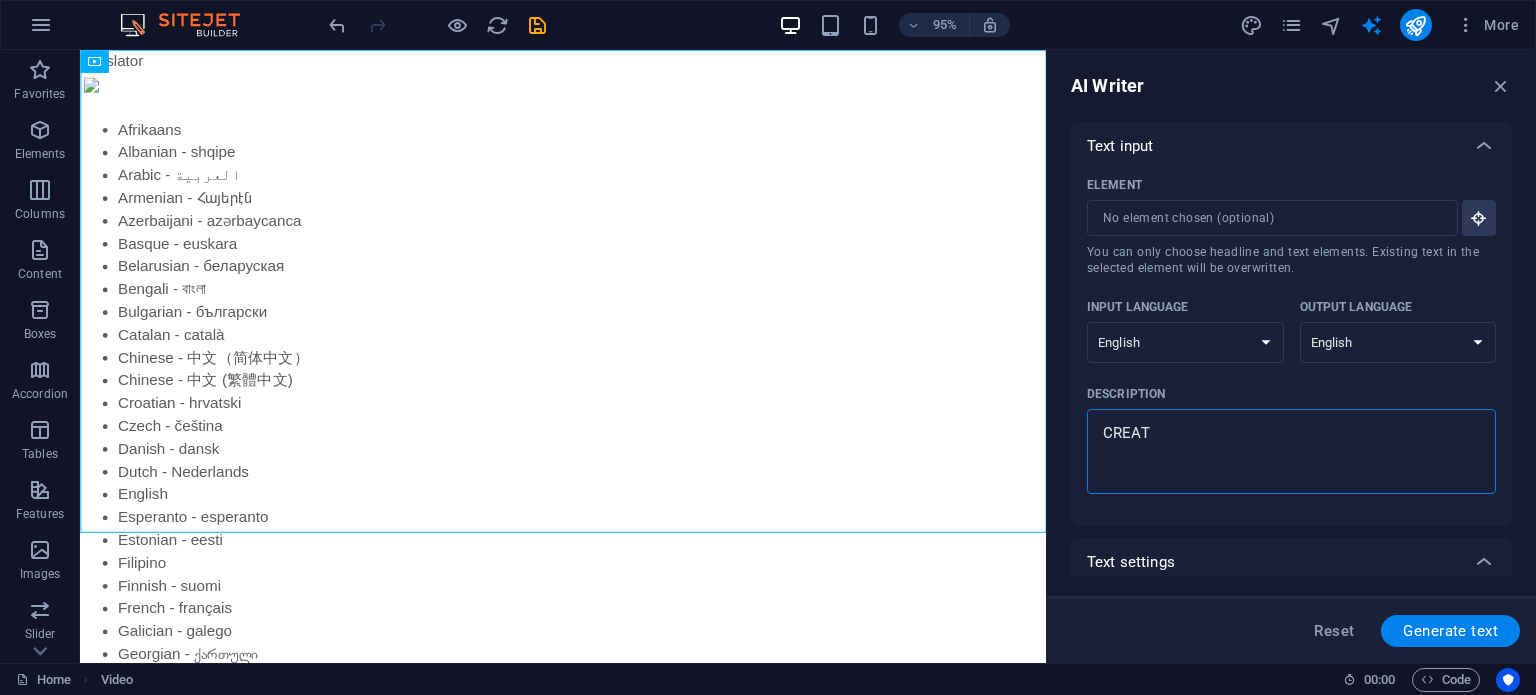 type on "CREATE" 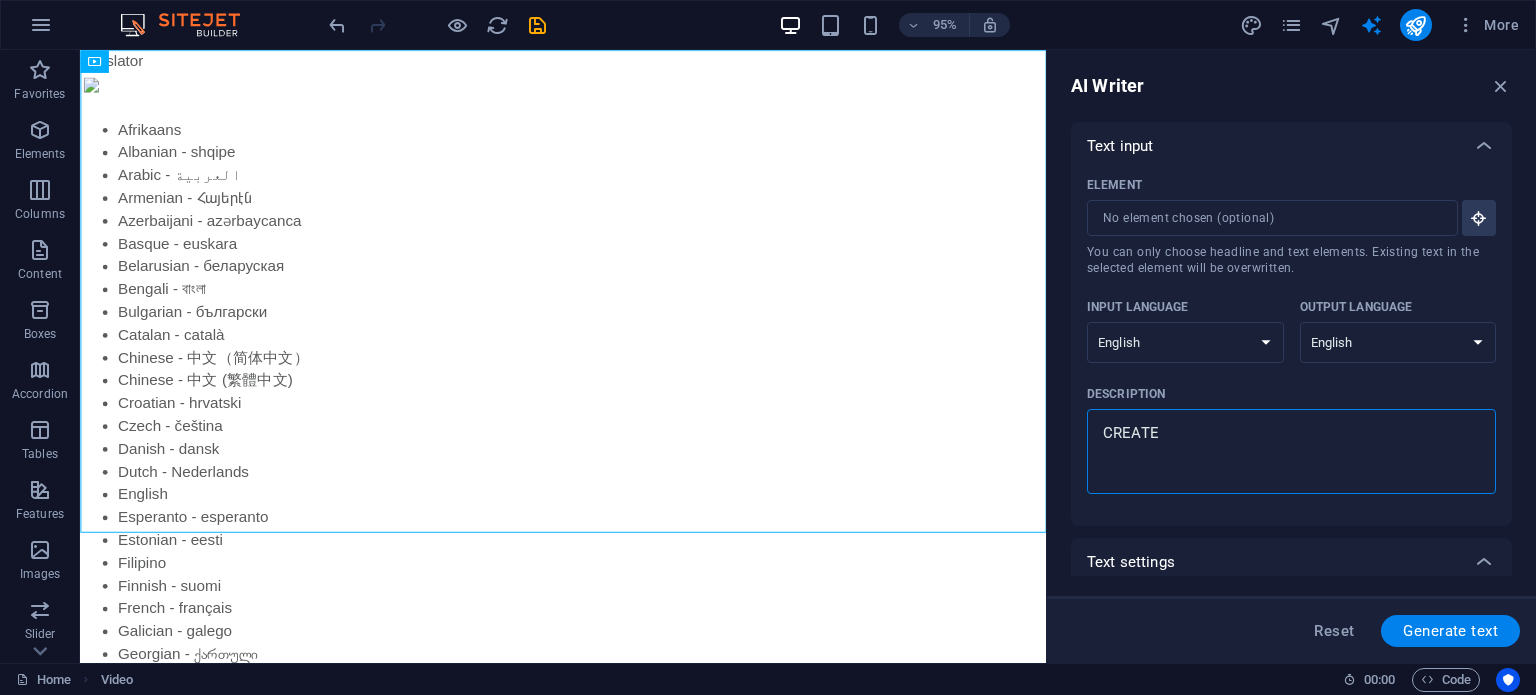 type on "CREATE" 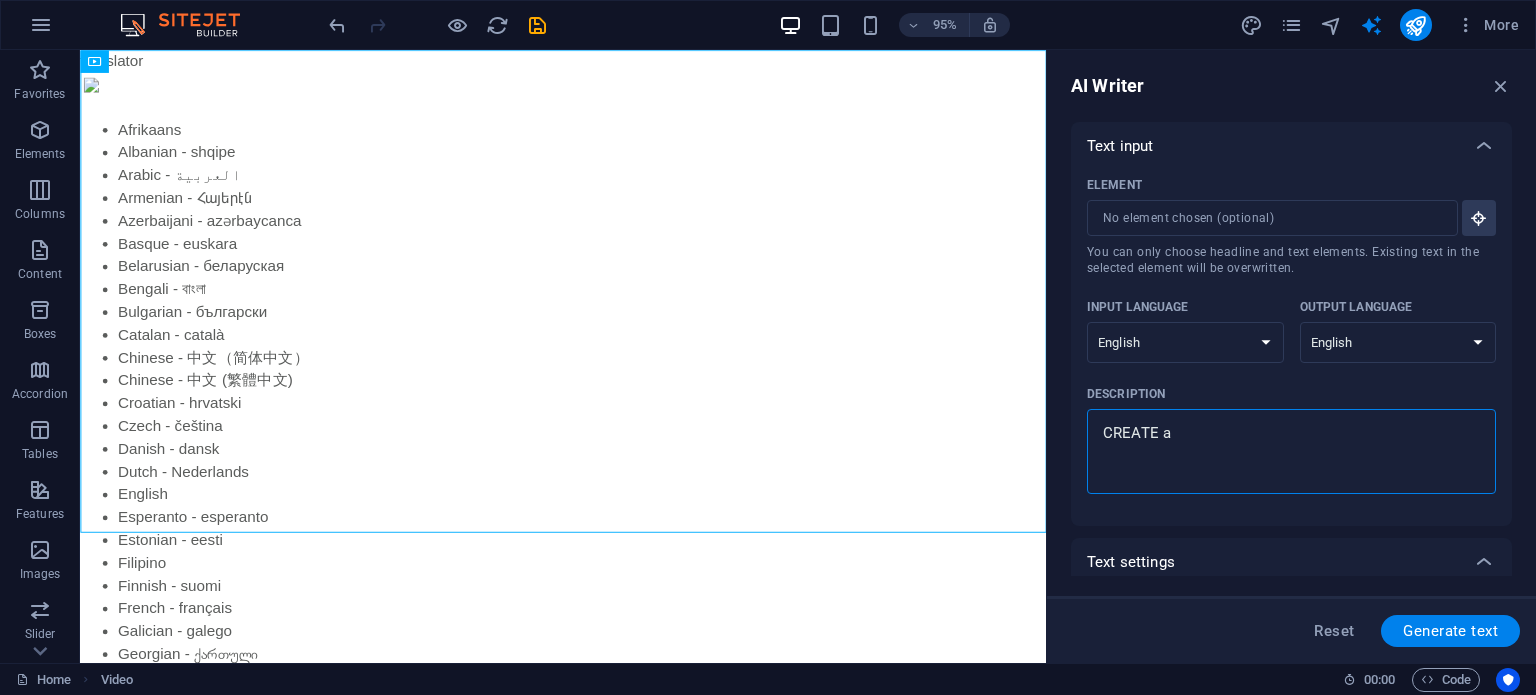 type on "CREATE an" 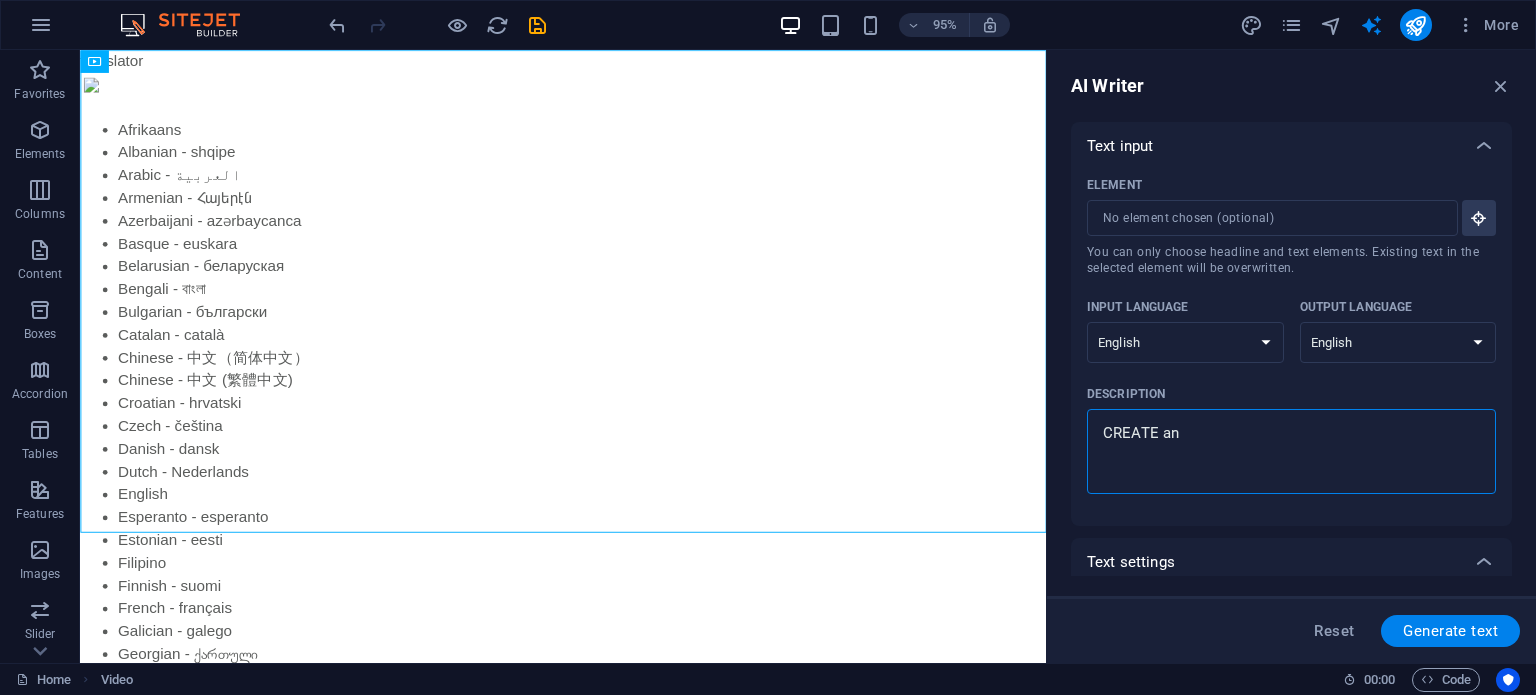 type on "CREATE an" 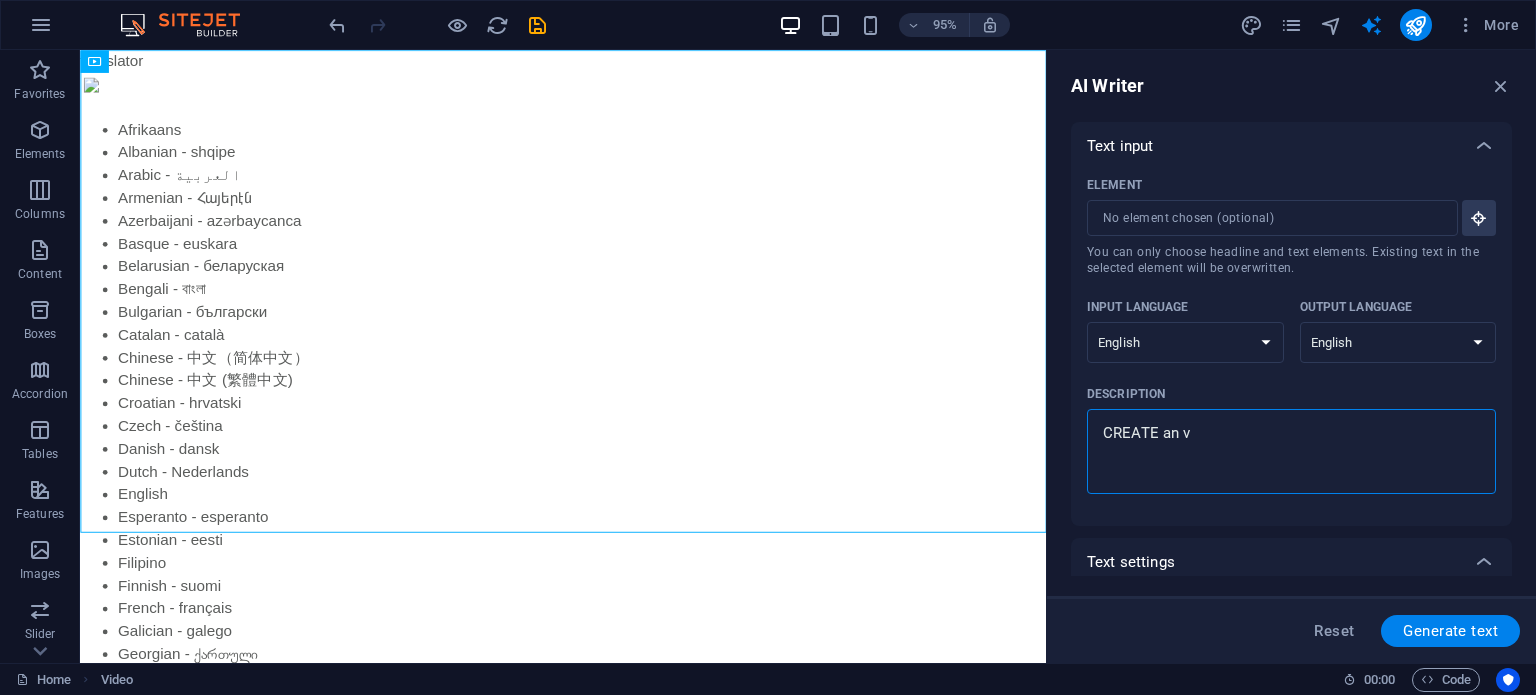 type on "CREATE an vi" 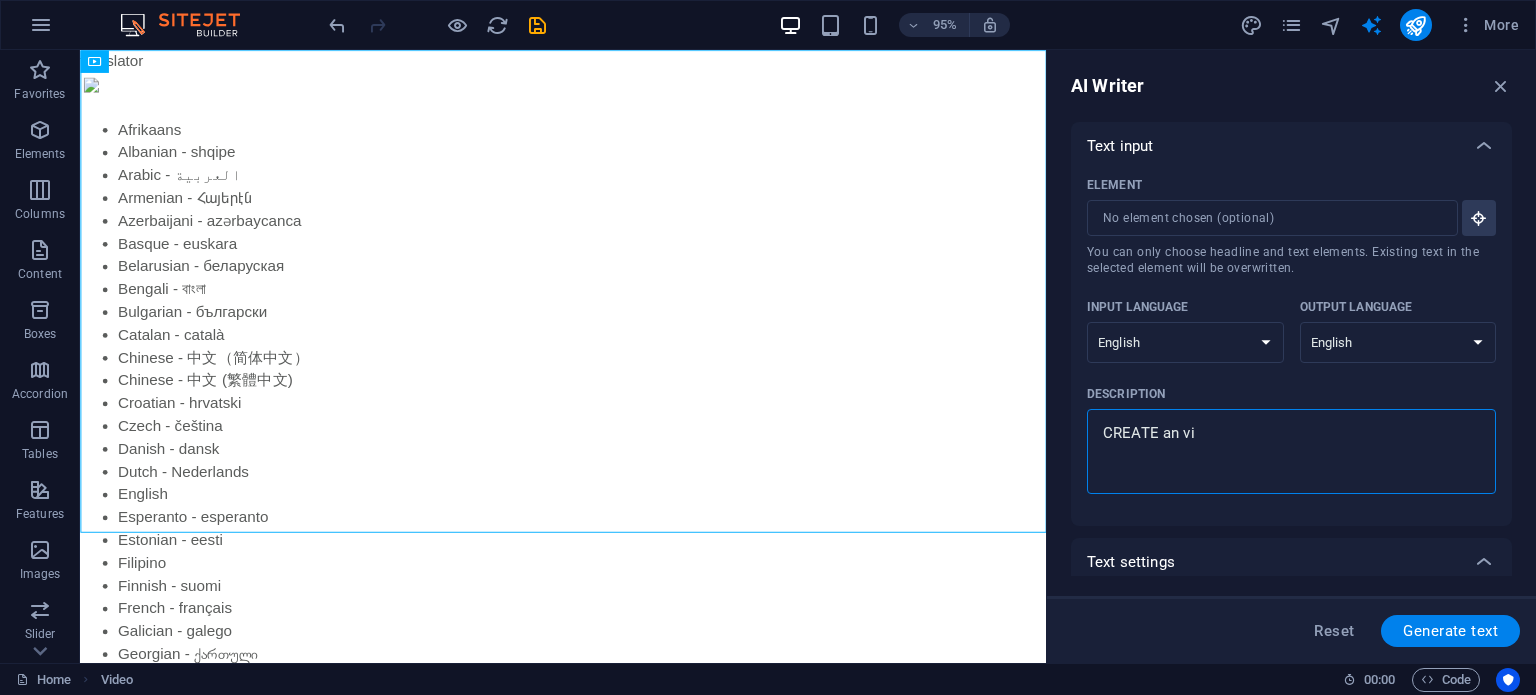 type on "CREATE an vid" 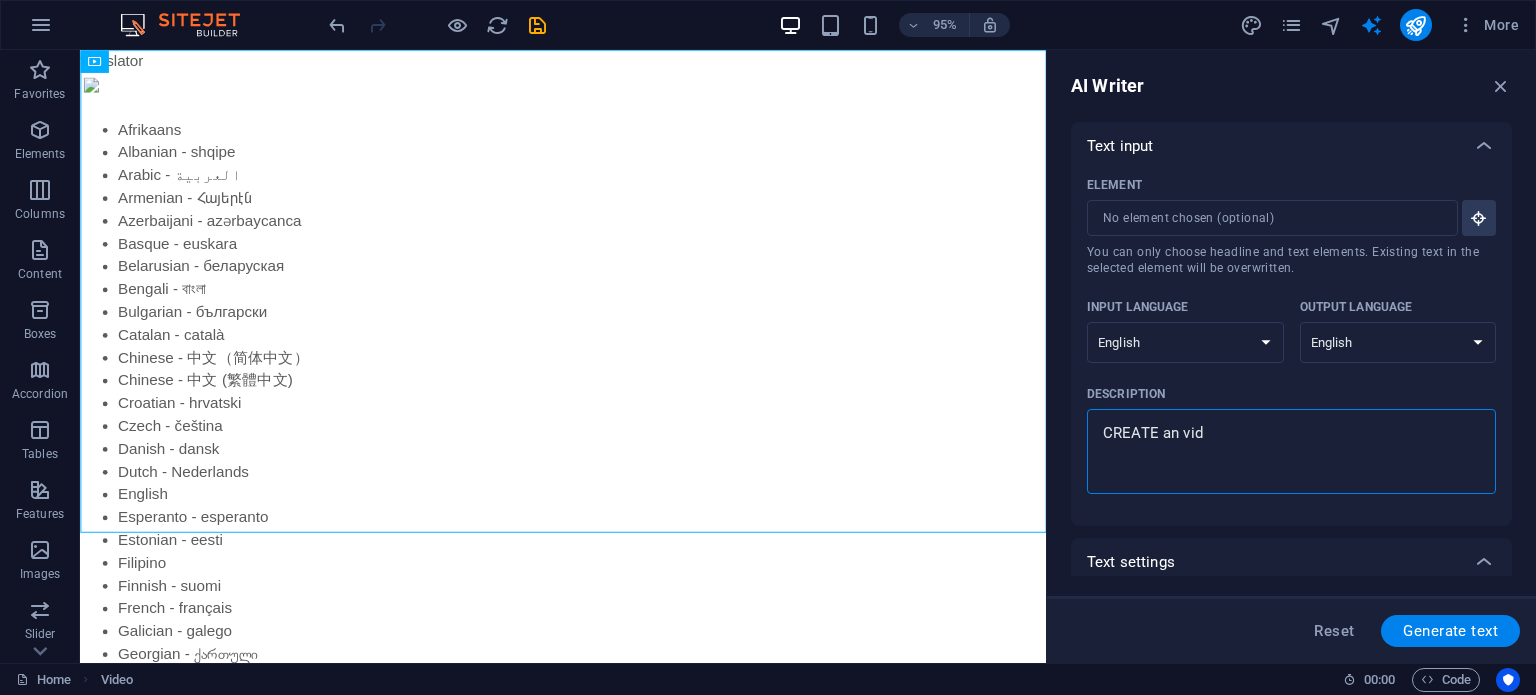 type on "CREATE an vide" 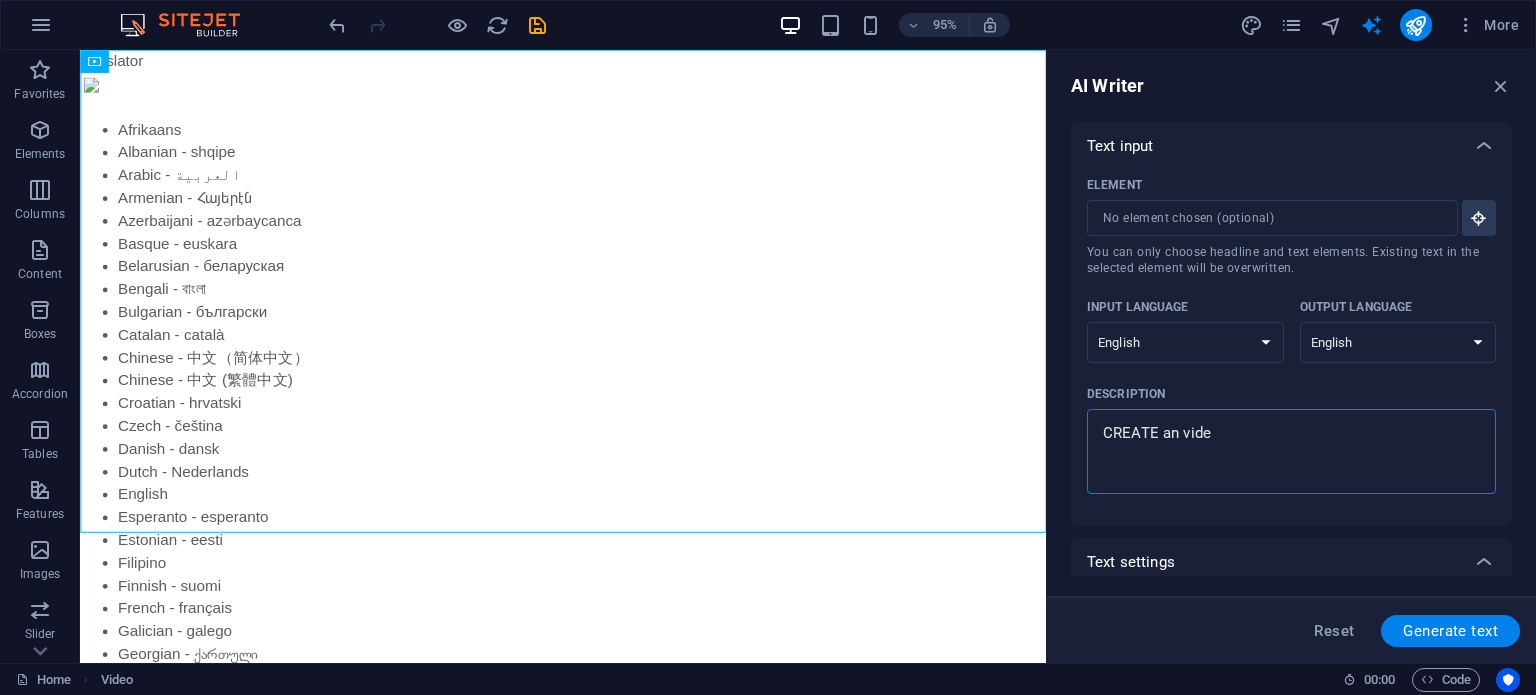 type on "CREATE an video" 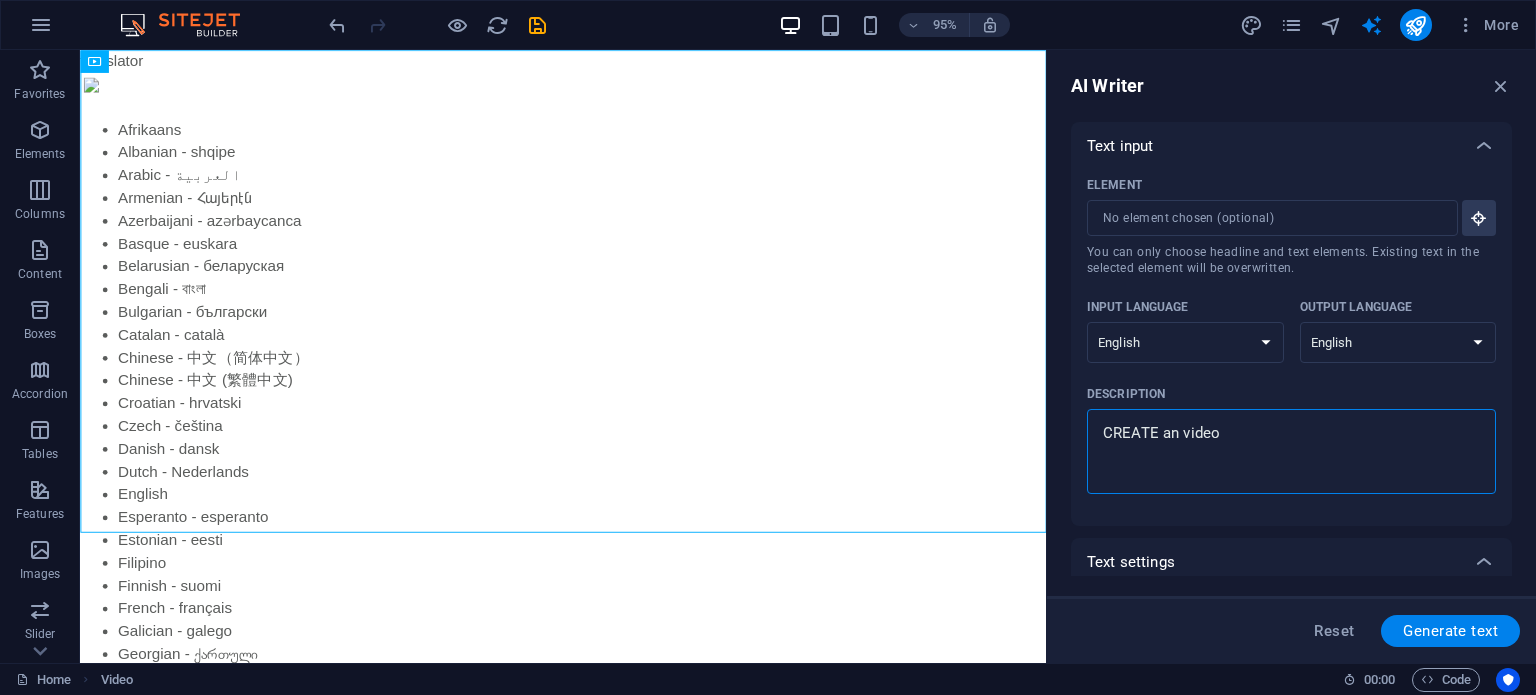 type on "CREATE an video" 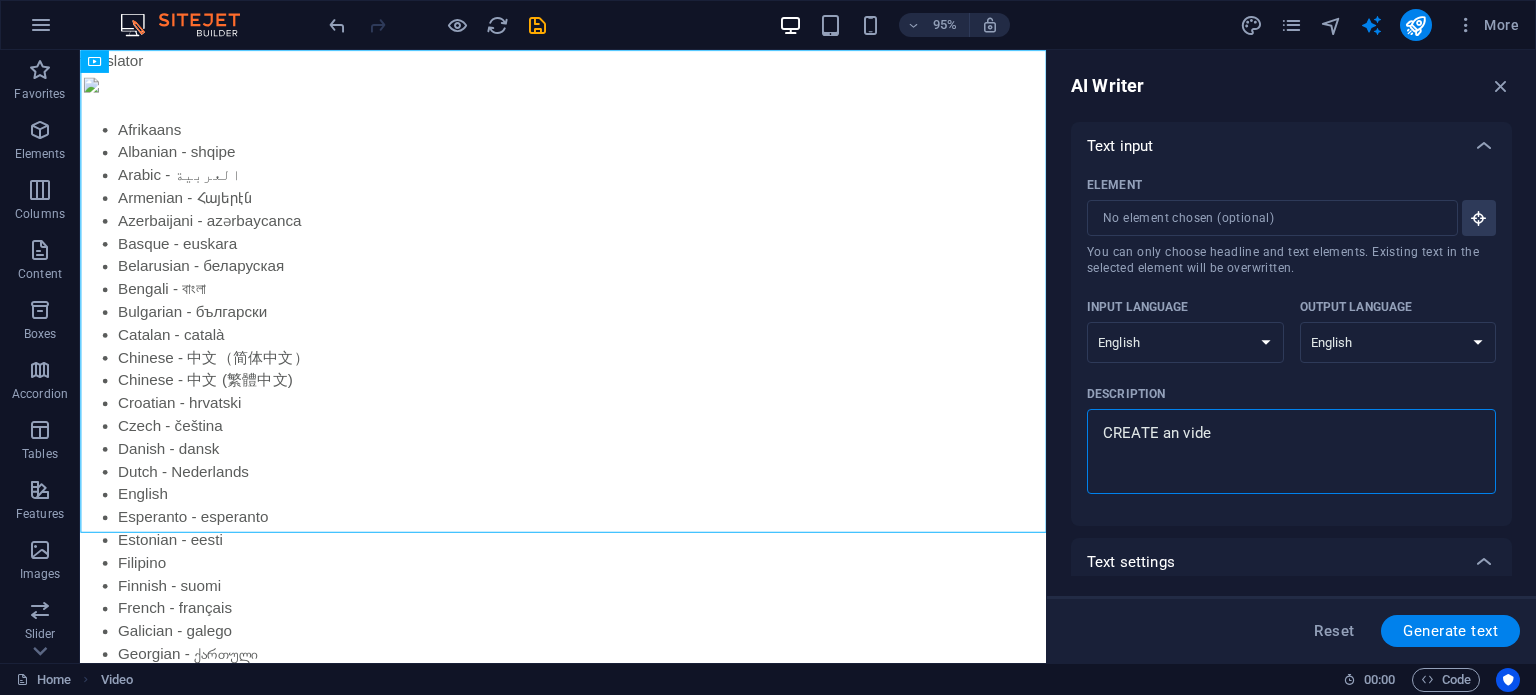 type on "CREATE an vid" 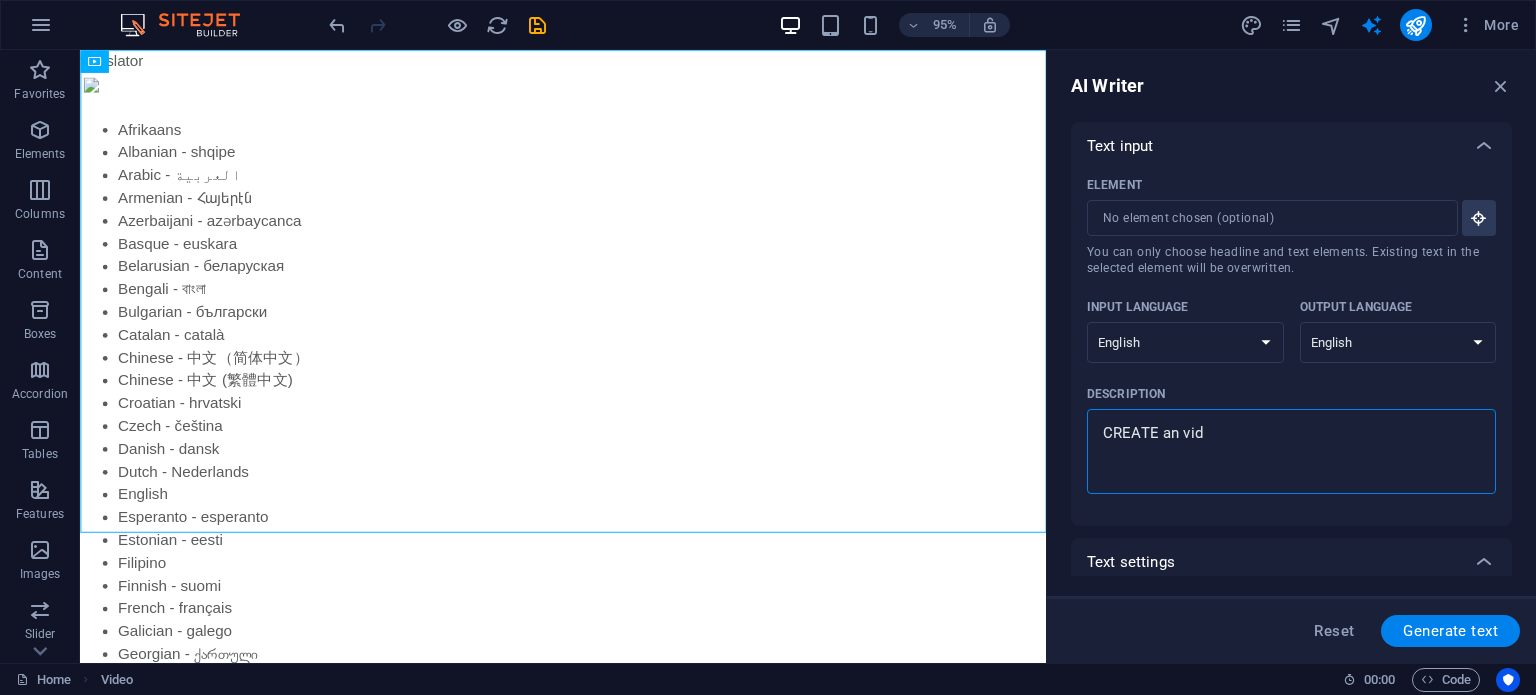 type on "CREATE an vi" 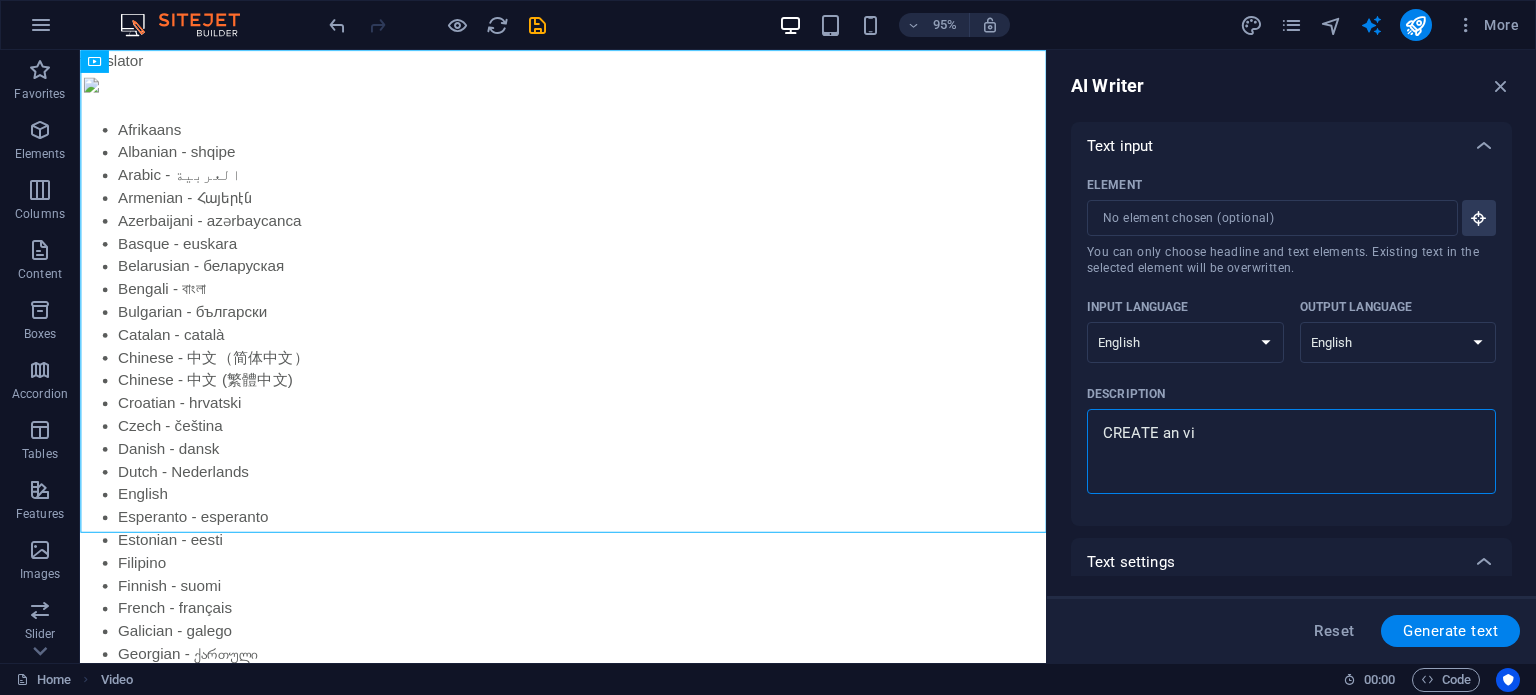type on "CREATE an v" 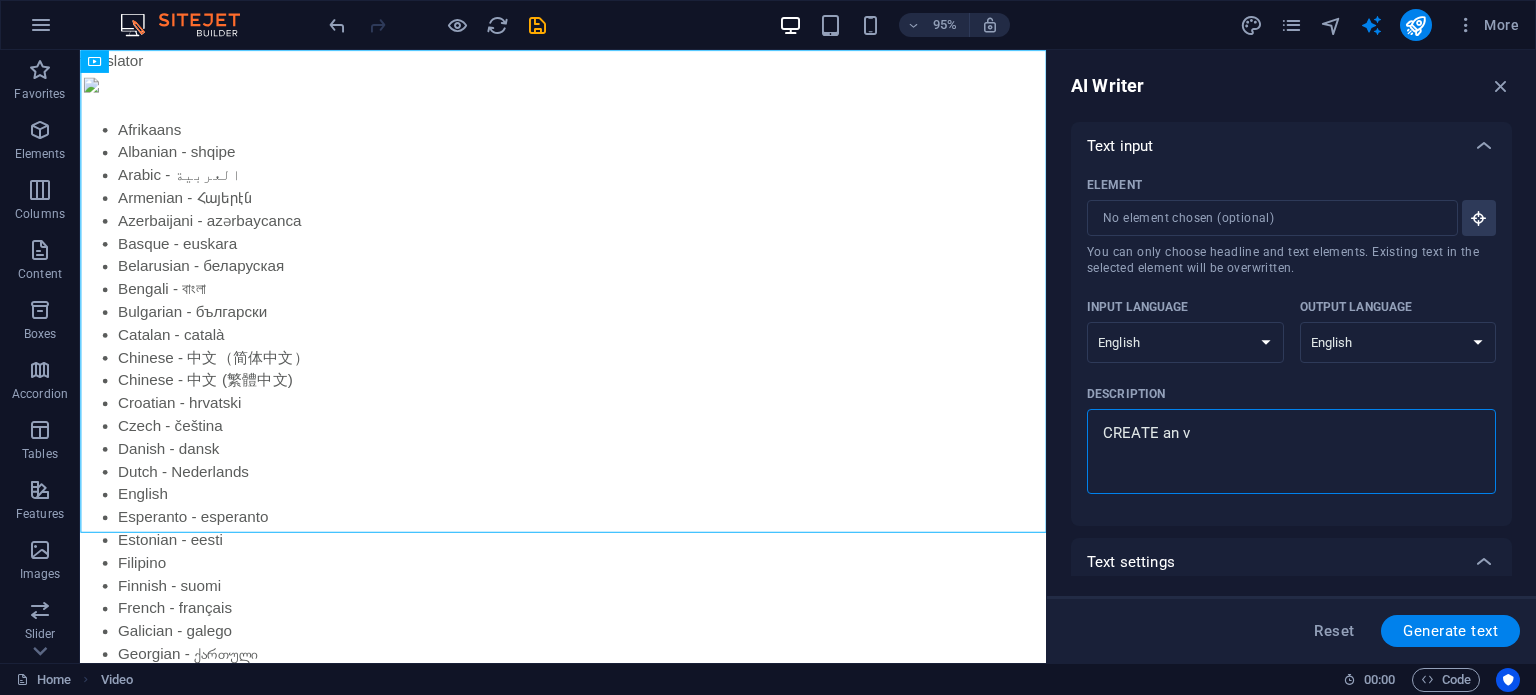 type on "CREATE an" 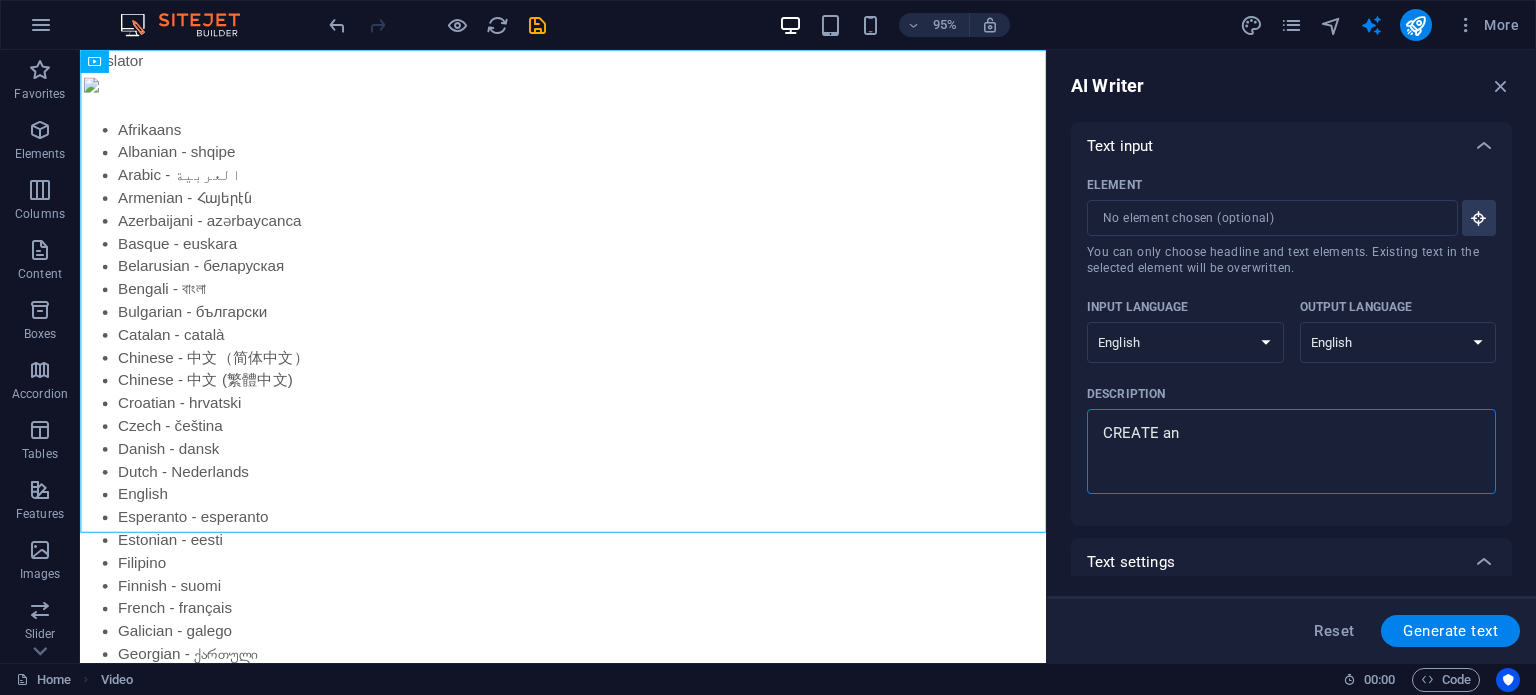 type on "CREATE an" 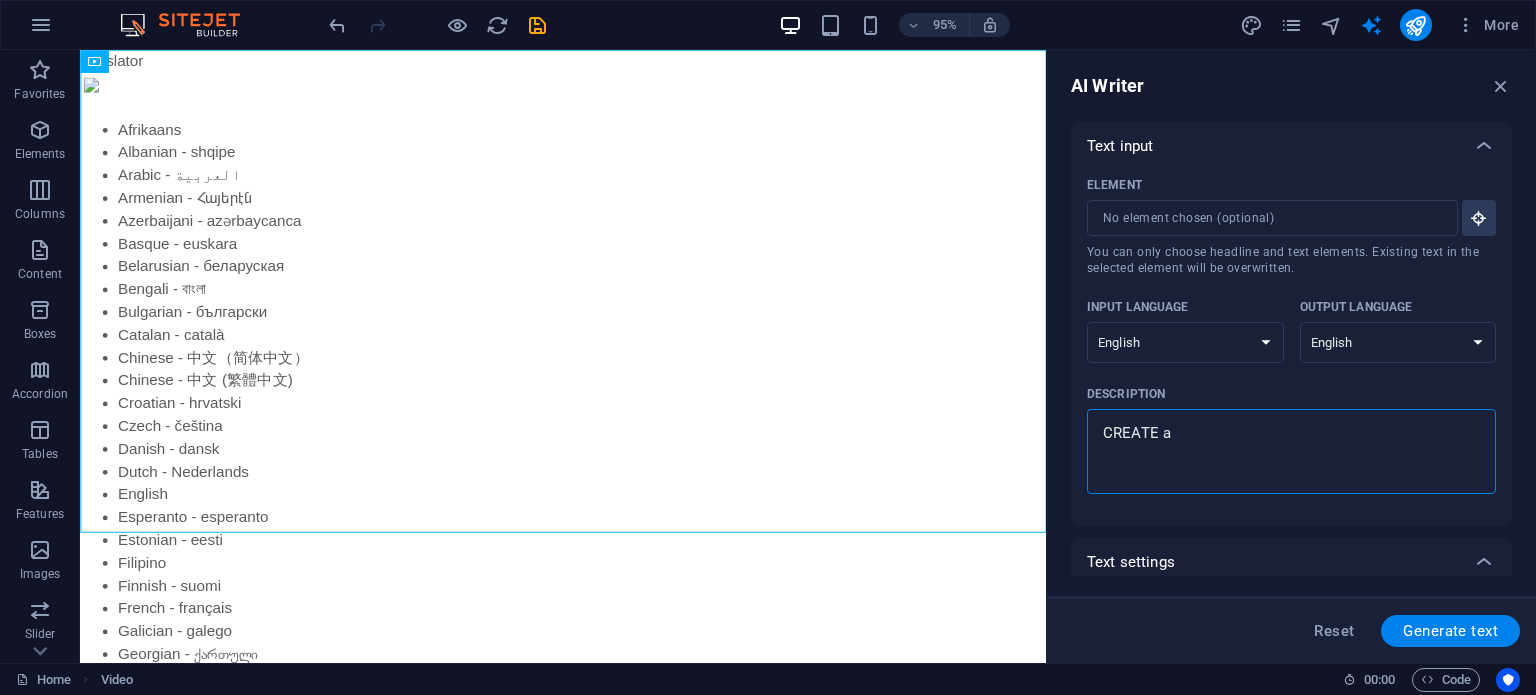 type on "CREATE" 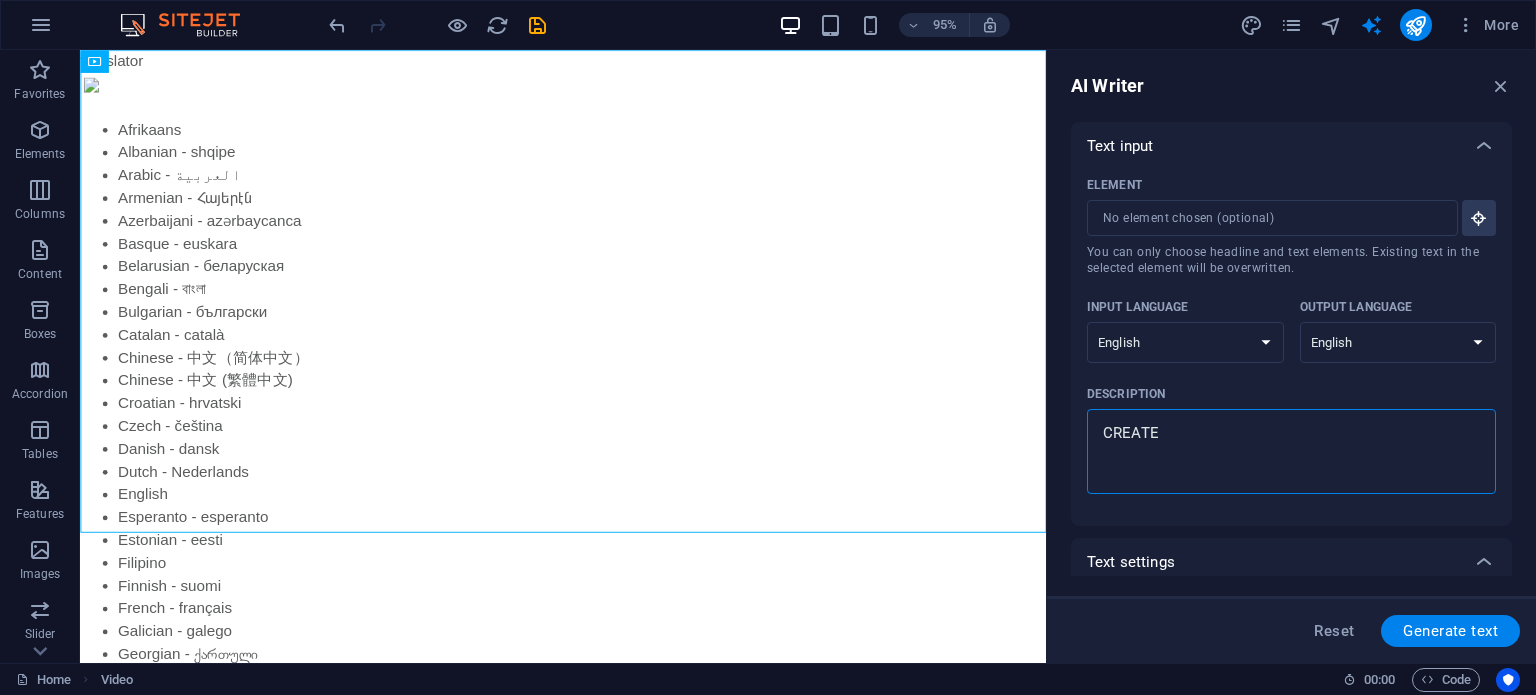 type on "CREATE" 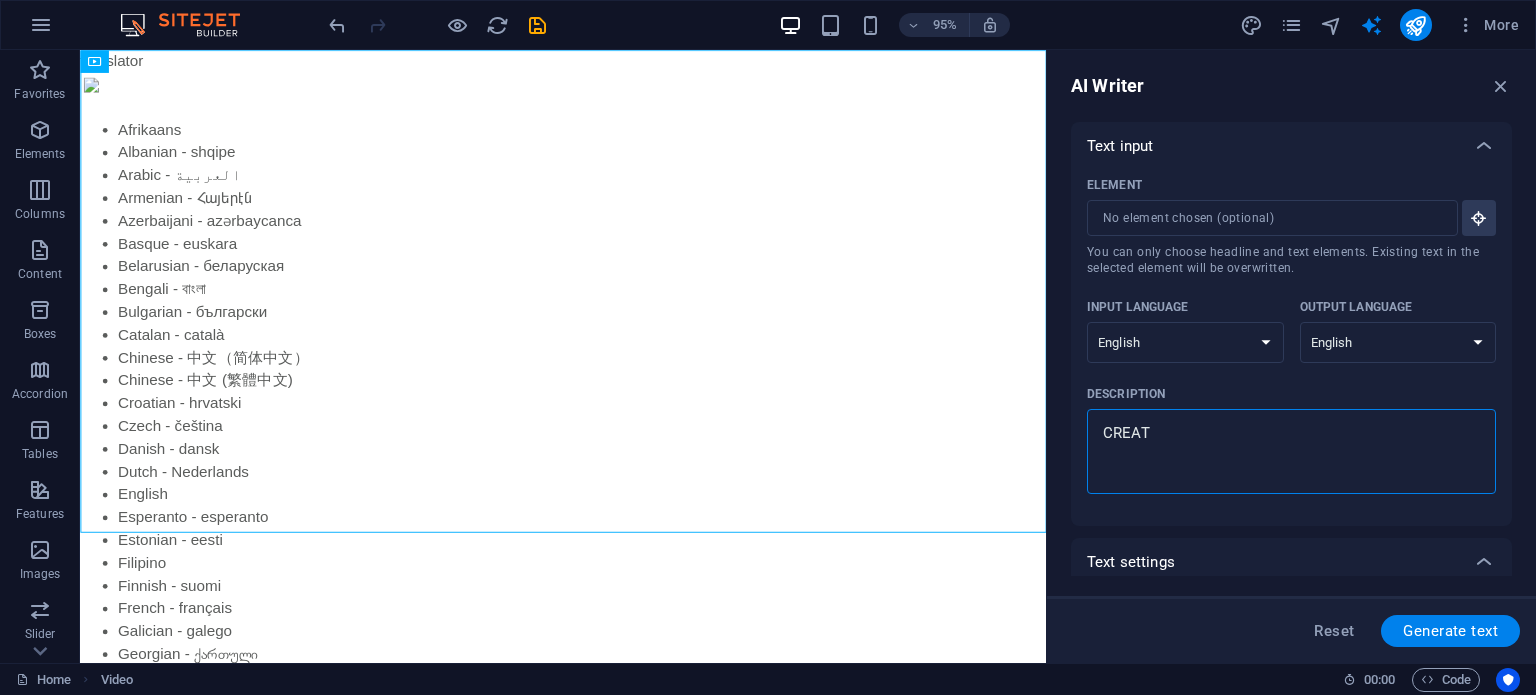 type on "CREA" 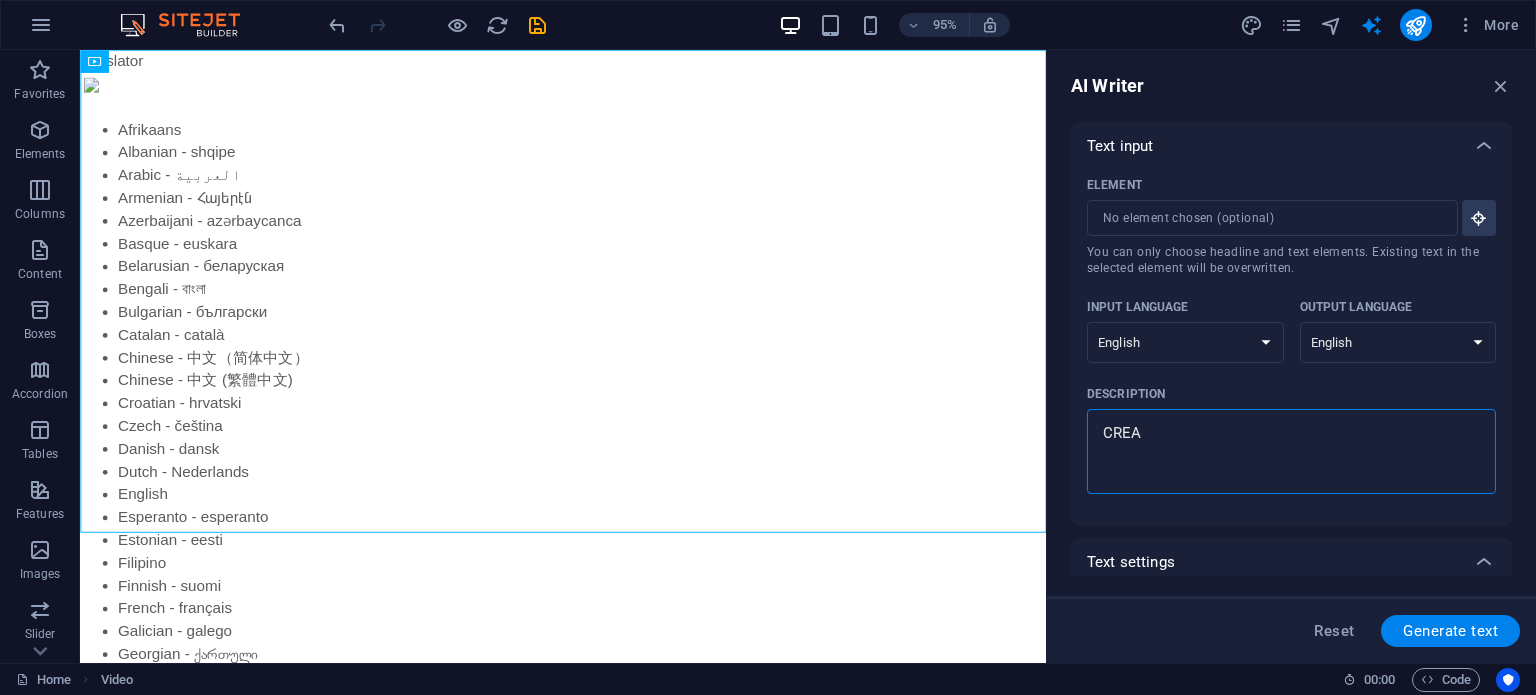 type on "CRE" 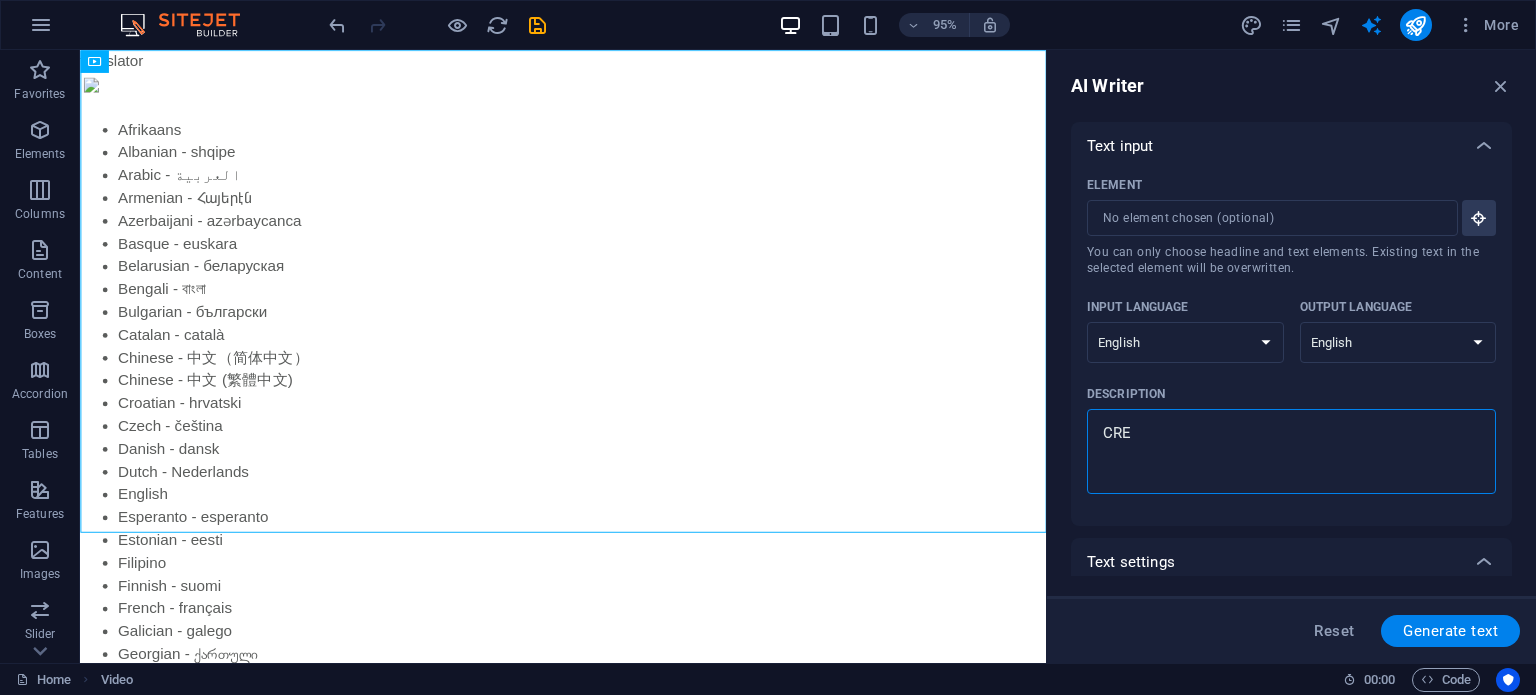 type on "CR" 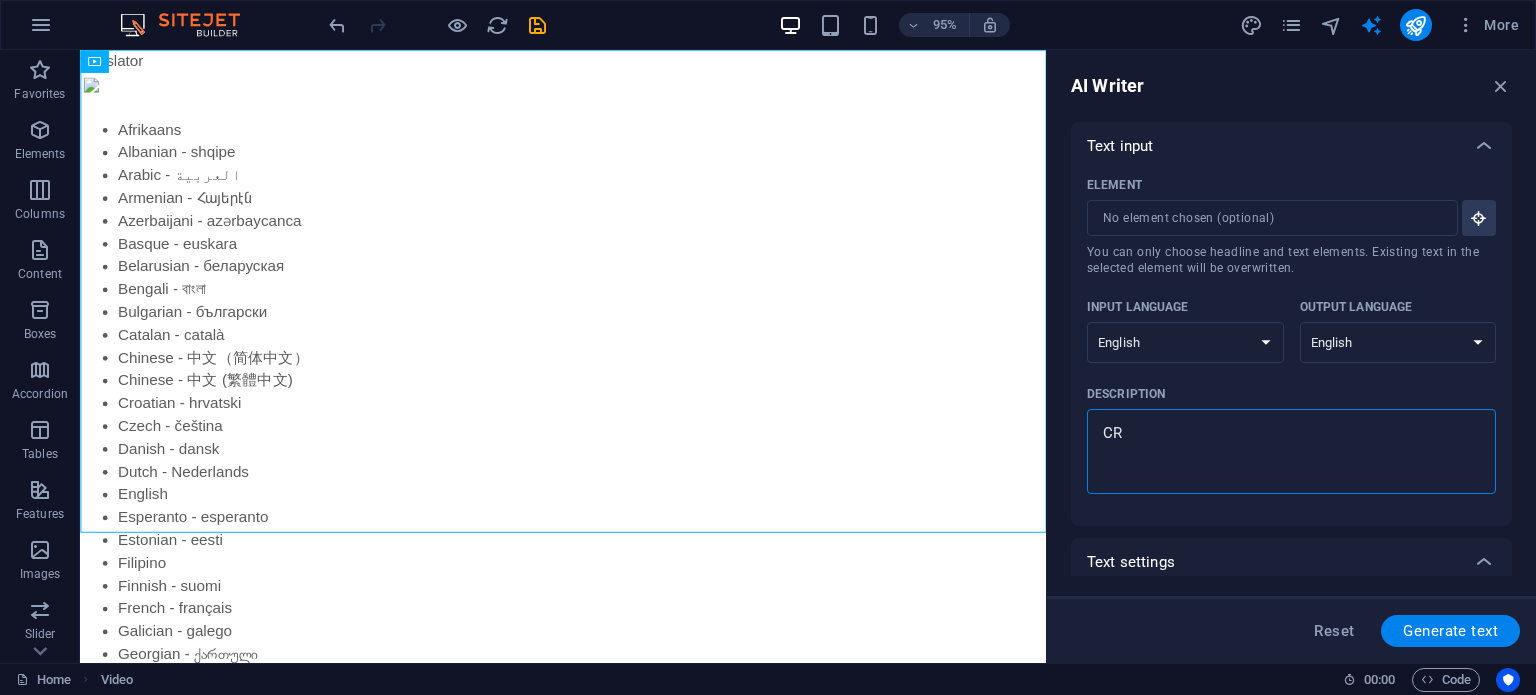type on "C" 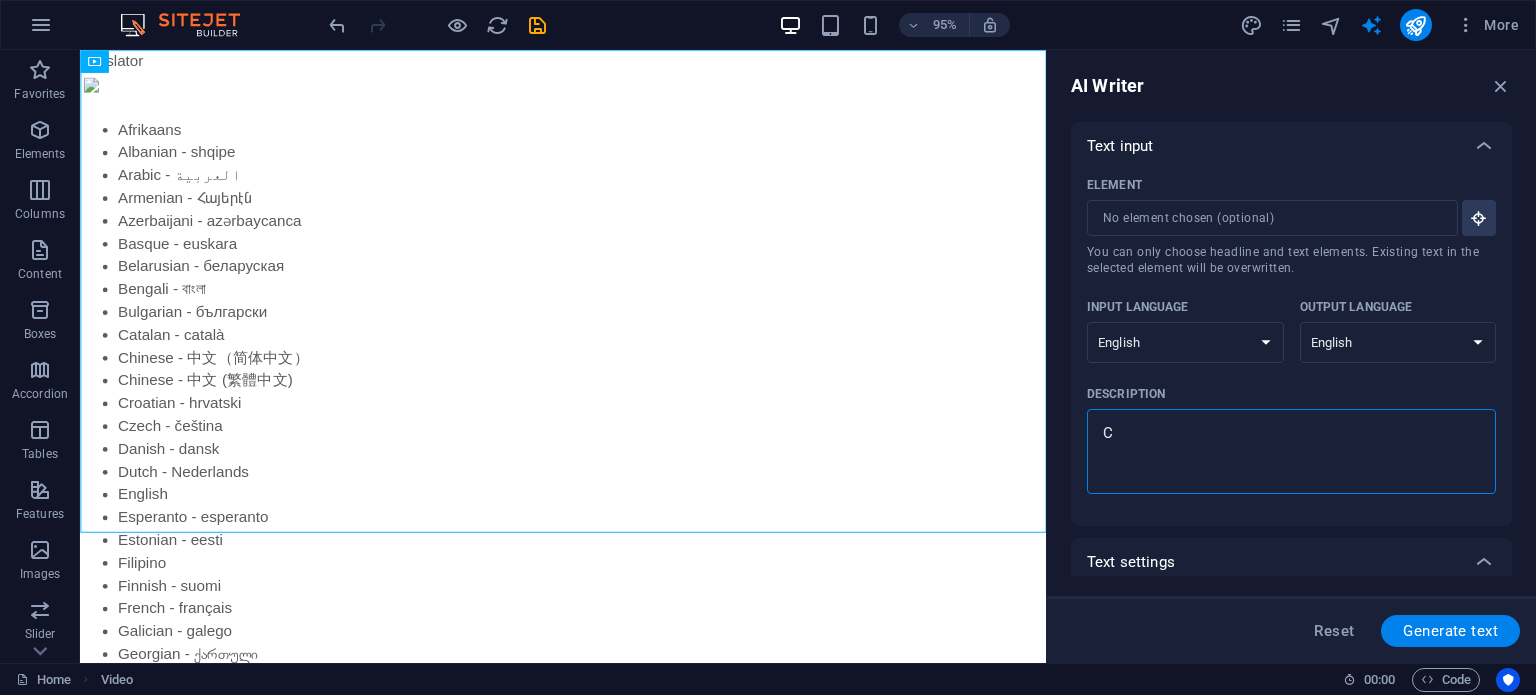 type 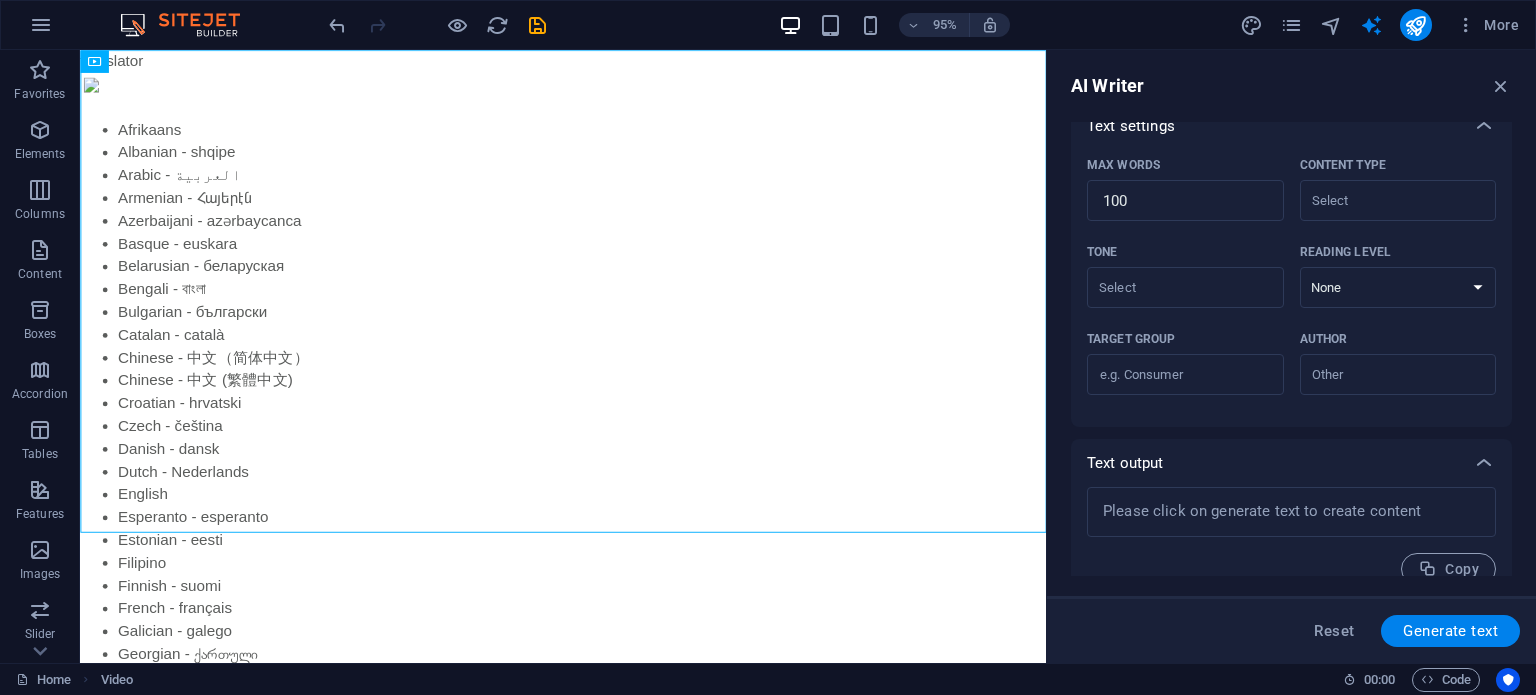 scroll, scrollTop: 0, scrollLeft: 0, axis: both 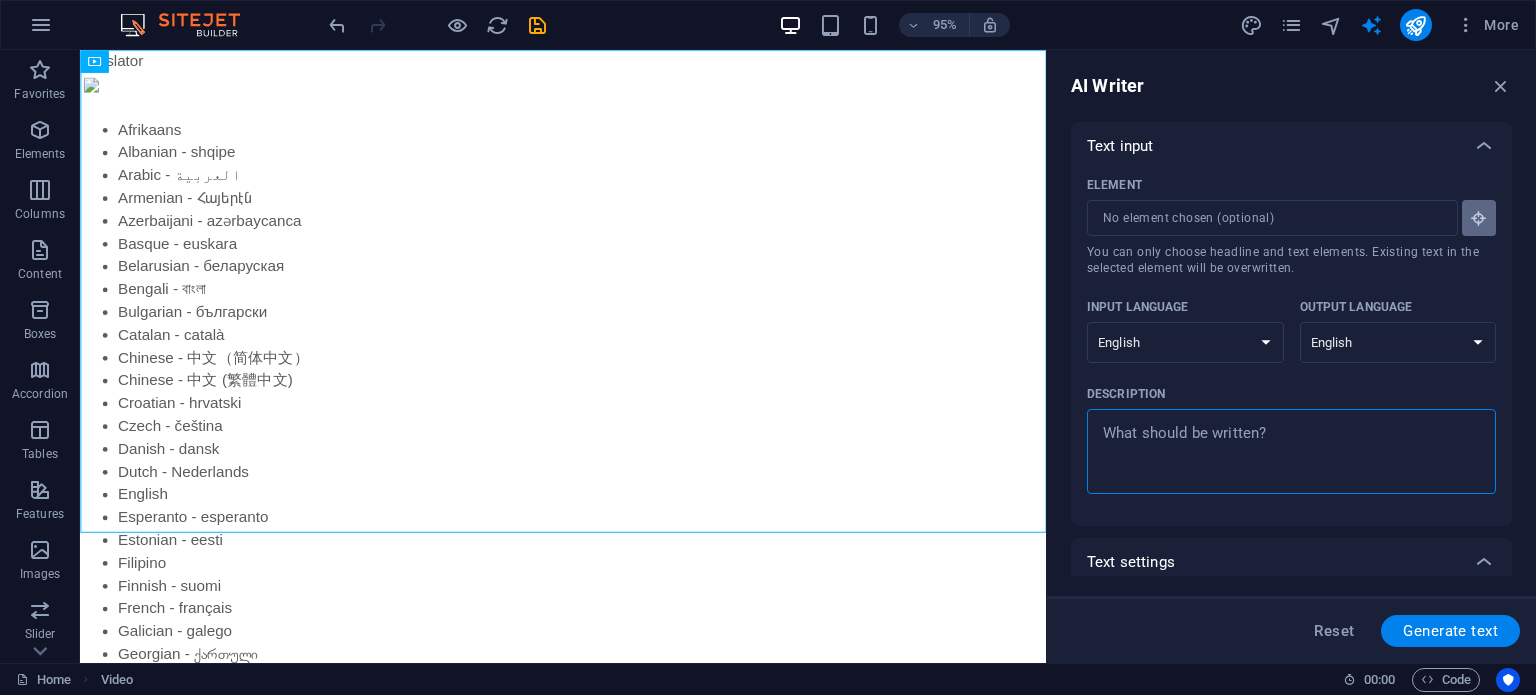 type on "x" 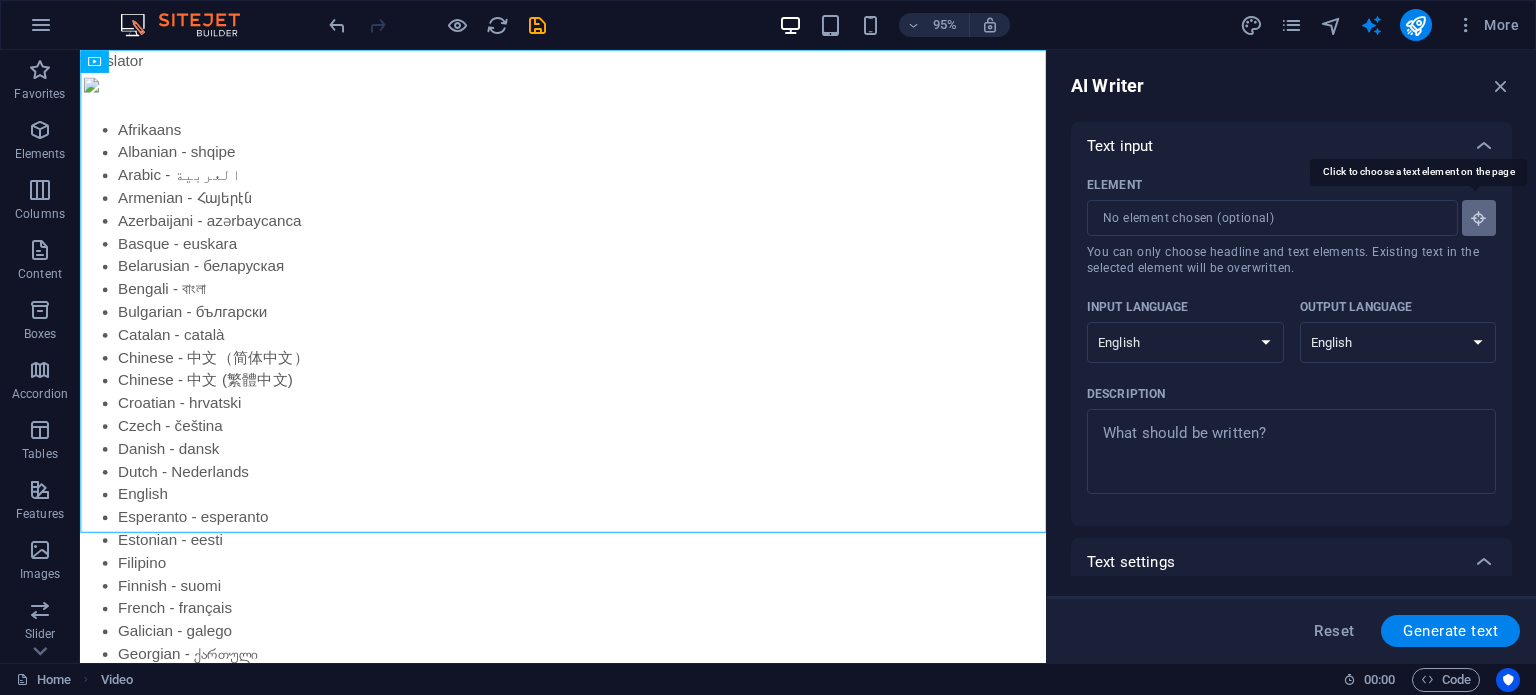 click at bounding box center (1479, 218) 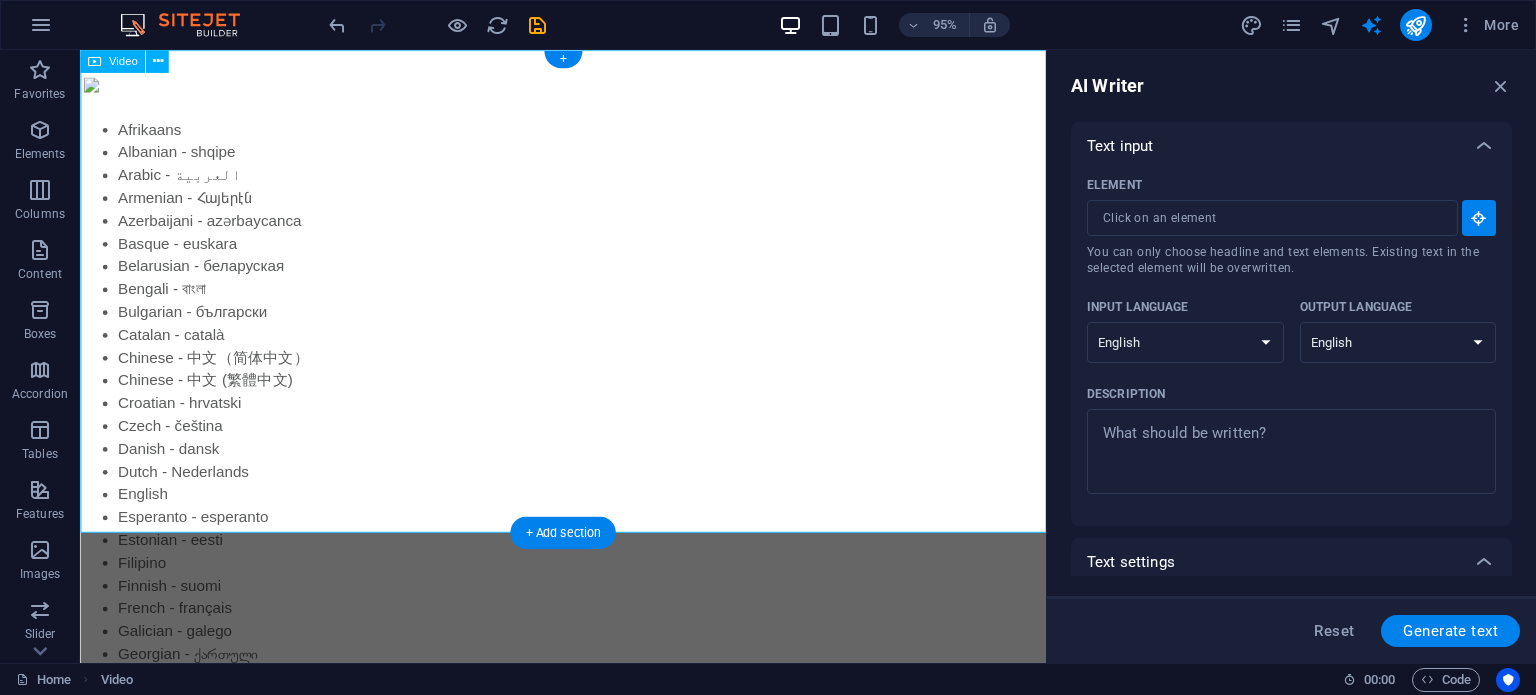 click at bounding box center [588, 1984] 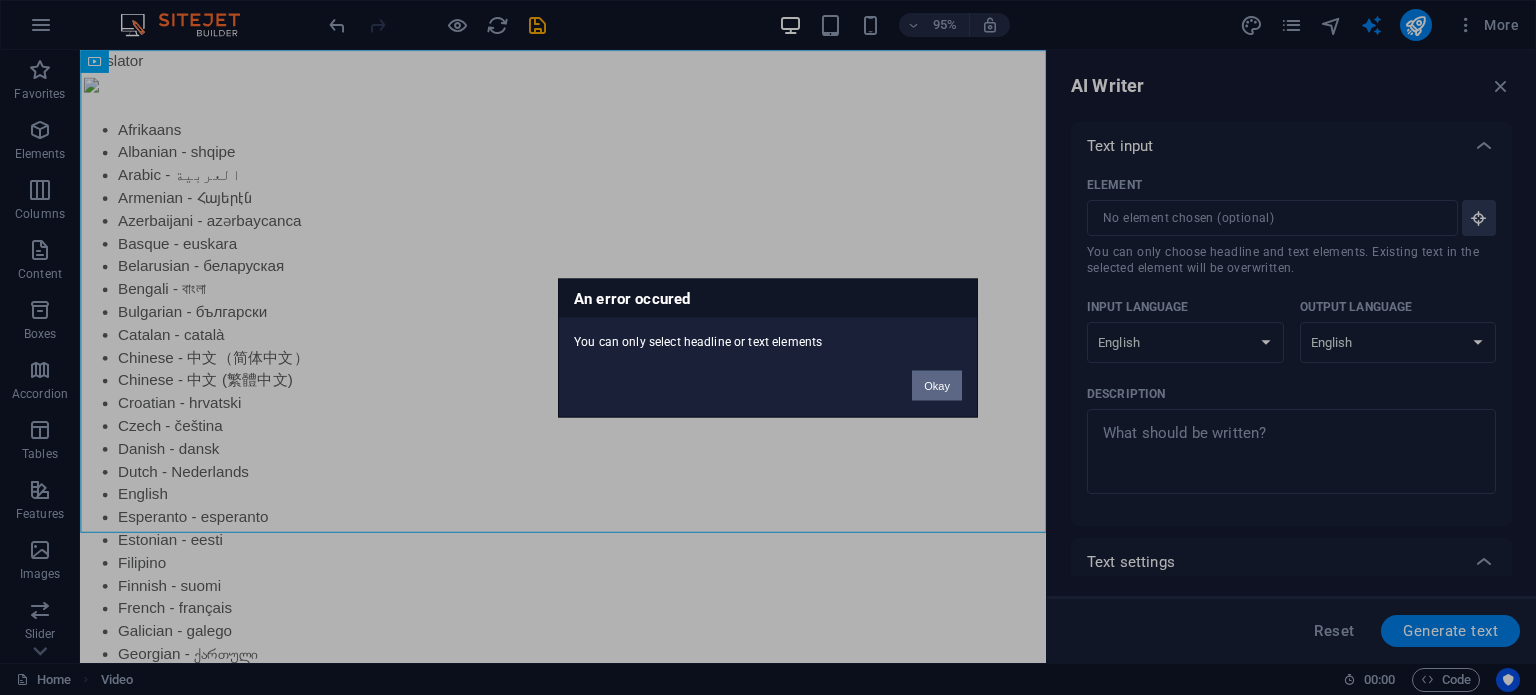 click on "Okay" at bounding box center [937, 385] 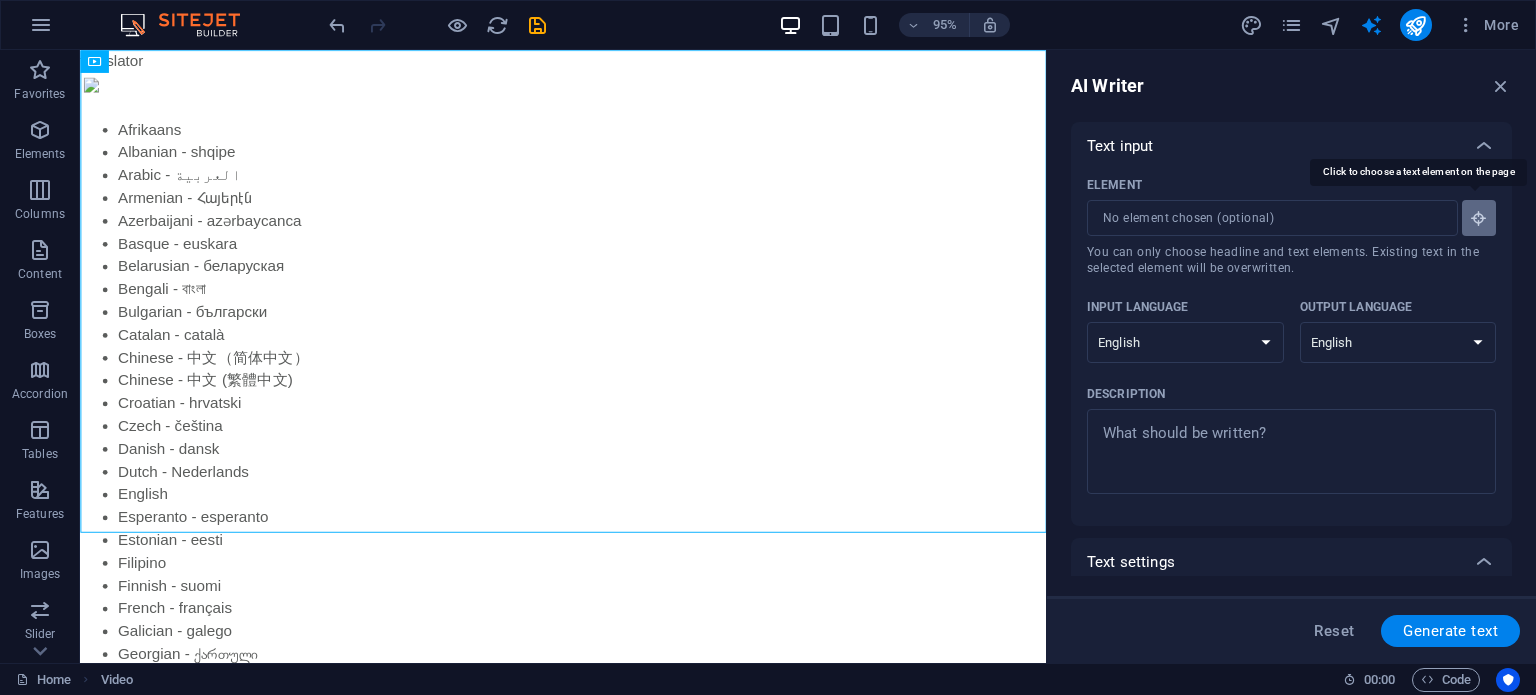 click at bounding box center [1479, 218] 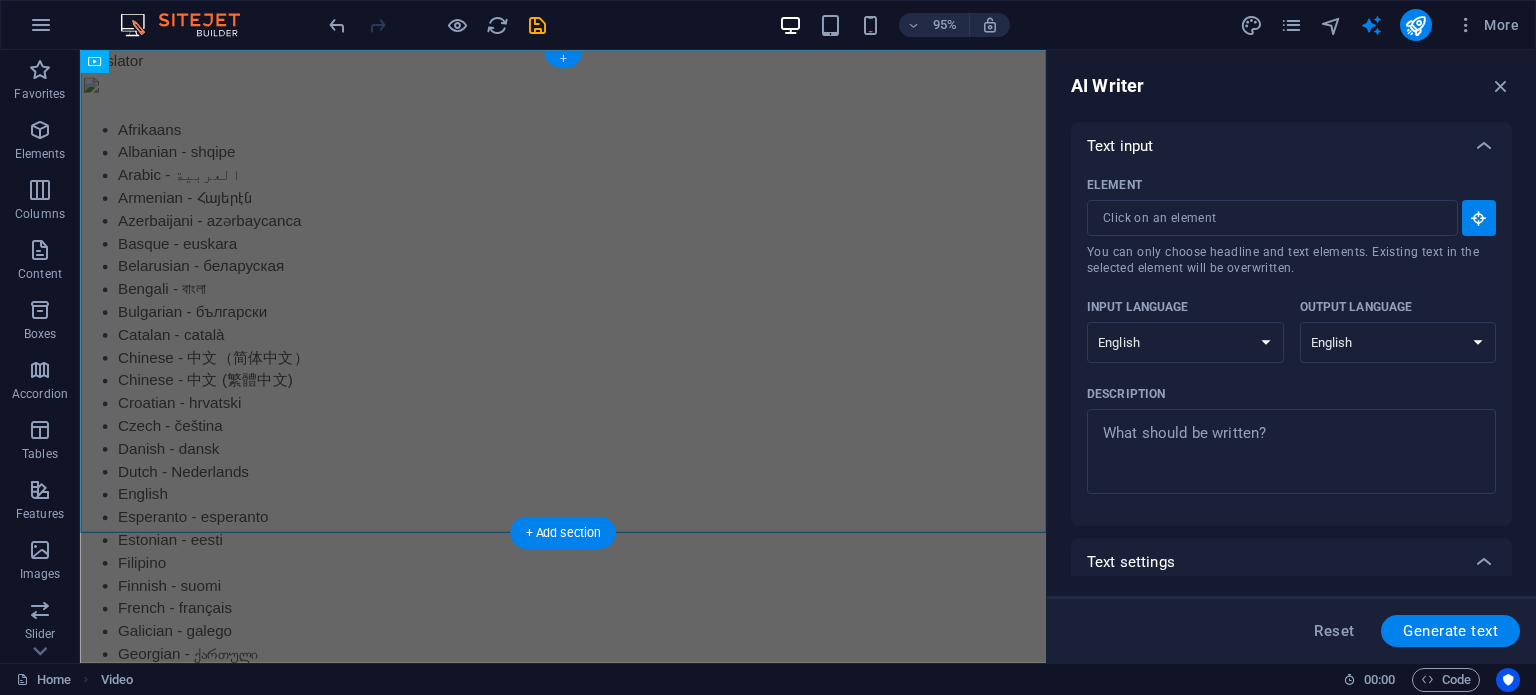 click on "+" at bounding box center (562, 59) 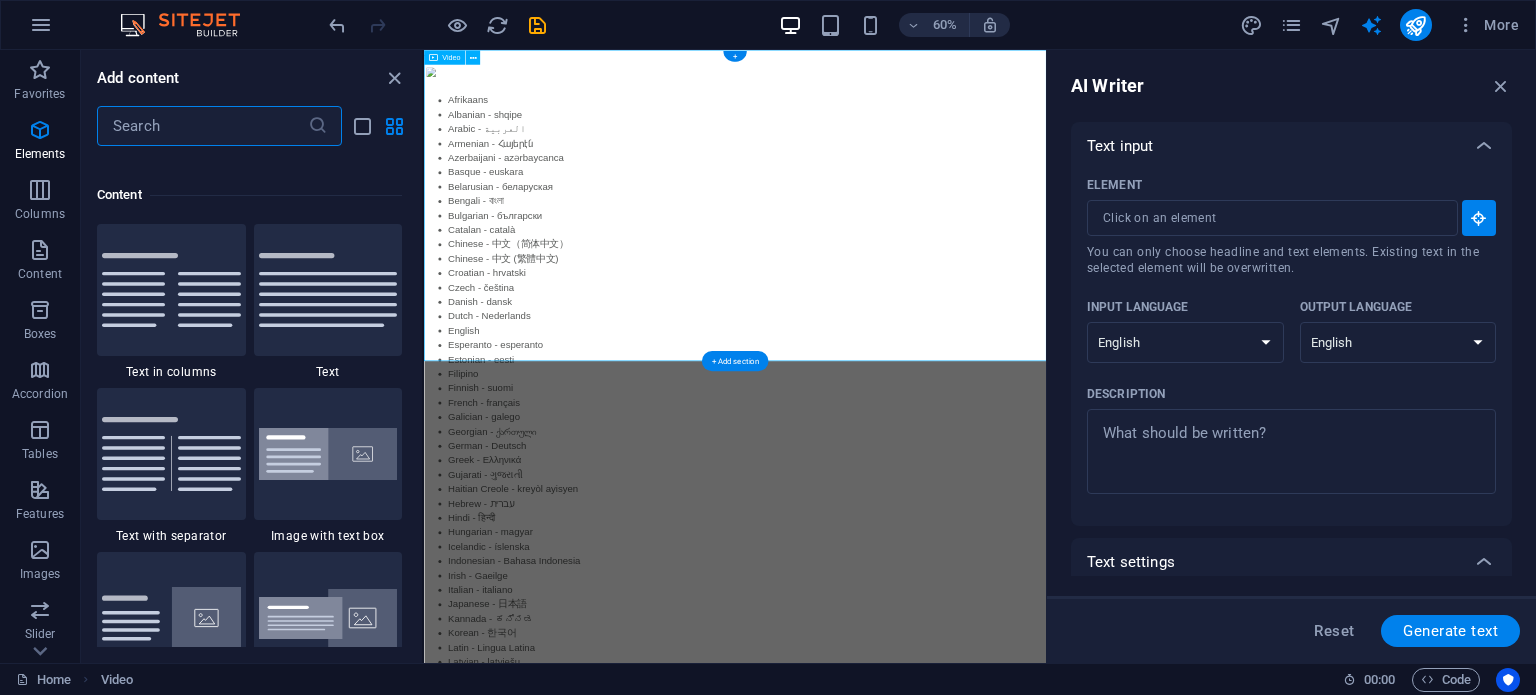 scroll, scrollTop: 3499, scrollLeft: 0, axis: vertical 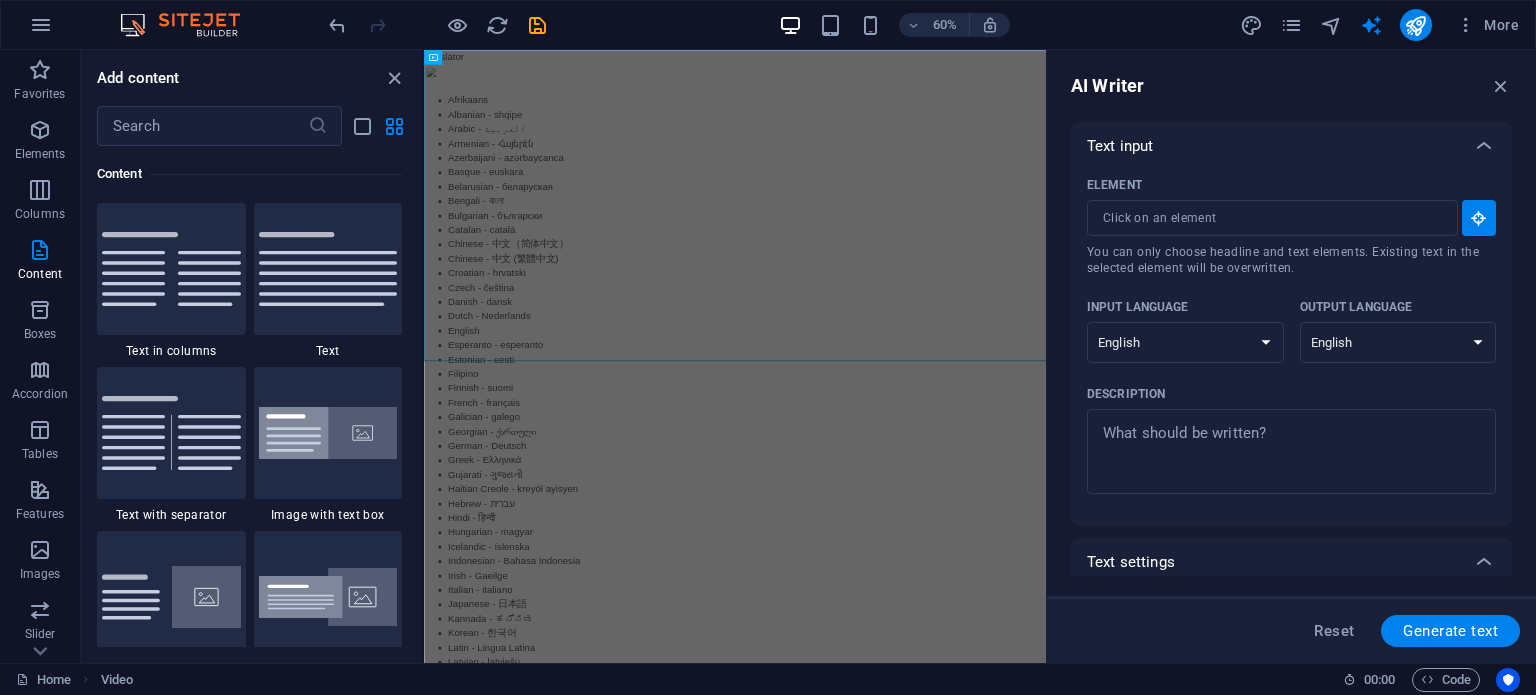 click on "Element ​ You can only choose headline and text elements. Existing text in the selected element will be overwritten." at bounding box center [1291, 223] 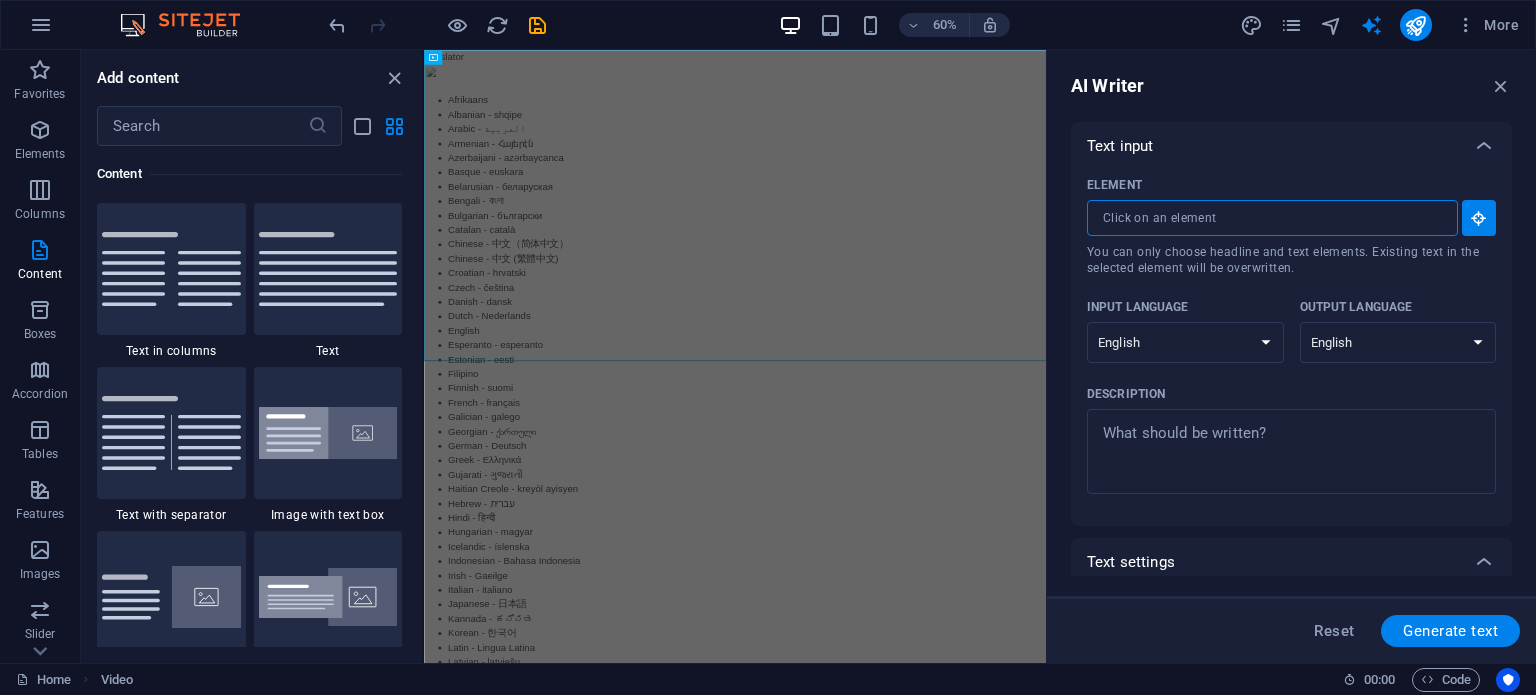 click on "Element ​ You can only choose headline and text elements. Existing text in the selected element will be overwritten." at bounding box center [1265, 218] 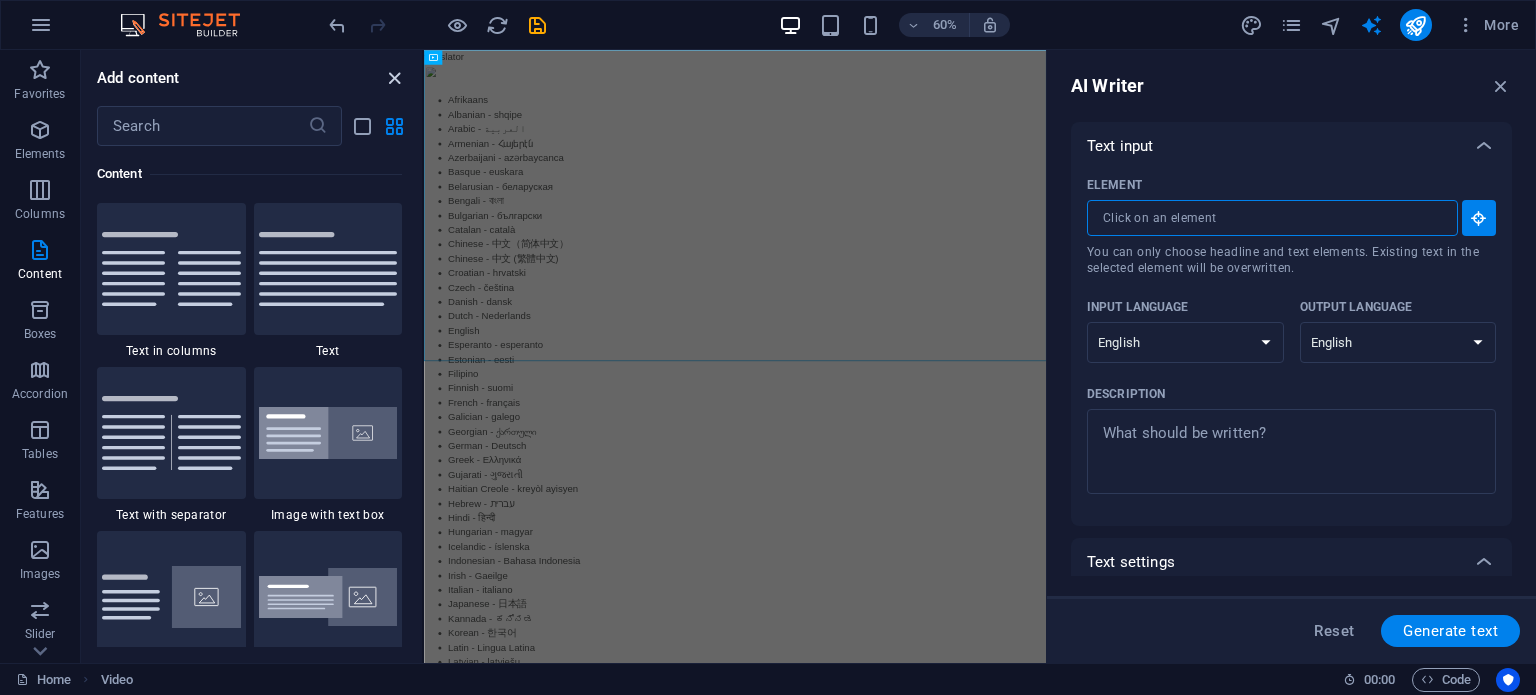 click at bounding box center (394, 78) 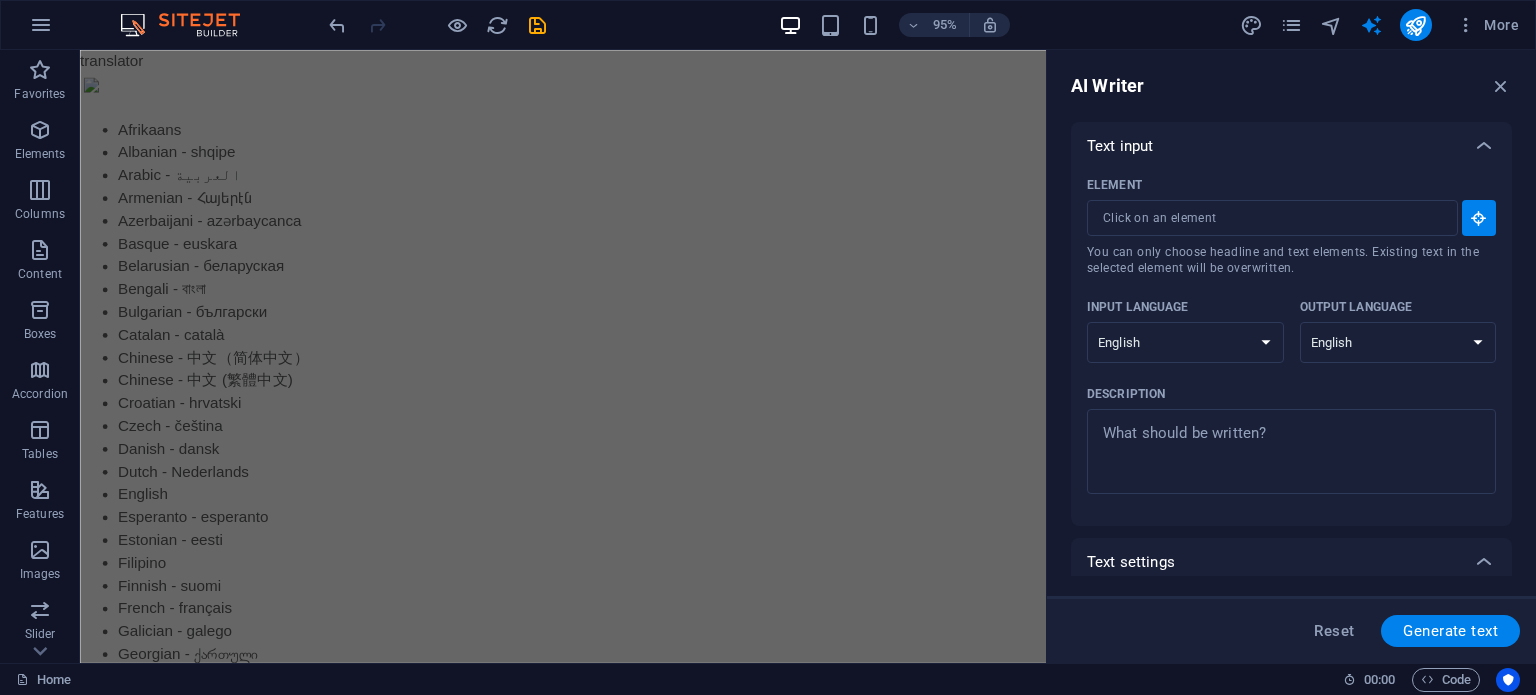 drag, startPoint x: 594, startPoint y: 91, endPoint x: 417, endPoint y: 72, distance: 178.01685 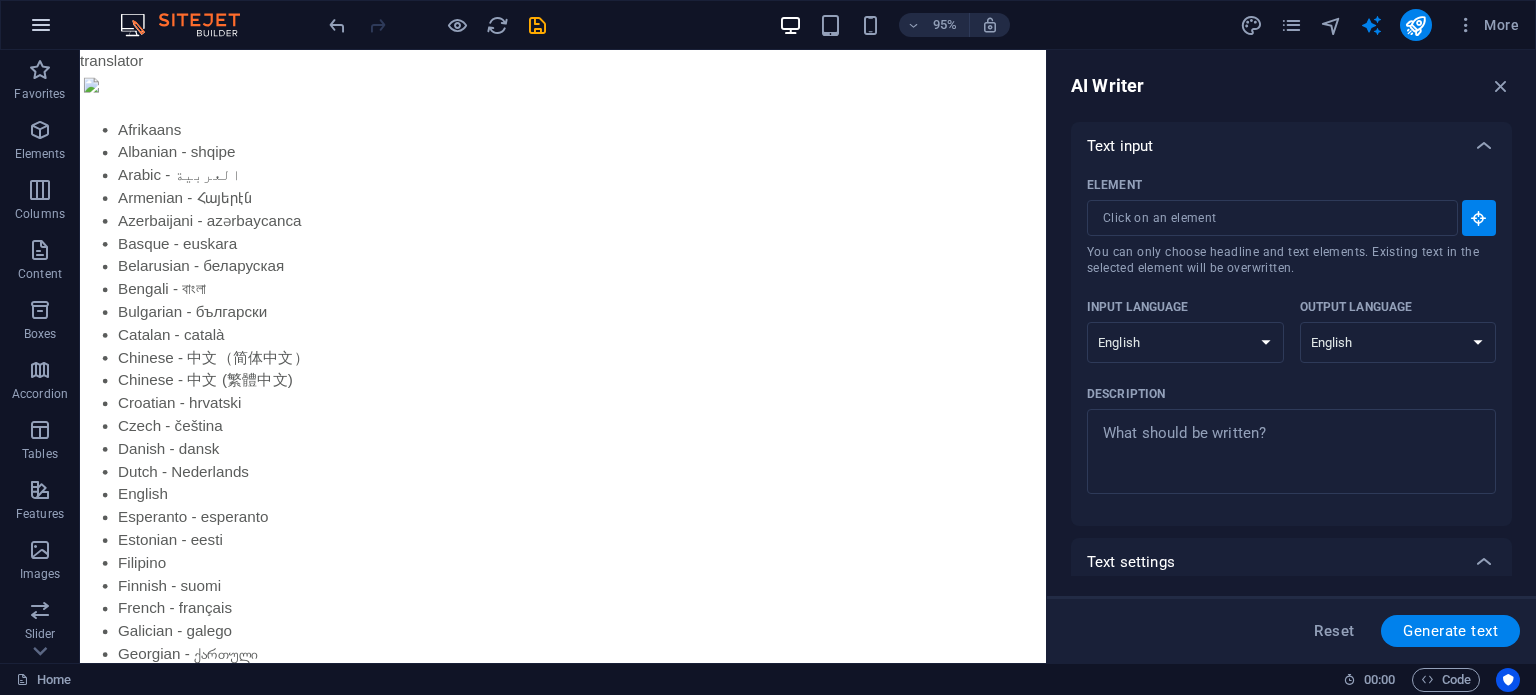 click at bounding box center [41, 25] 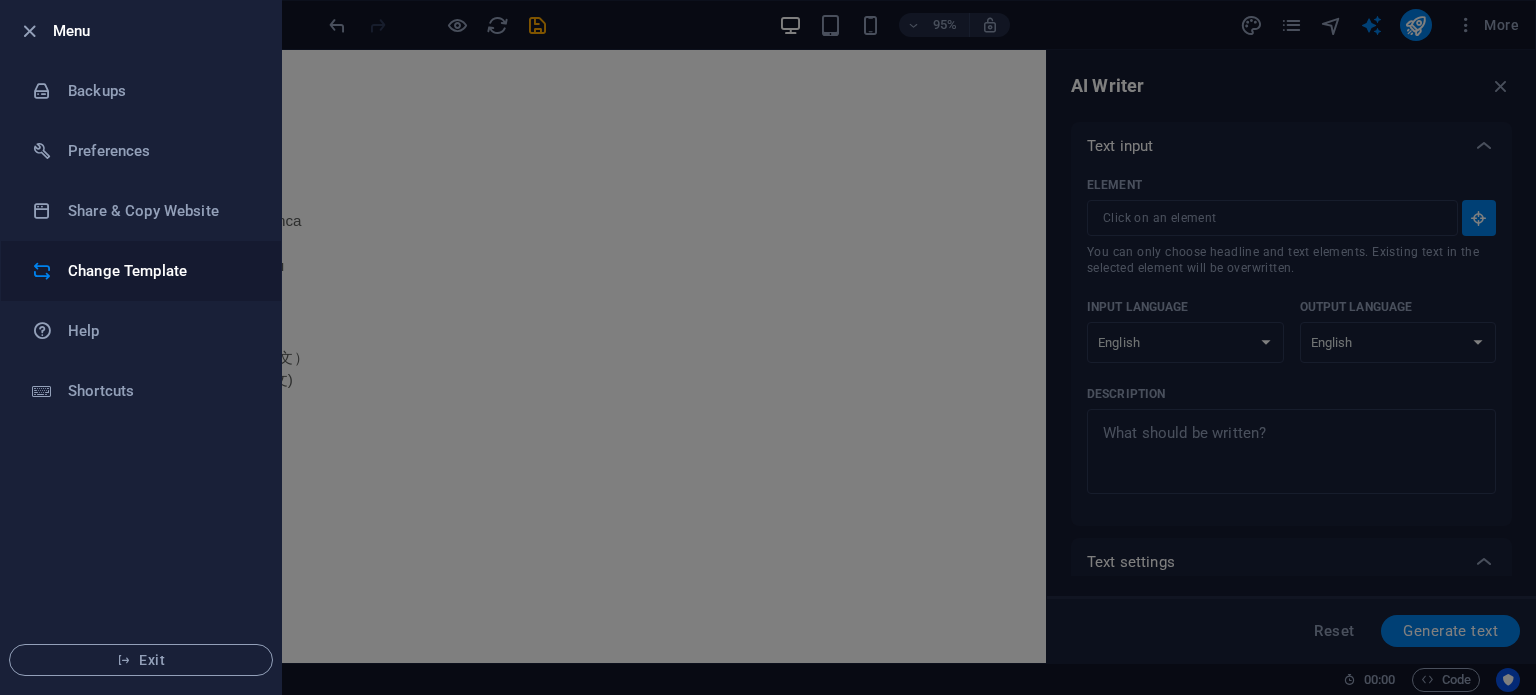 click on "Change Template" at bounding box center (160, 271) 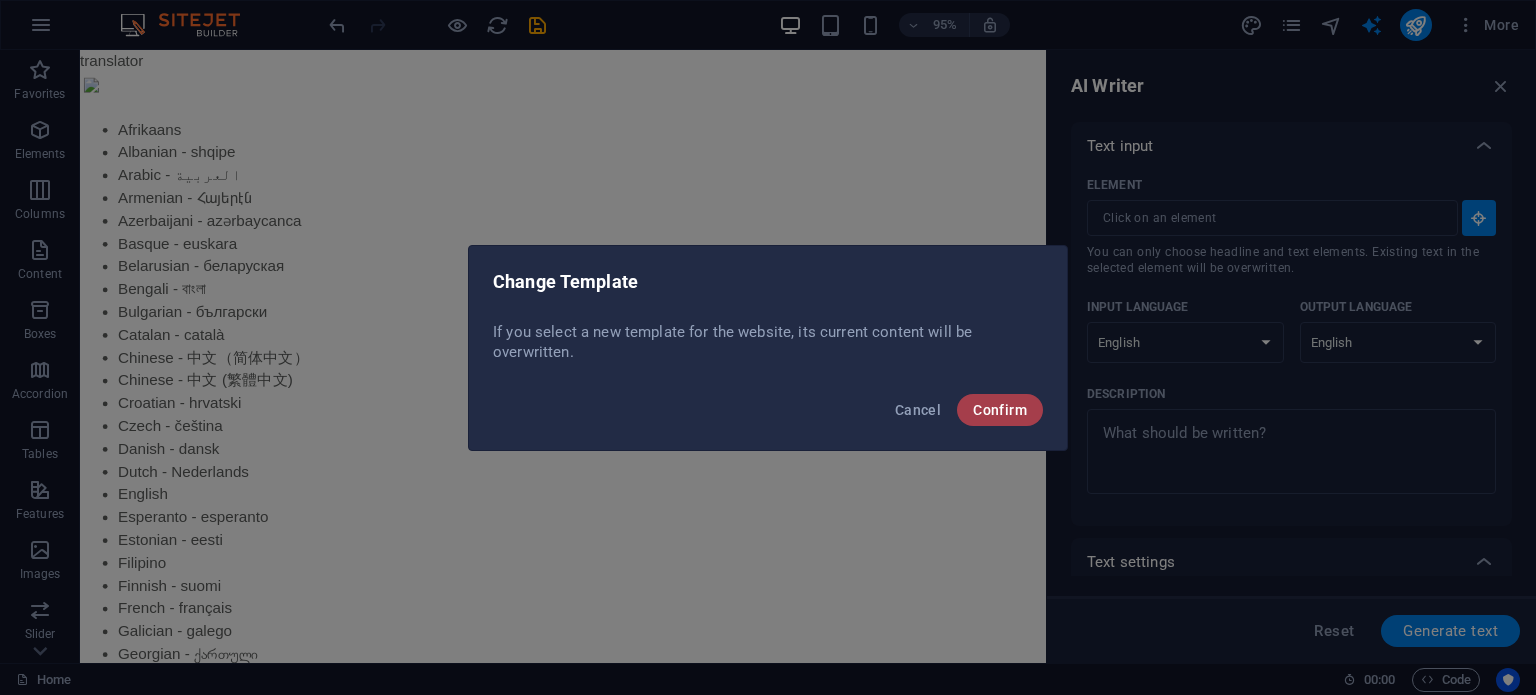 click on "Confirm" at bounding box center (1000, 410) 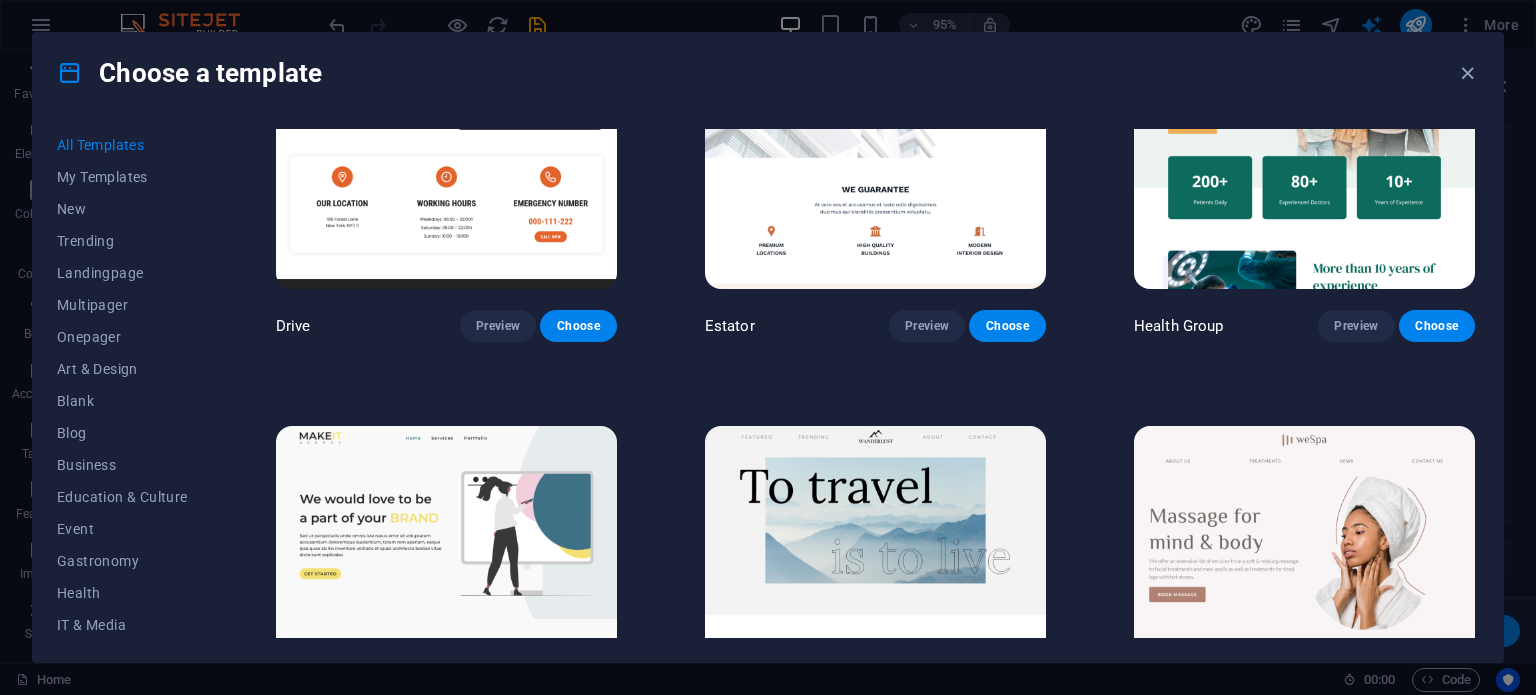 scroll, scrollTop: 4222, scrollLeft: 0, axis: vertical 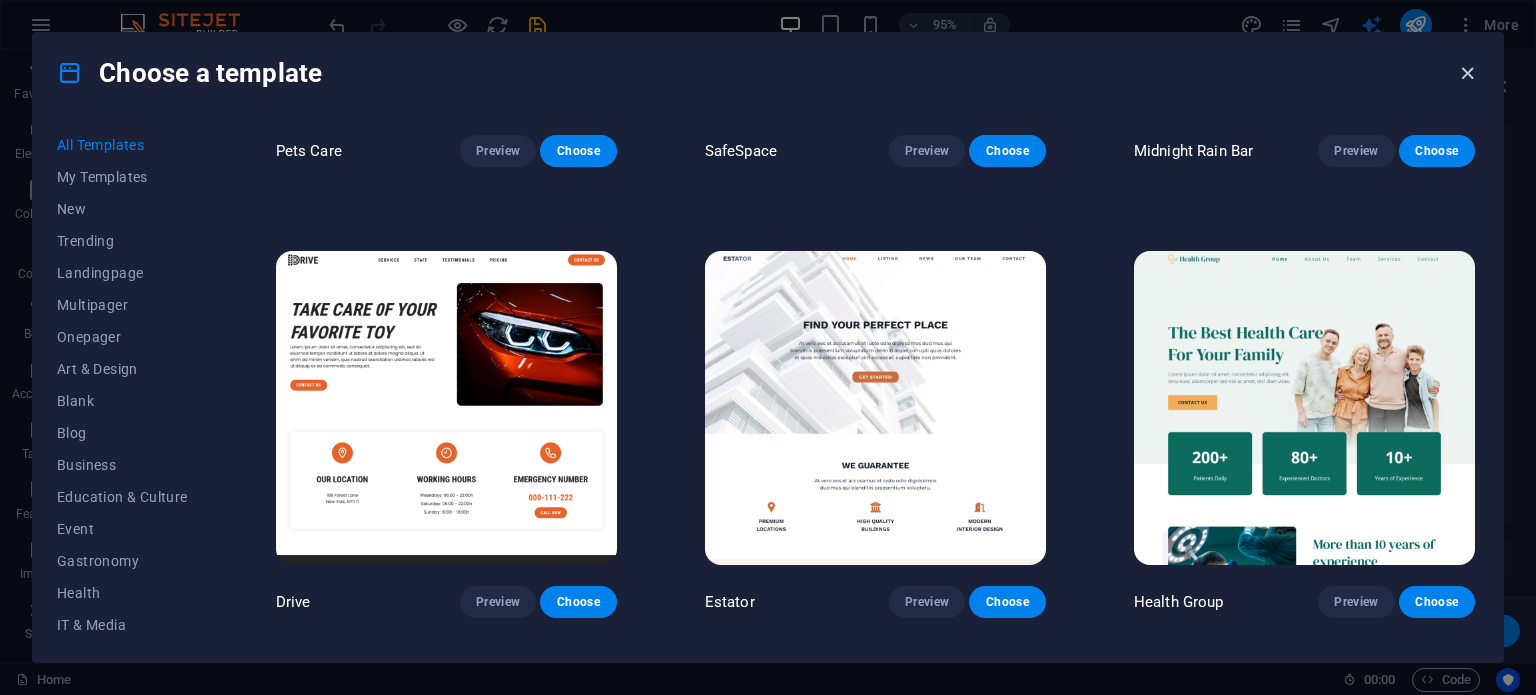 click at bounding box center (1467, 73) 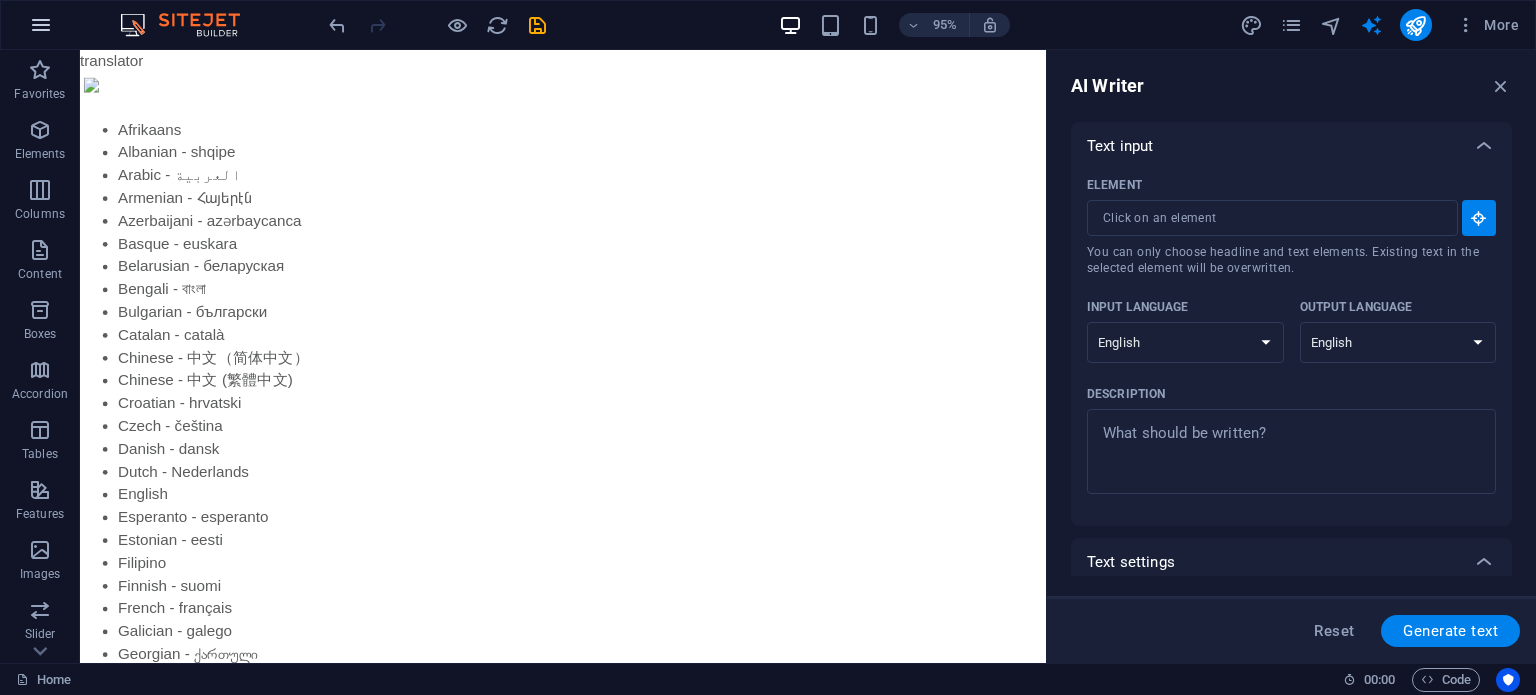 click at bounding box center [41, 25] 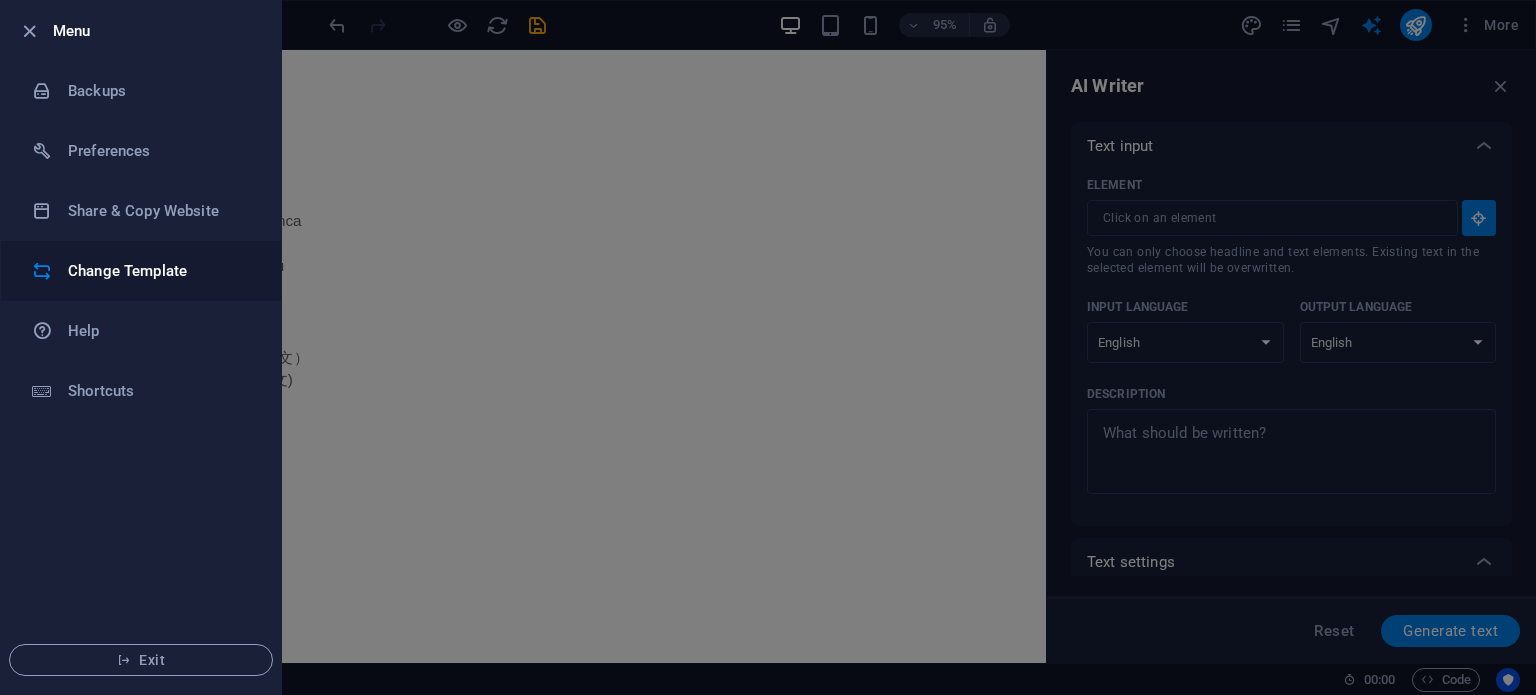 click on "Change Template" at bounding box center (141, 271) 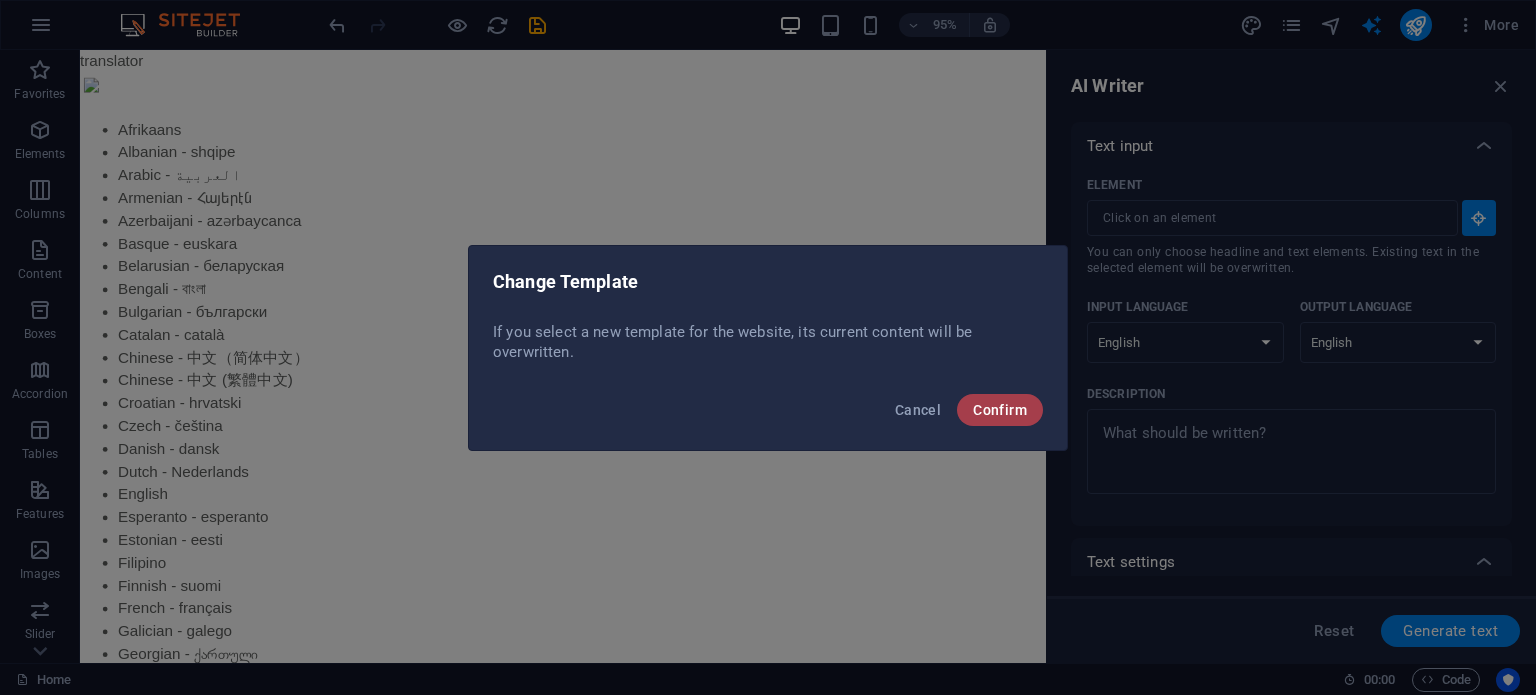 click on "Confirm" at bounding box center [1000, 410] 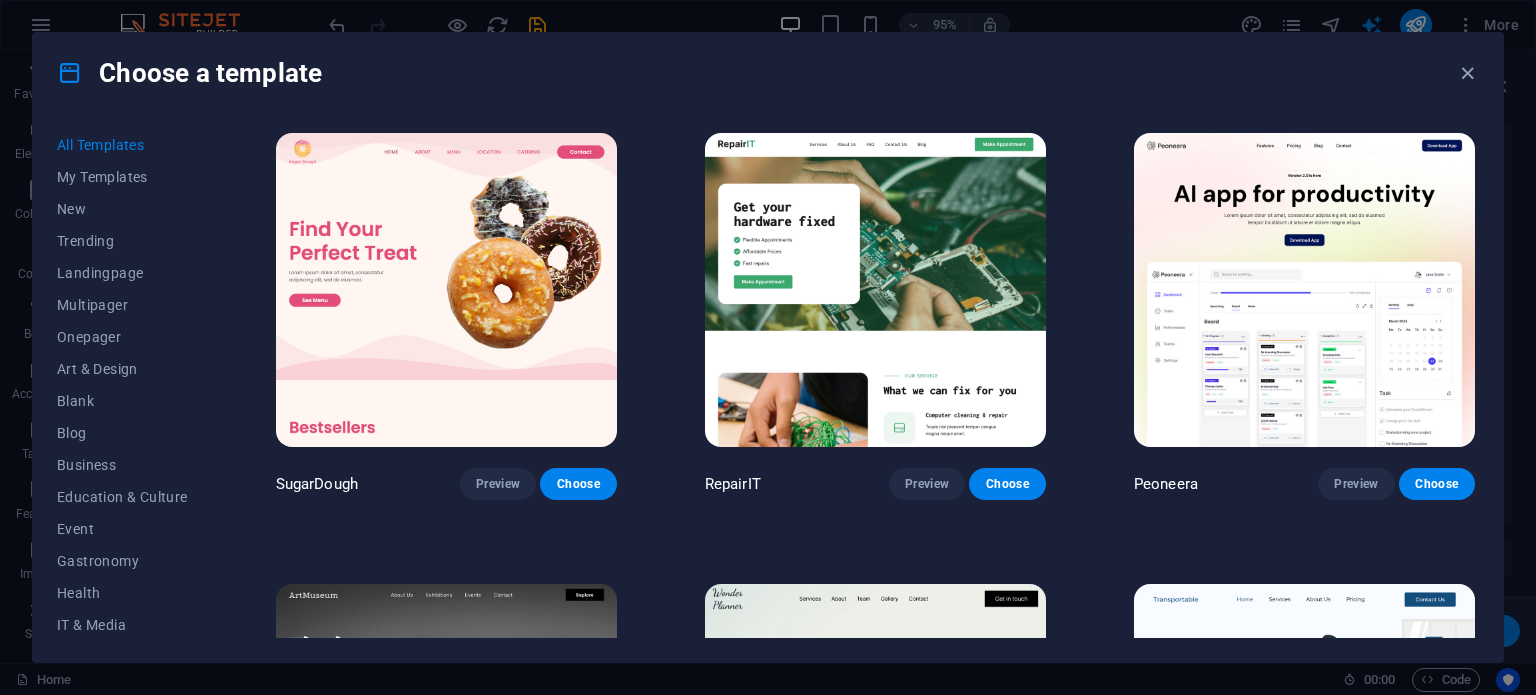 scroll, scrollTop: 290, scrollLeft: 0, axis: vertical 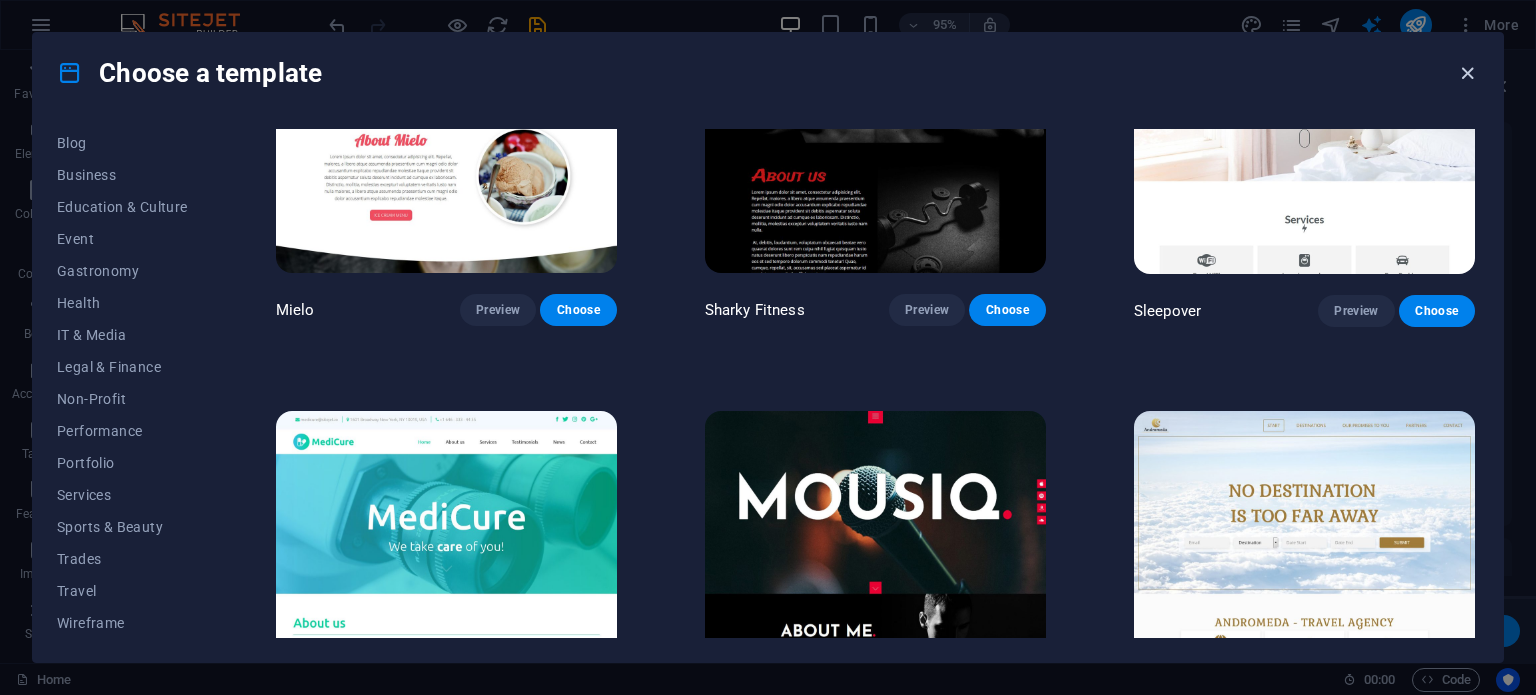 click at bounding box center (1467, 73) 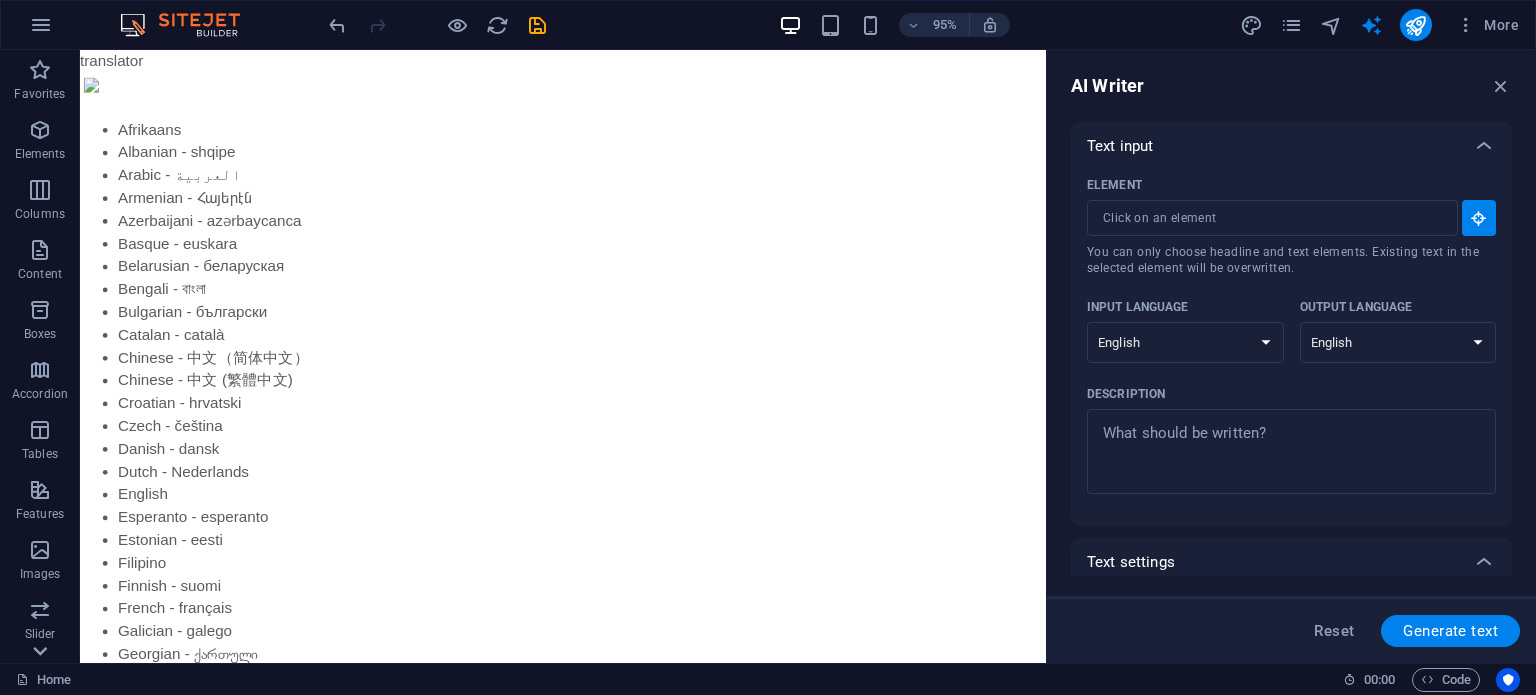 click 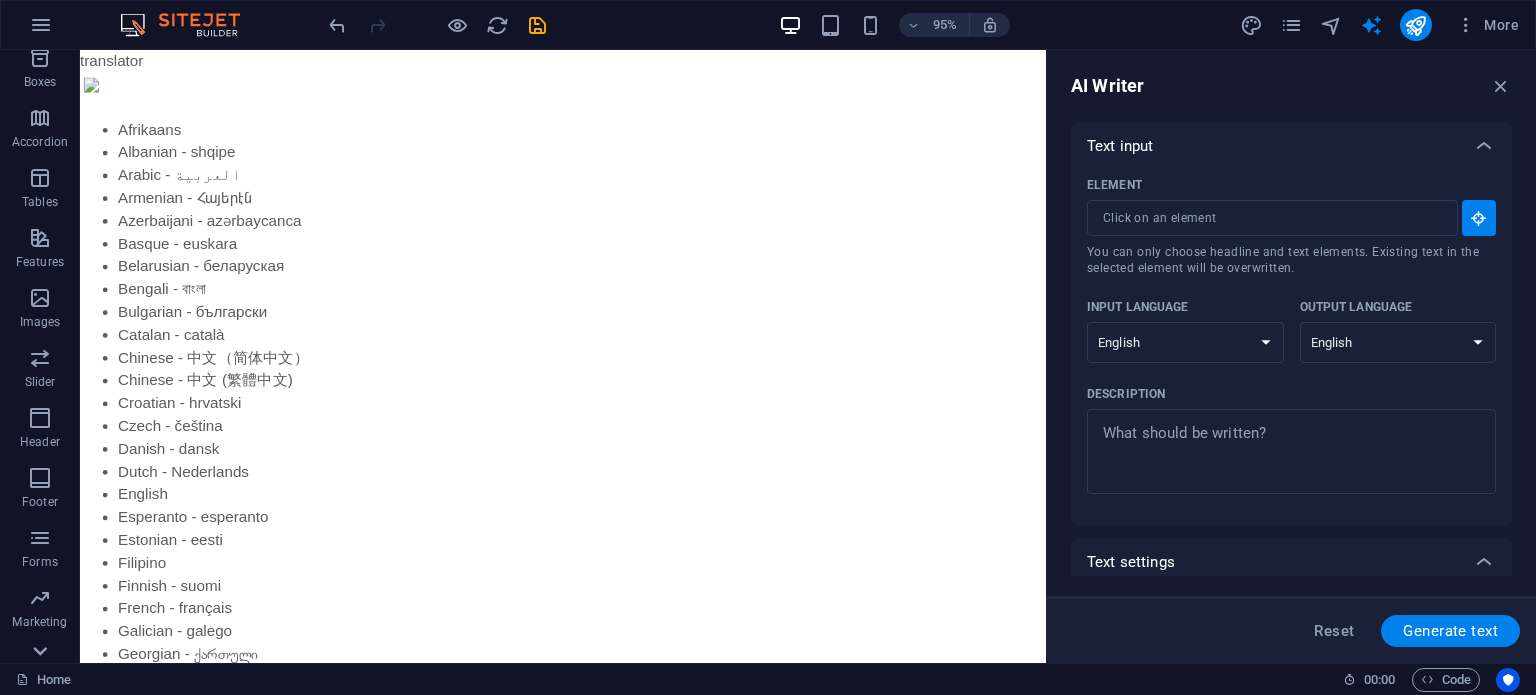 scroll, scrollTop: 286, scrollLeft: 0, axis: vertical 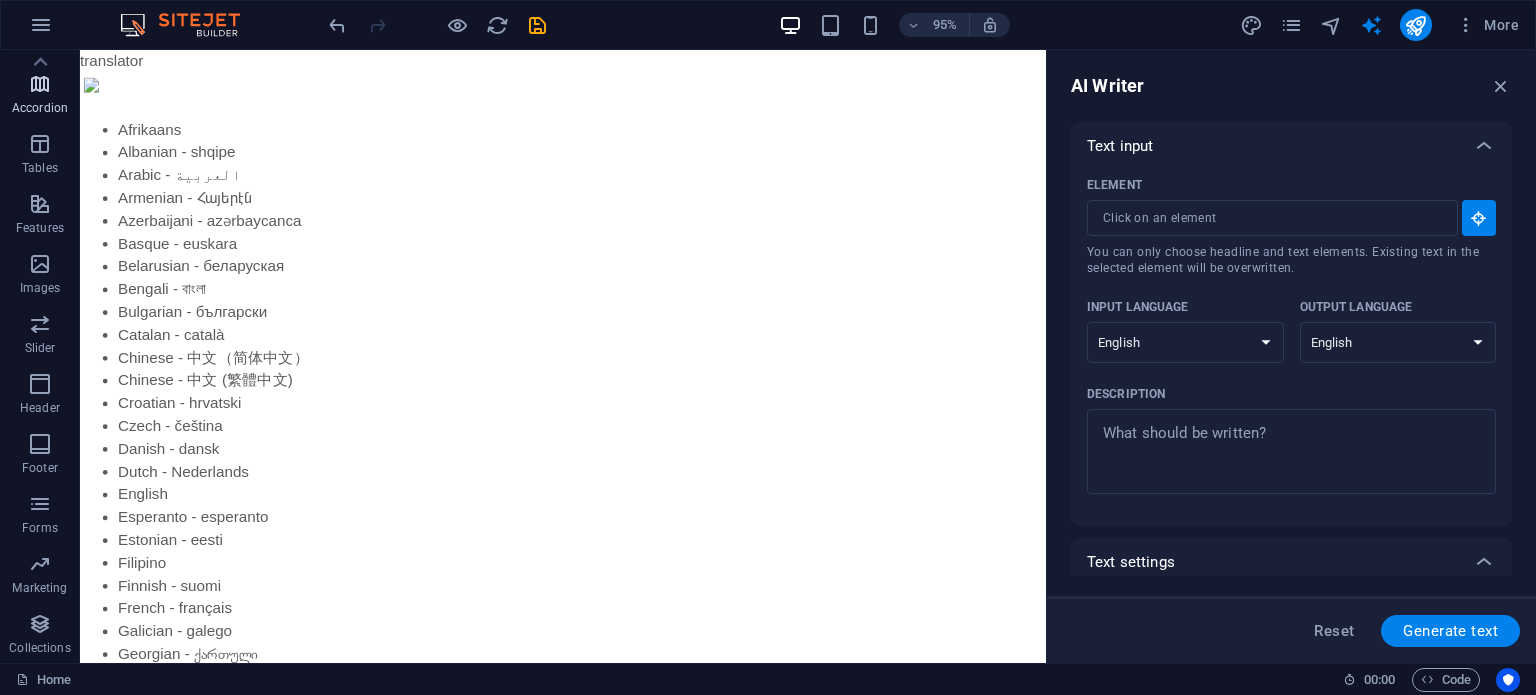 click on "Accordion" at bounding box center [40, 108] 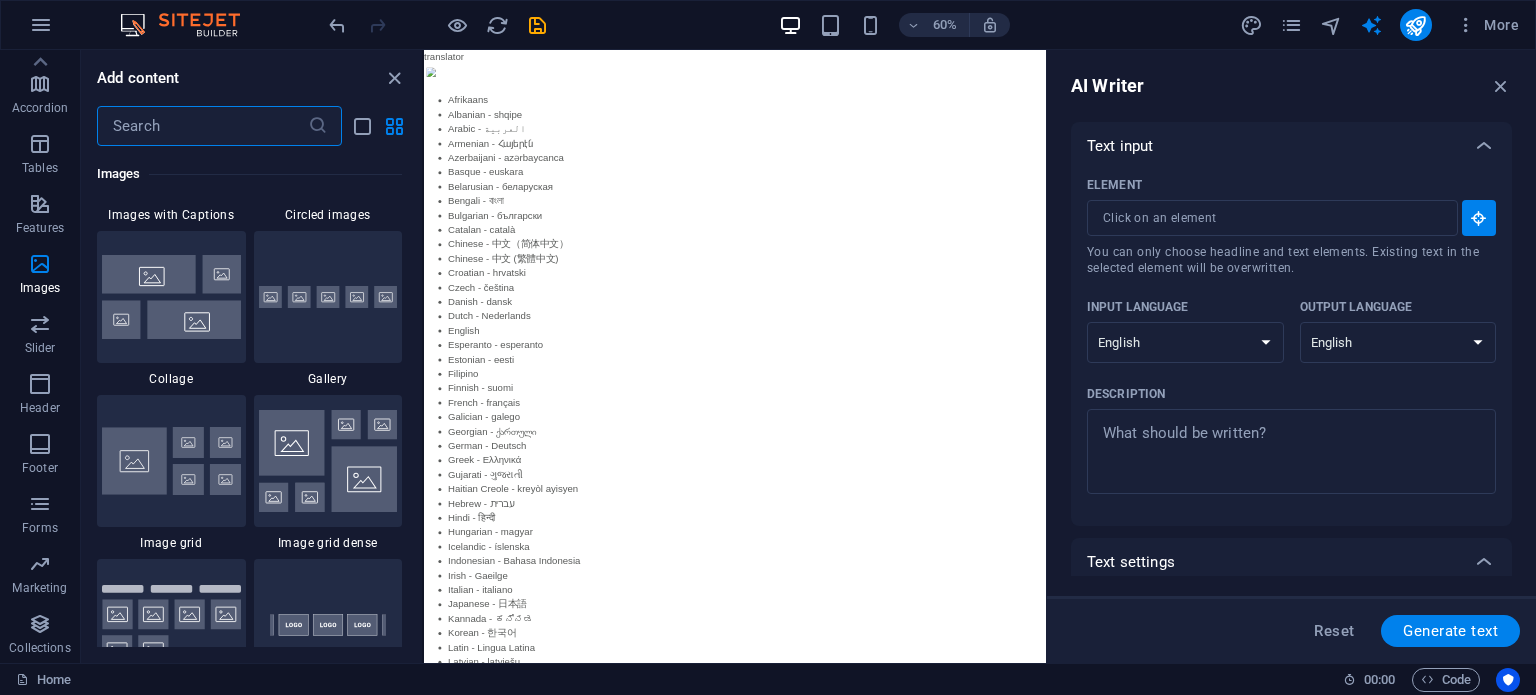scroll, scrollTop: 10332, scrollLeft: 0, axis: vertical 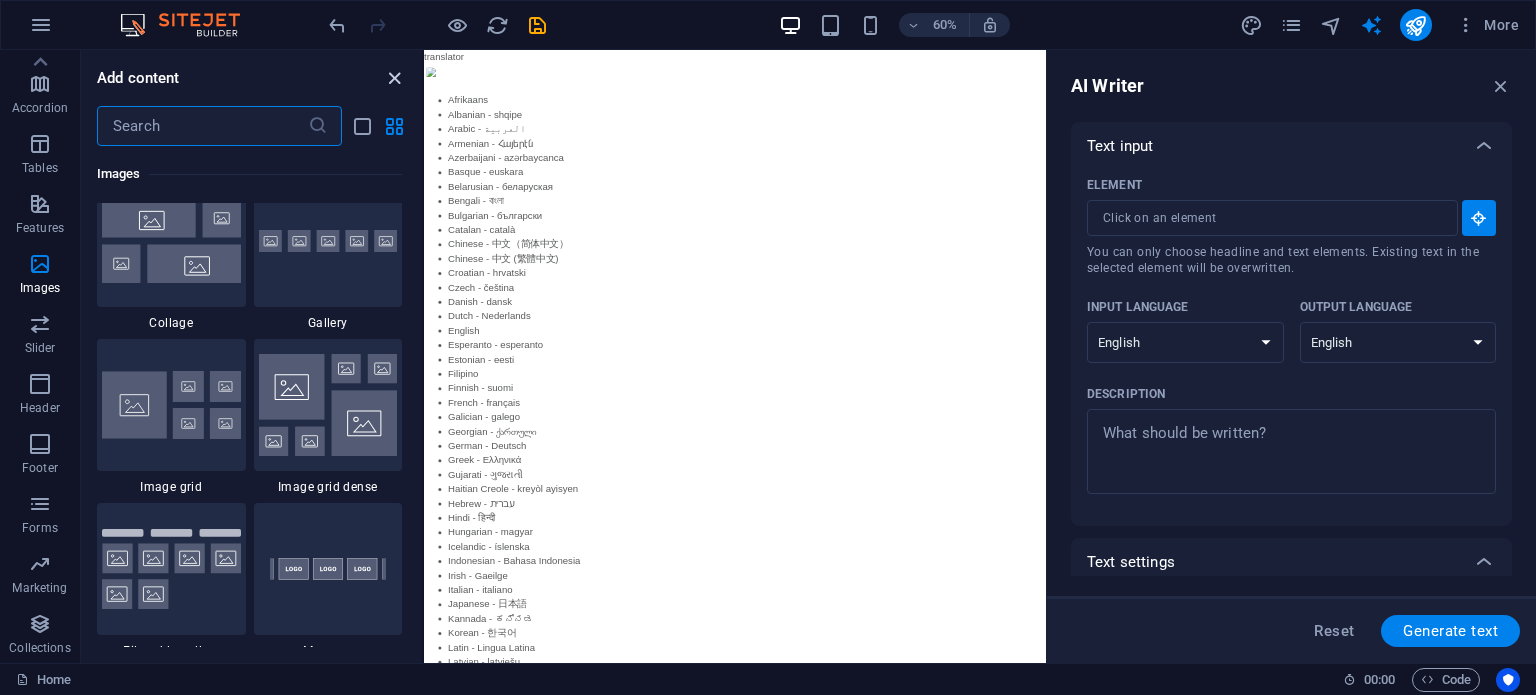 click at bounding box center (394, 78) 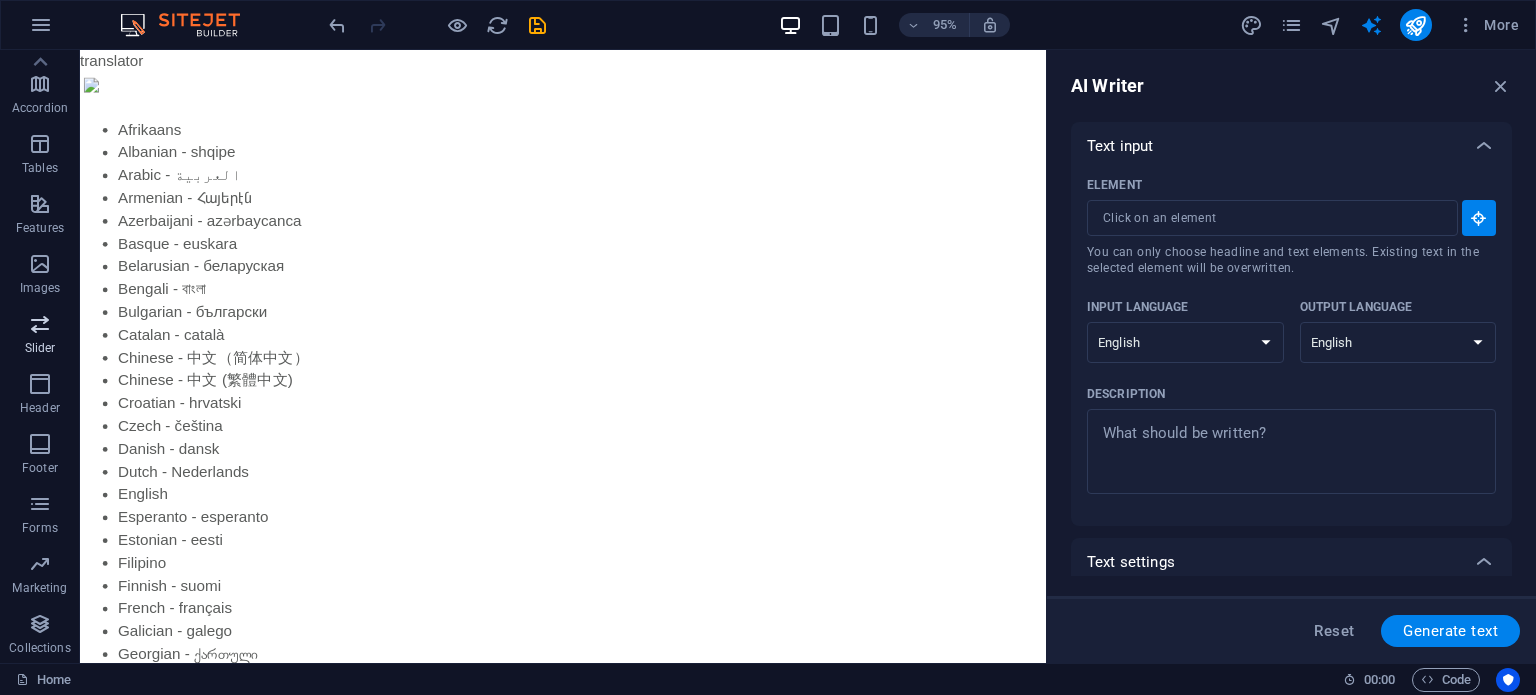 scroll, scrollTop: 0, scrollLeft: 0, axis: both 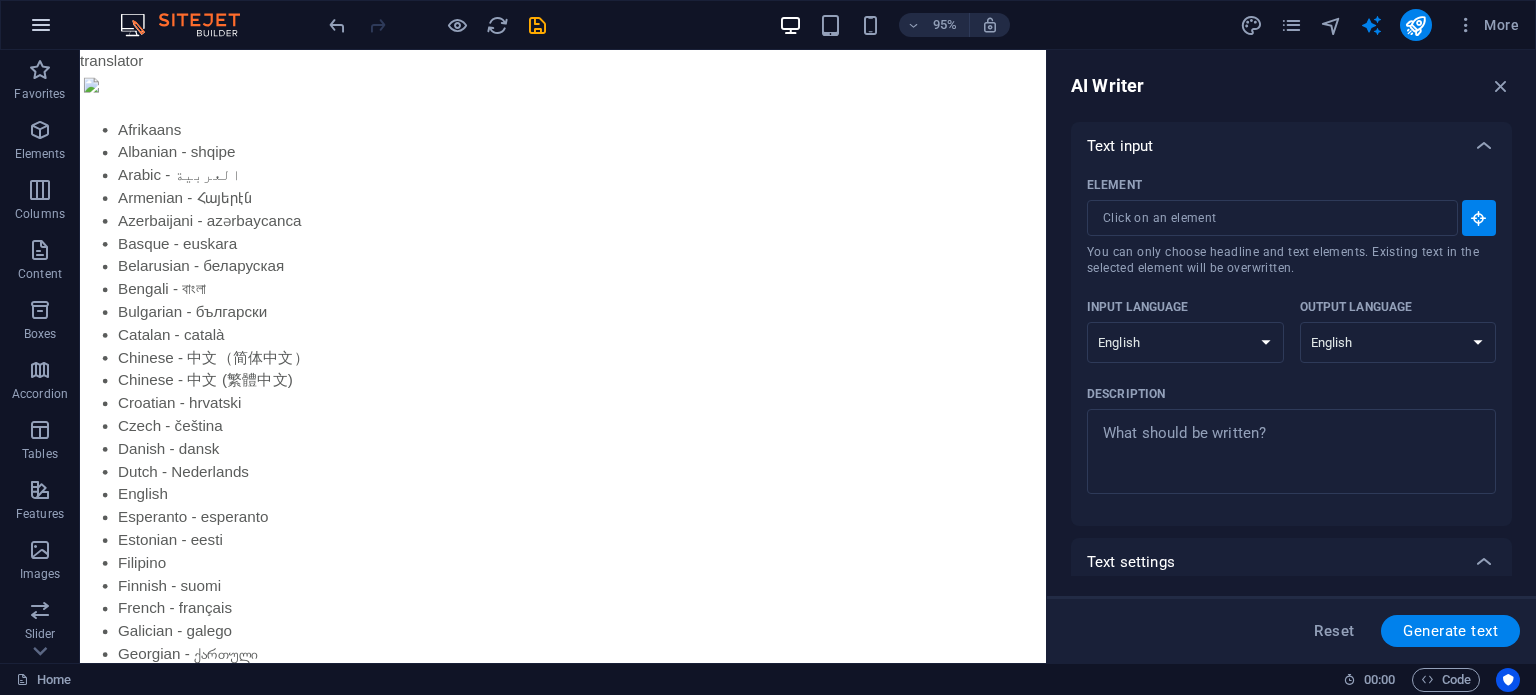 click at bounding box center [41, 25] 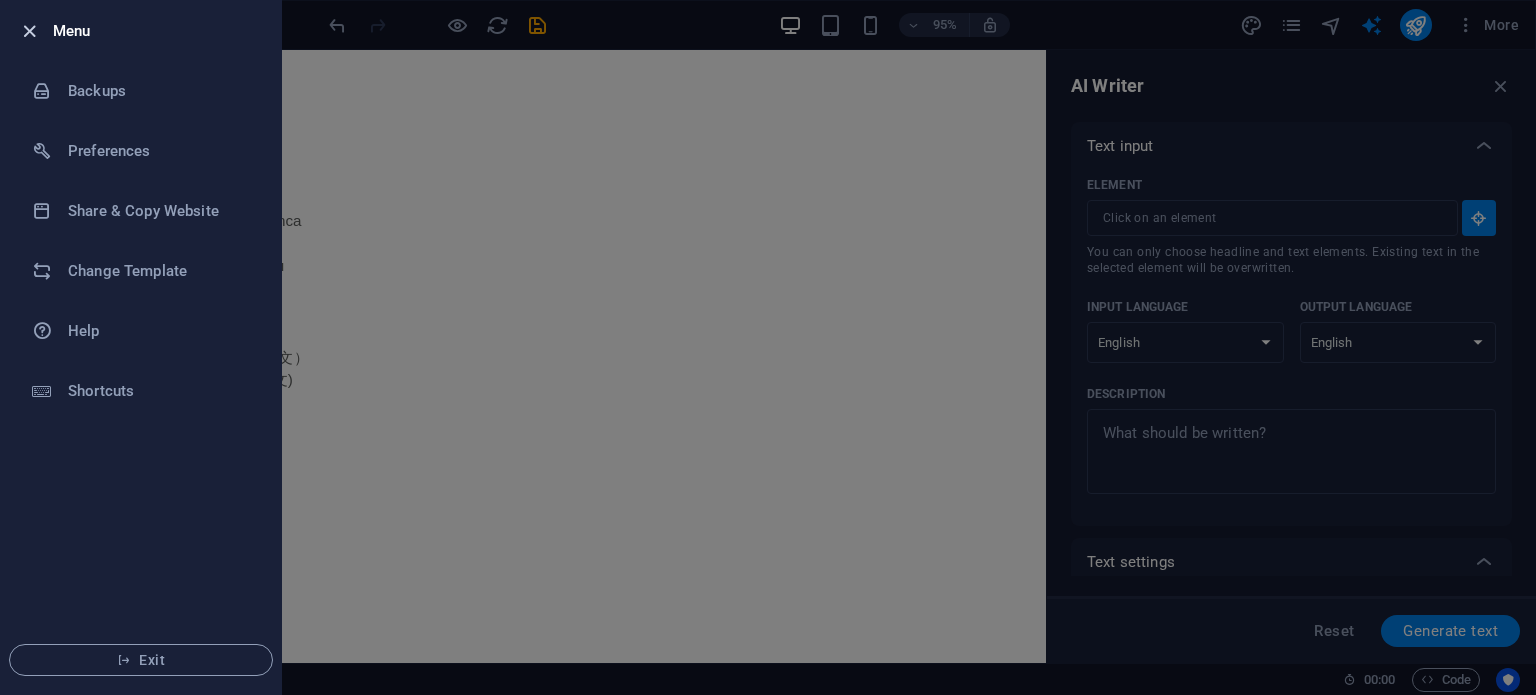 click at bounding box center [29, 31] 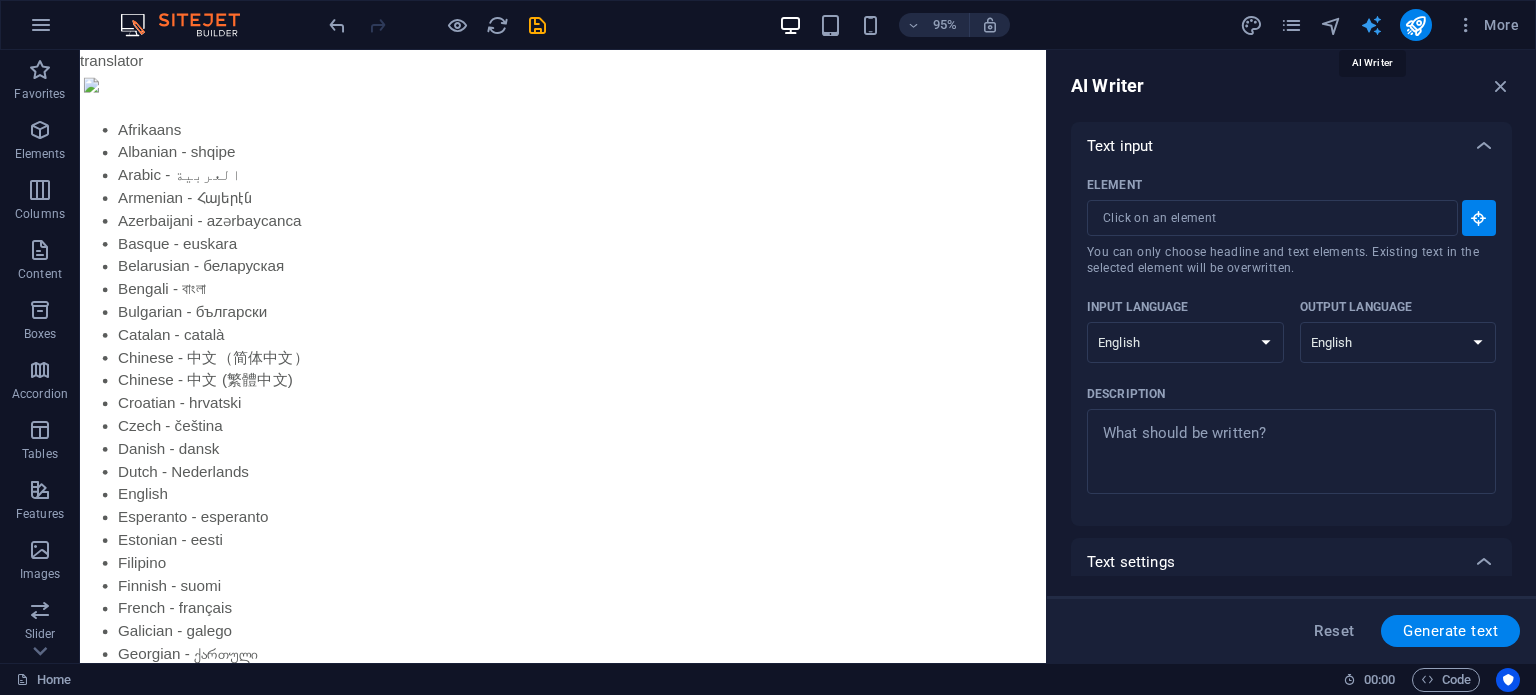 click at bounding box center (1371, 25) 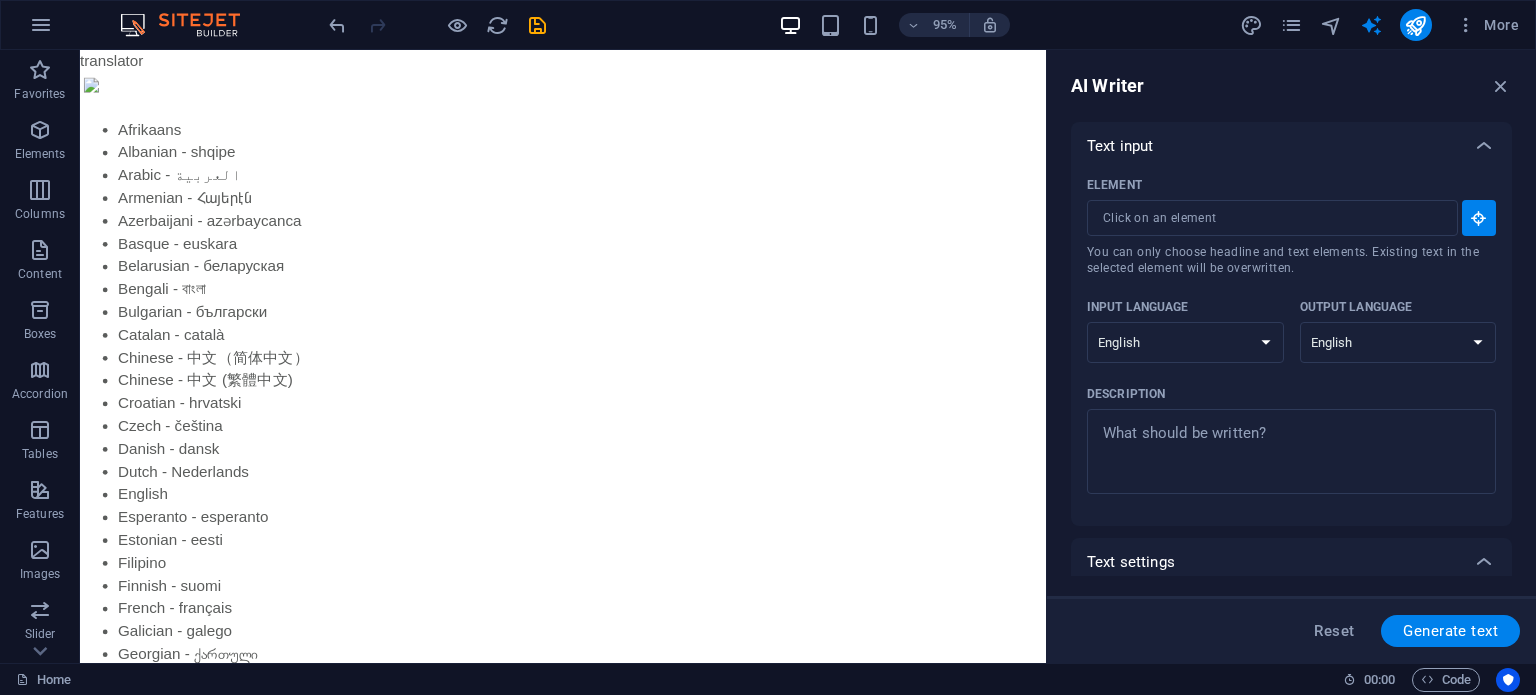 click on "Element ​ You can only choose headline and text elements. Existing text in the selected element will be overwritten." at bounding box center (1291, 223) 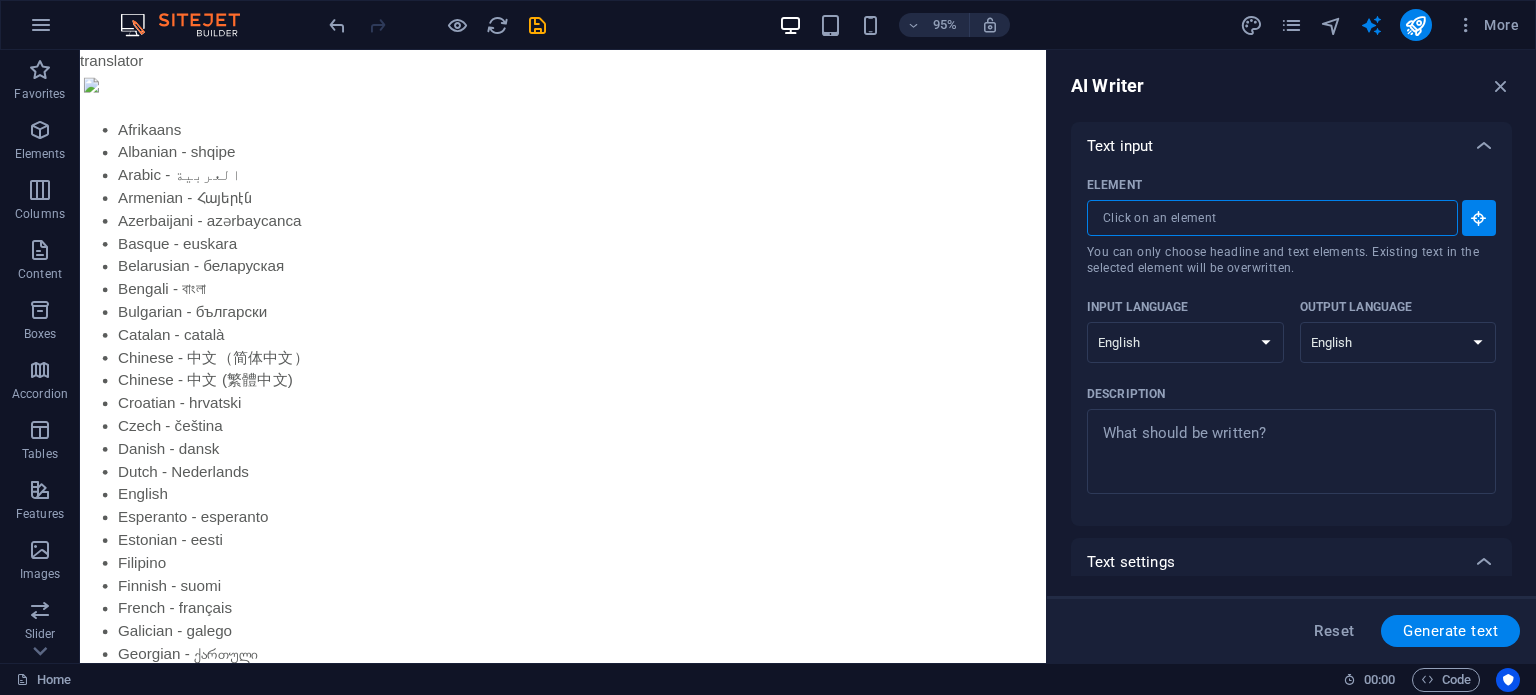 click on "Element ​ You can only choose headline and text elements. Existing text in the selected element will be overwritten." at bounding box center (1265, 218) 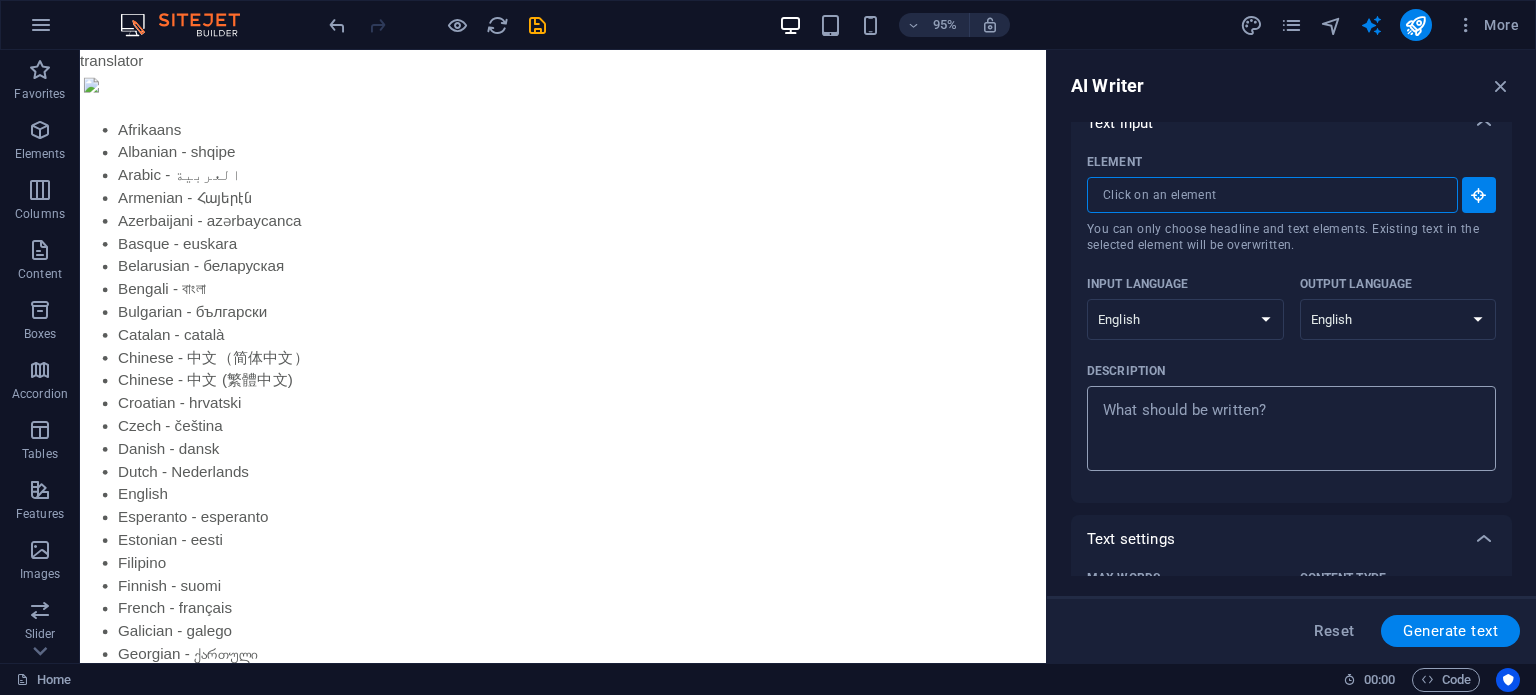 scroll, scrollTop: 0, scrollLeft: 0, axis: both 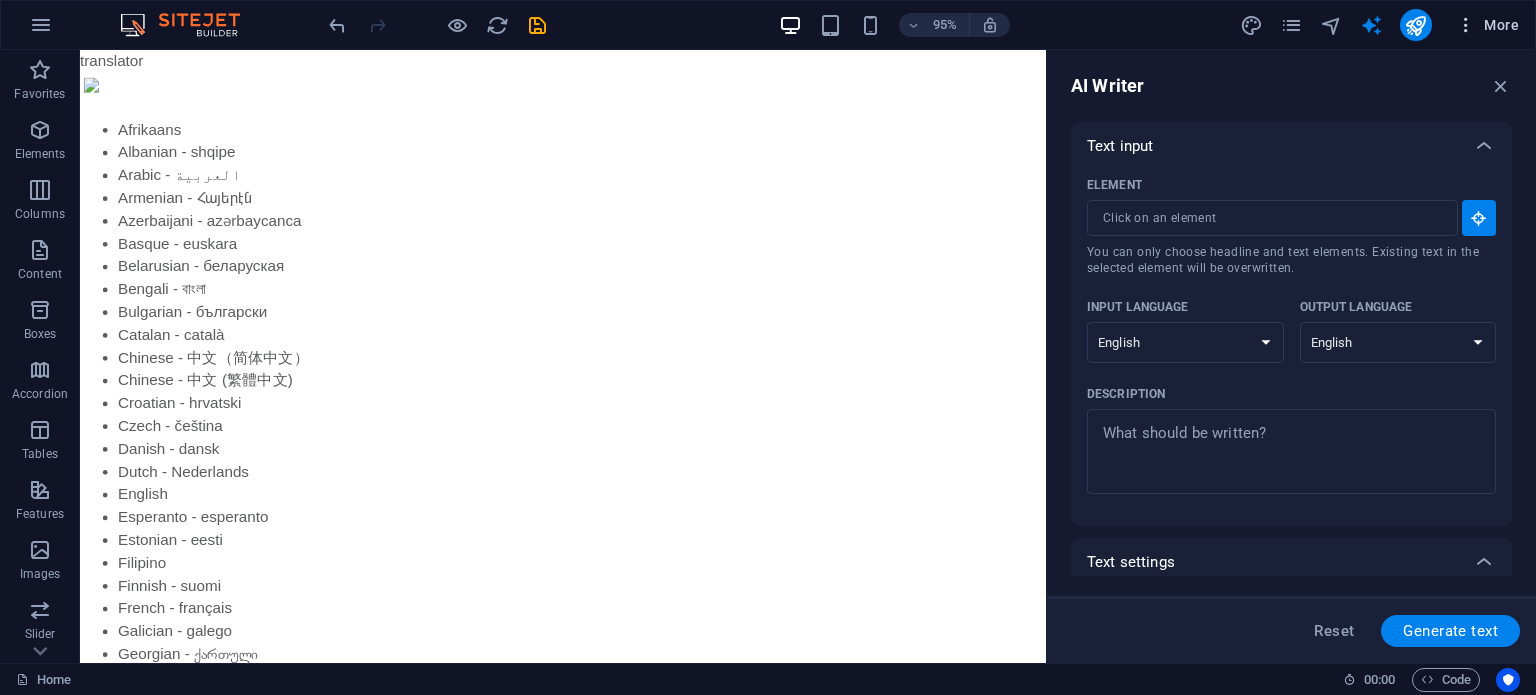 click at bounding box center [1466, 25] 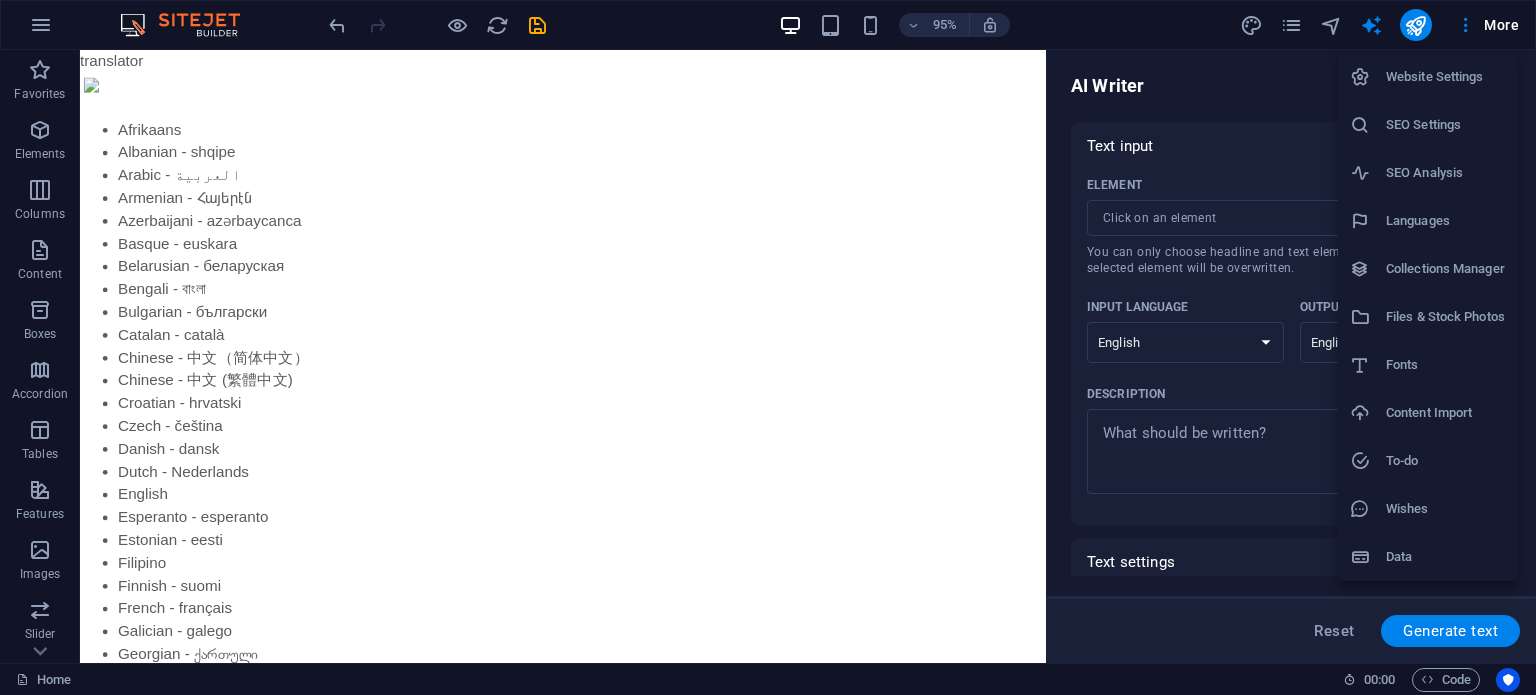 click on "Website Settings" at bounding box center (1445, 77) 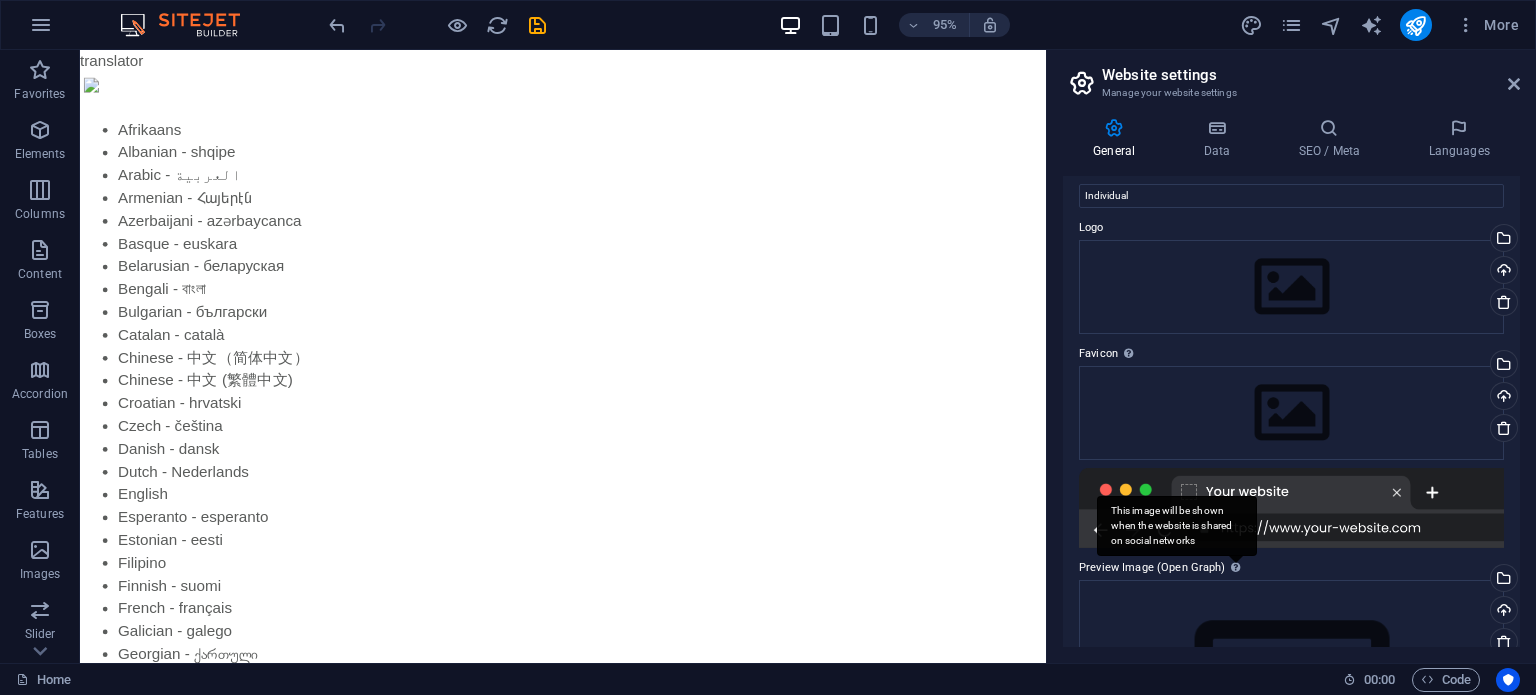 scroll, scrollTop: 0, scrollLeft: 0, axis: both 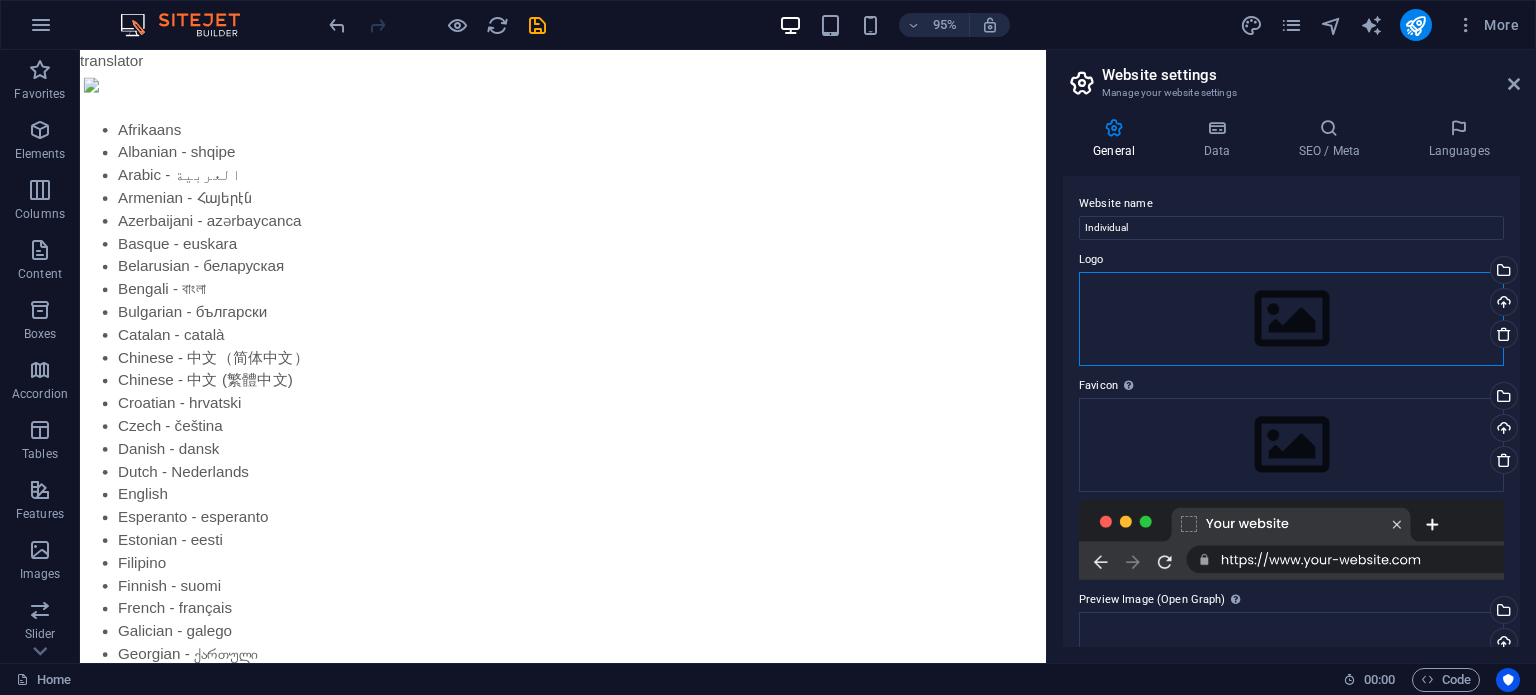 click on "Drag files here, click to choose files or select files from Files or our free stock photos & videos" at bounding box center [1291, 319] 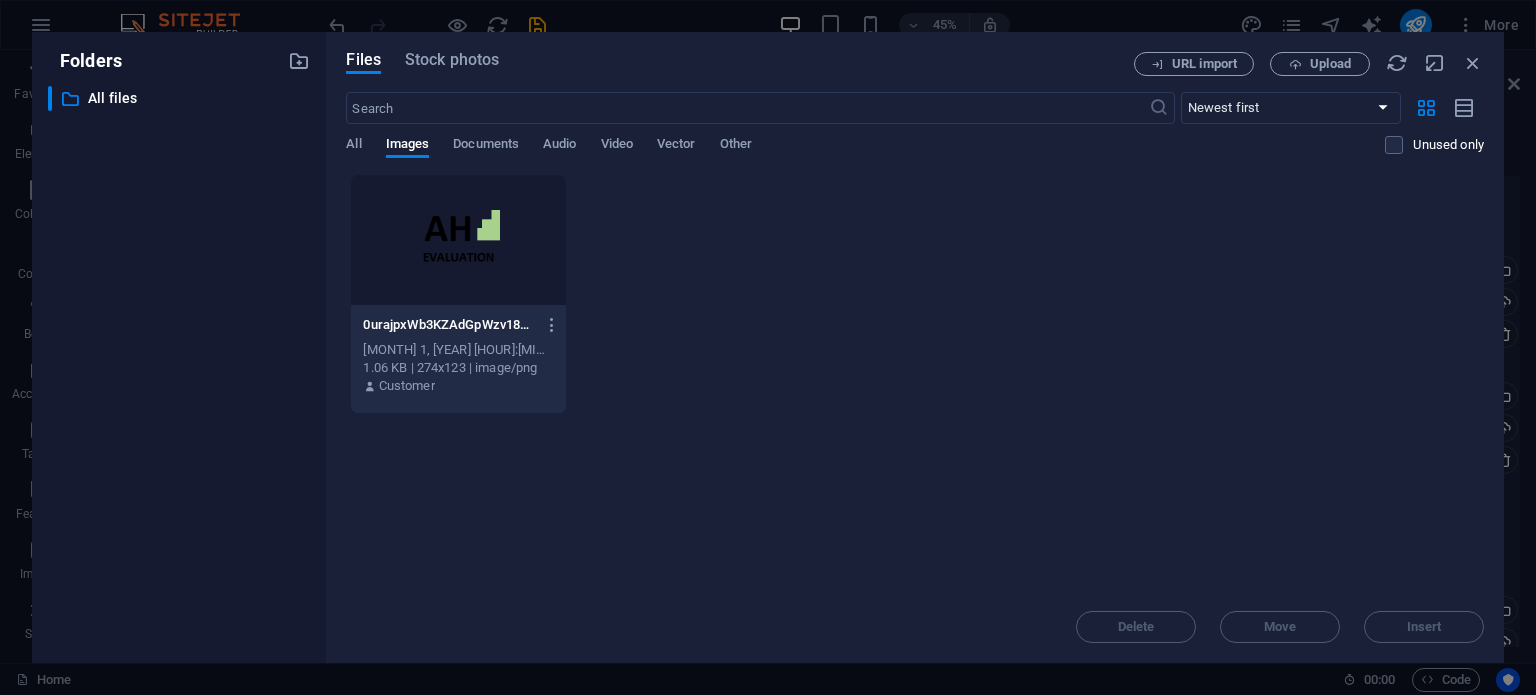 click on "0urajpxWb3KZAdGpWzv18g.png 0urajpxWb3KZAdGpWzv18g.png [MONTH] 1, [YEAR] [HOUR]:[MINUTE] [AM/PM] [SIZE] | [DIMENSIONS] | [MIME_TYPE] Customer" at bounding box center (458, 356) 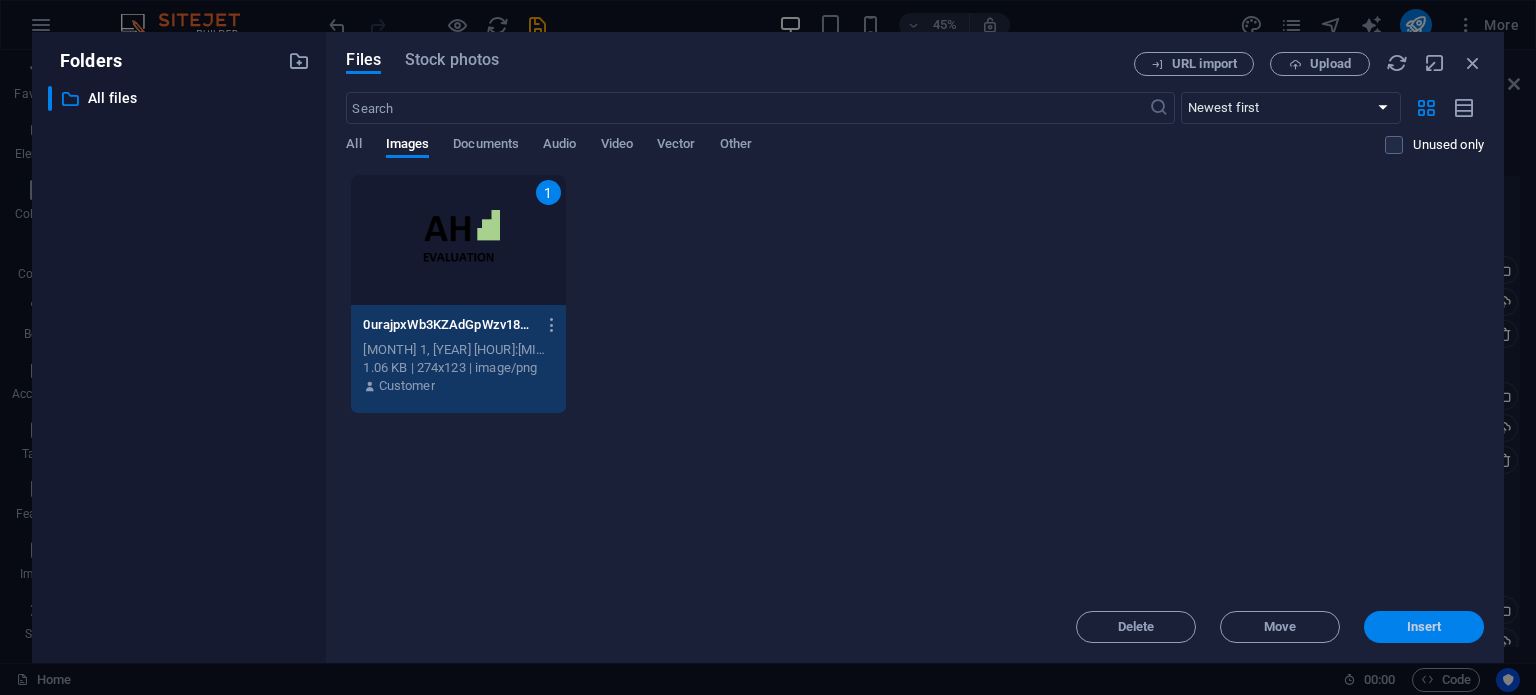 click on "Insert" at bounding box center (1424, 627) 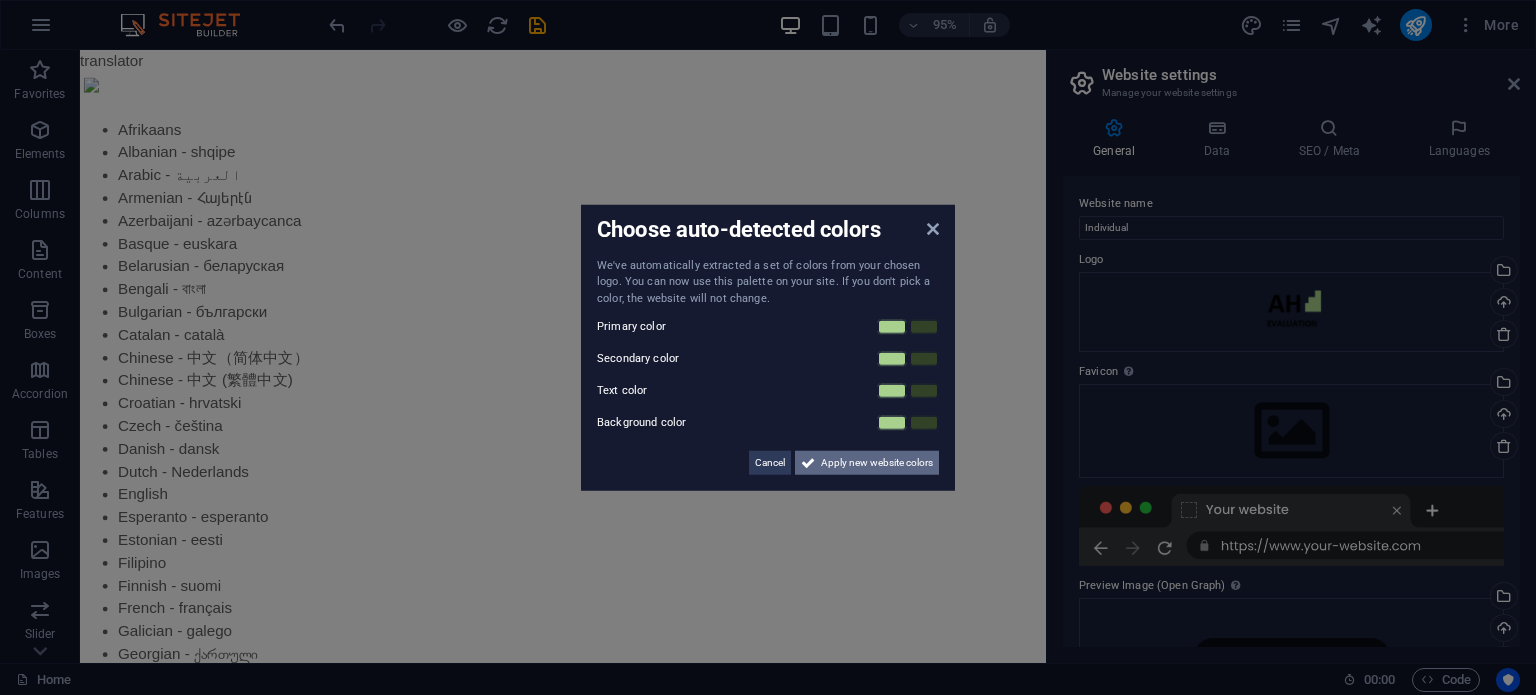 click on "Apply new website colors" at bounding box center [877, 463] 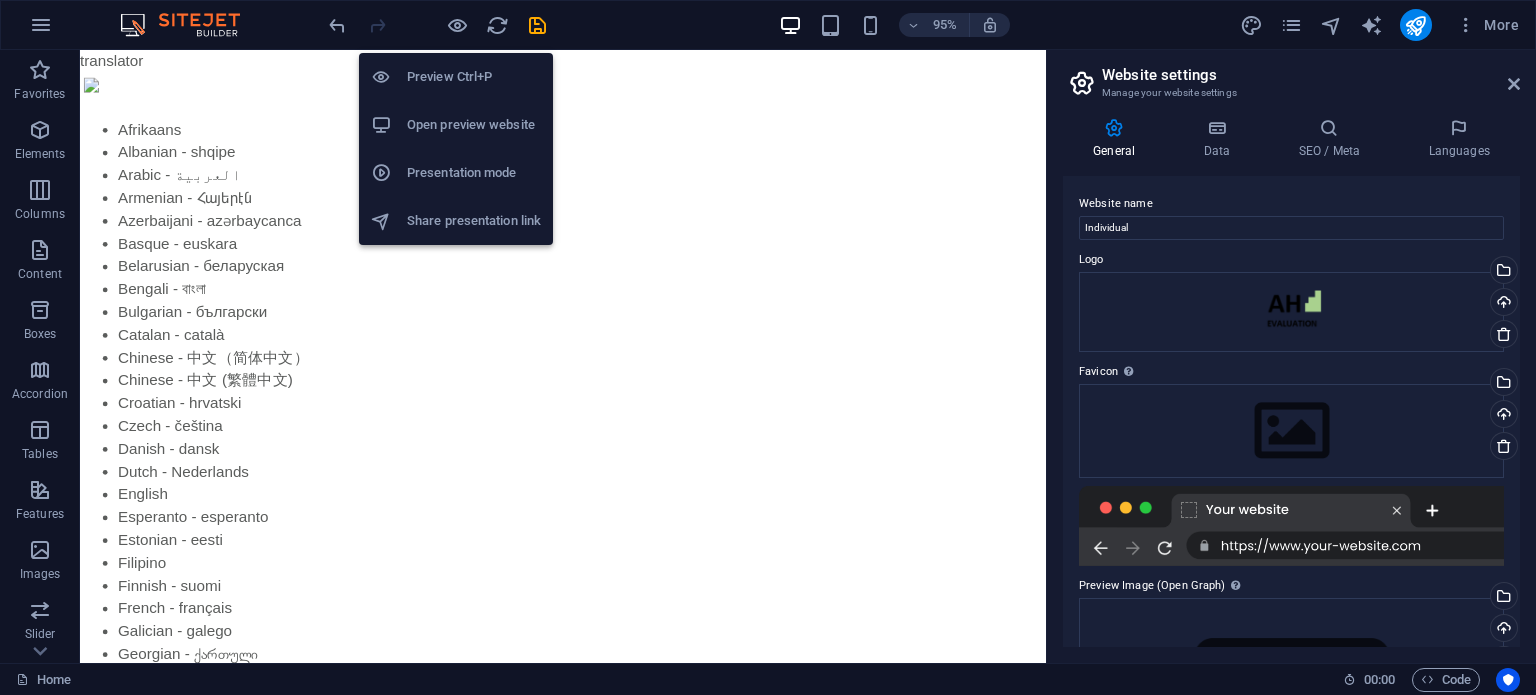 click on "Preview Ctrl+P" at bounding box center (474, 77) 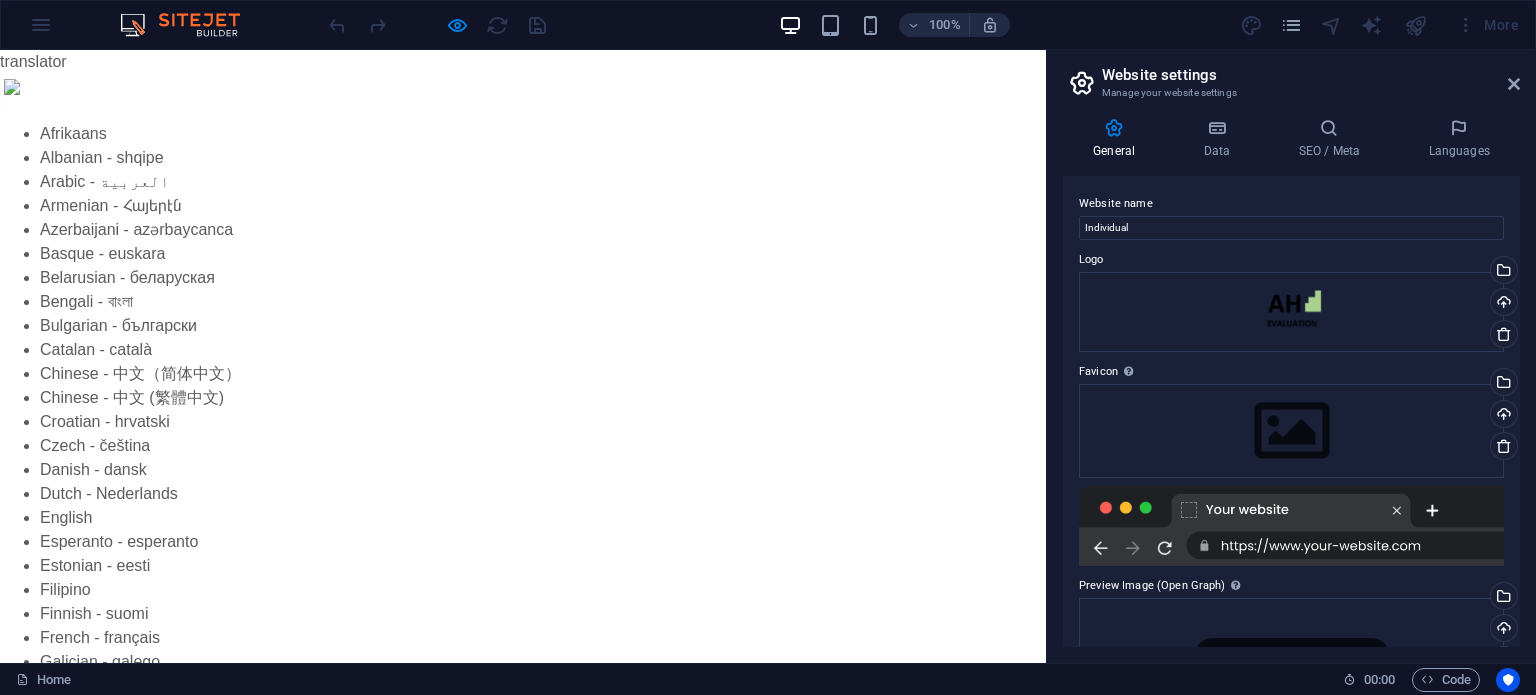 click at bounding box center [457, 25] 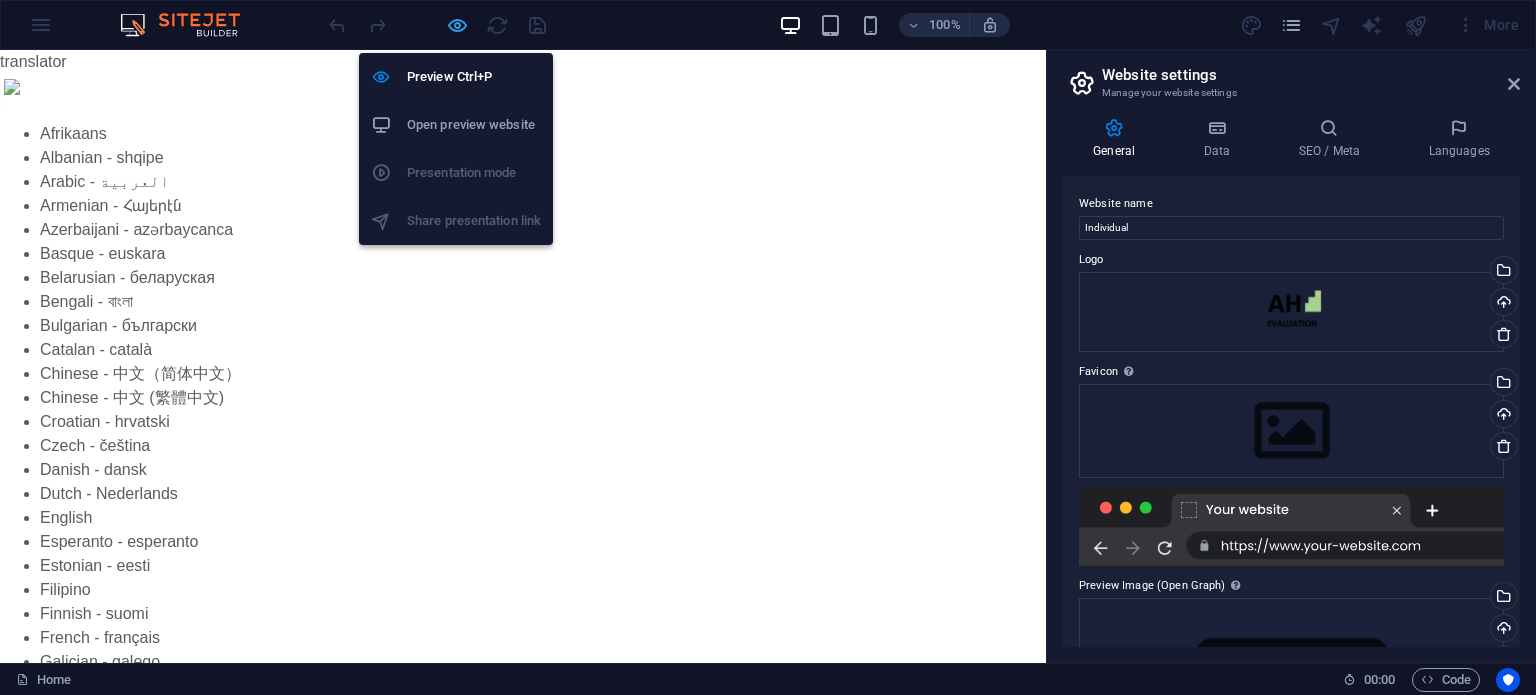 click at bounding box center [457, 25] 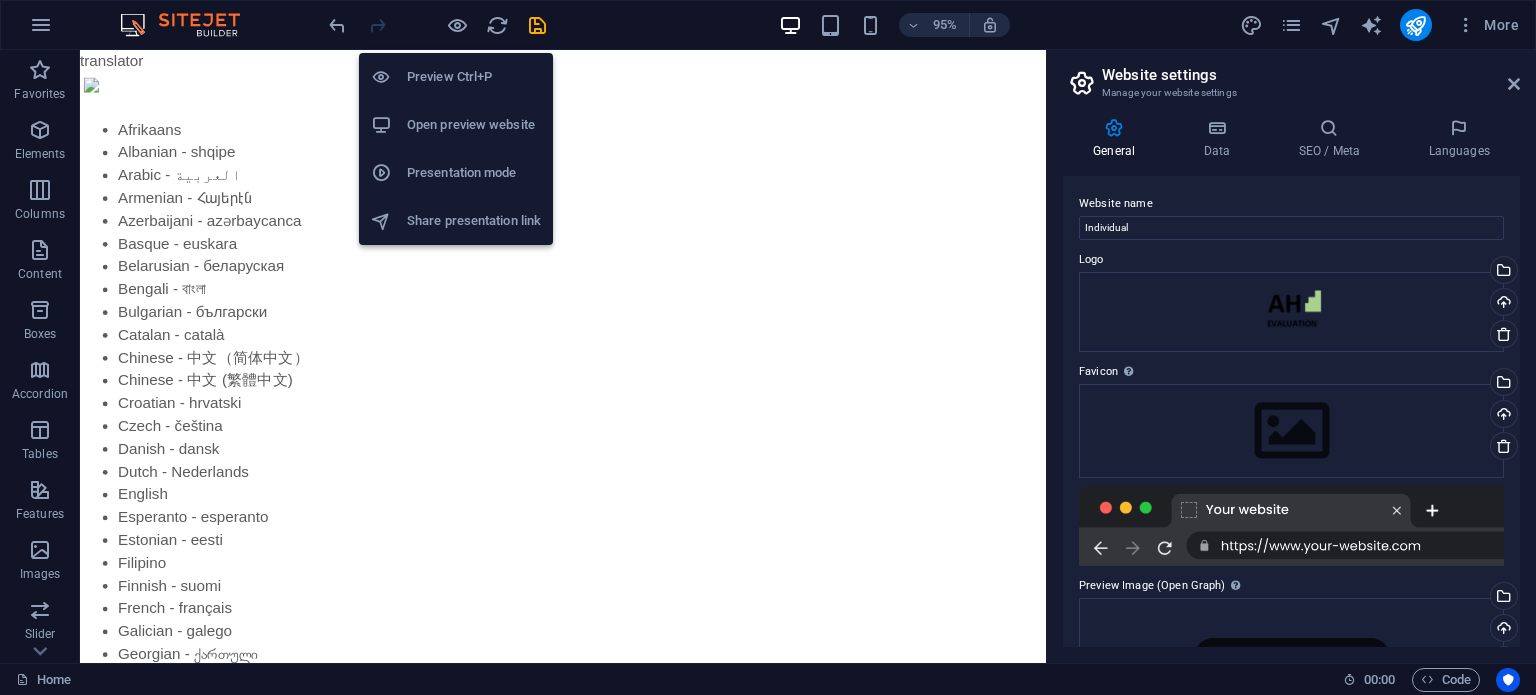 click on "Open preview website" at bounding box center (474, 125) 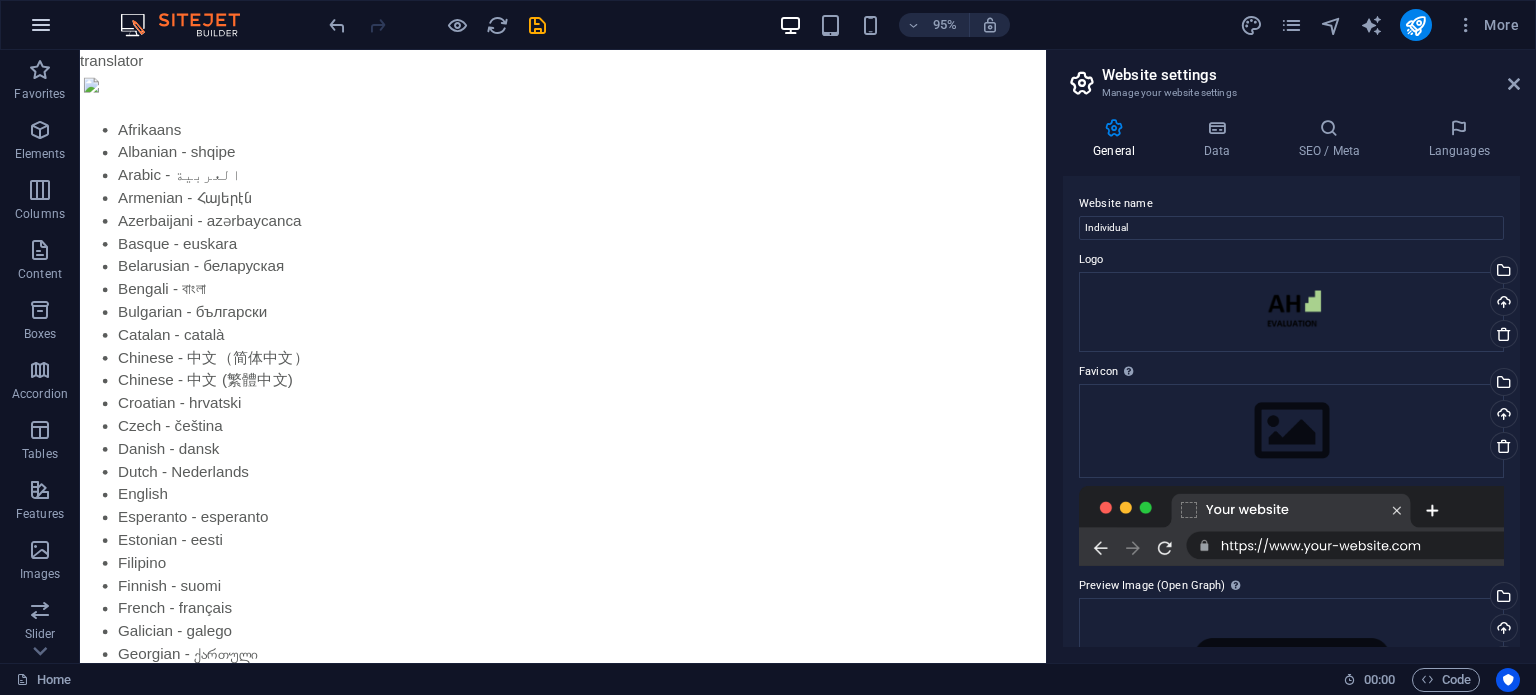 click at bounding box center [41, 25] 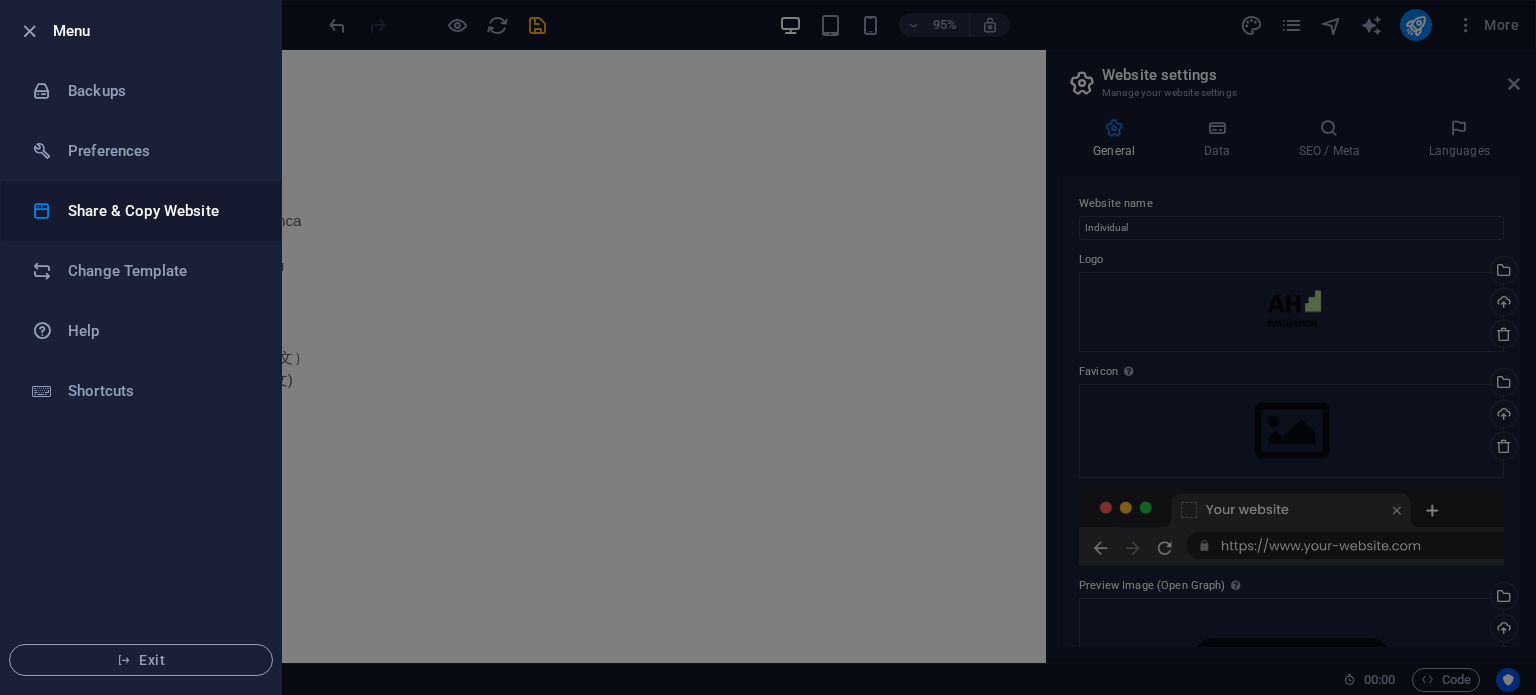 click on "Share & Copy Website" at bounding box center [160, 211] 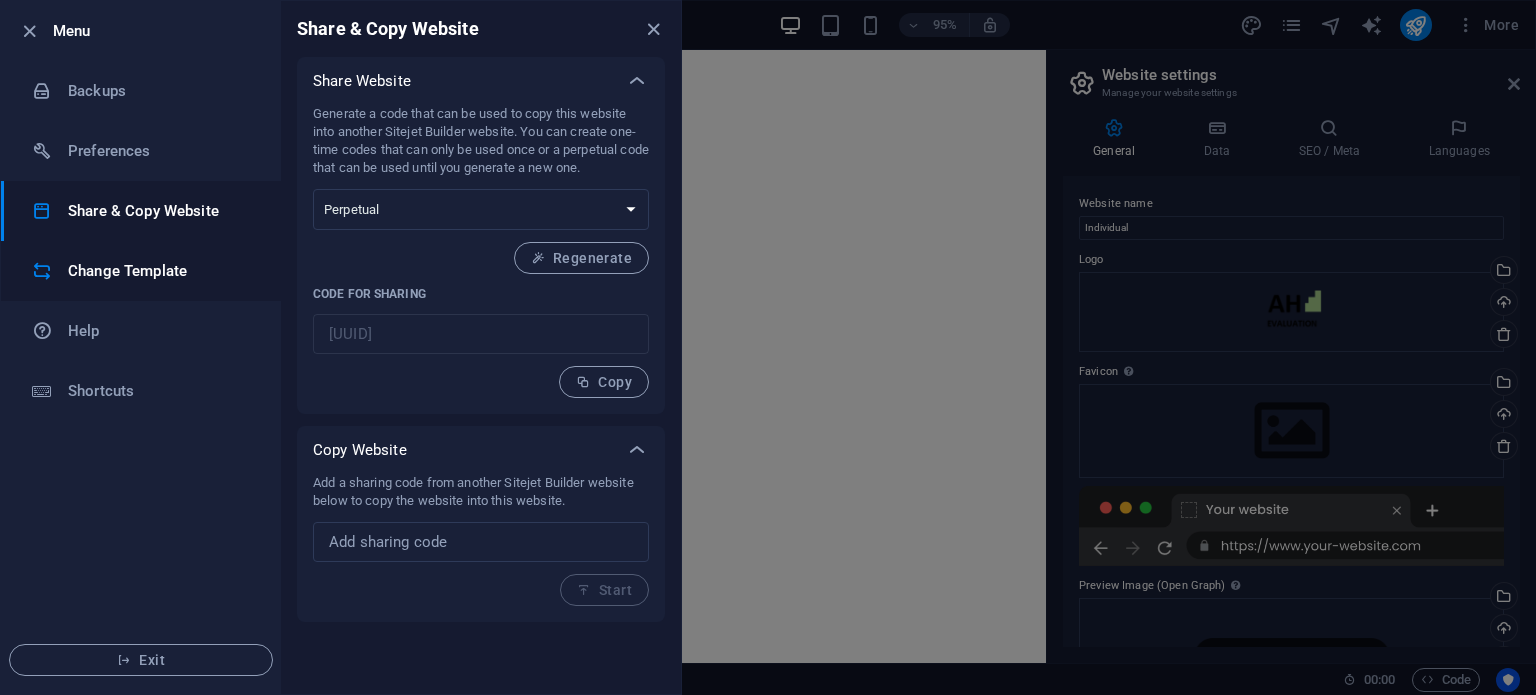 click on "Change Template" at bounding box center (141, 271) 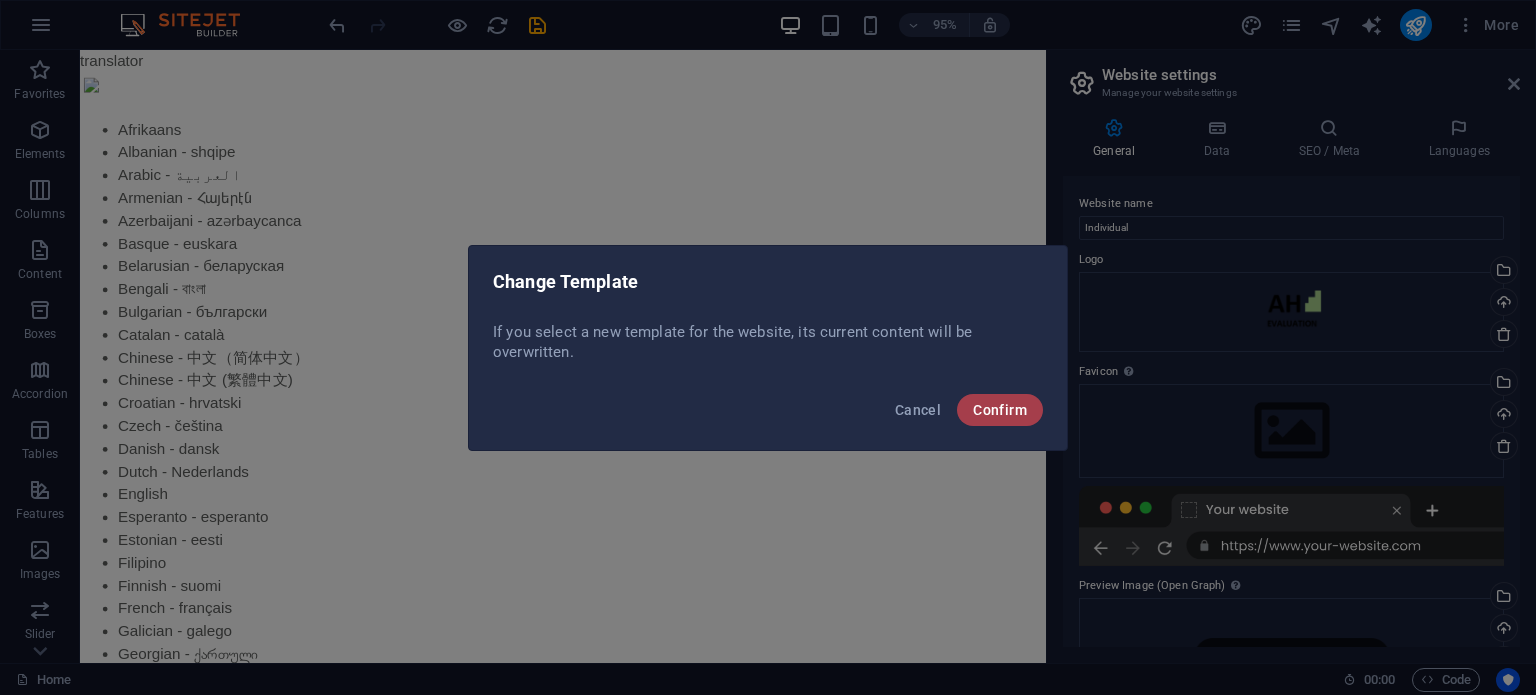 click on "Confirm" at bounding box center [1000, 410] 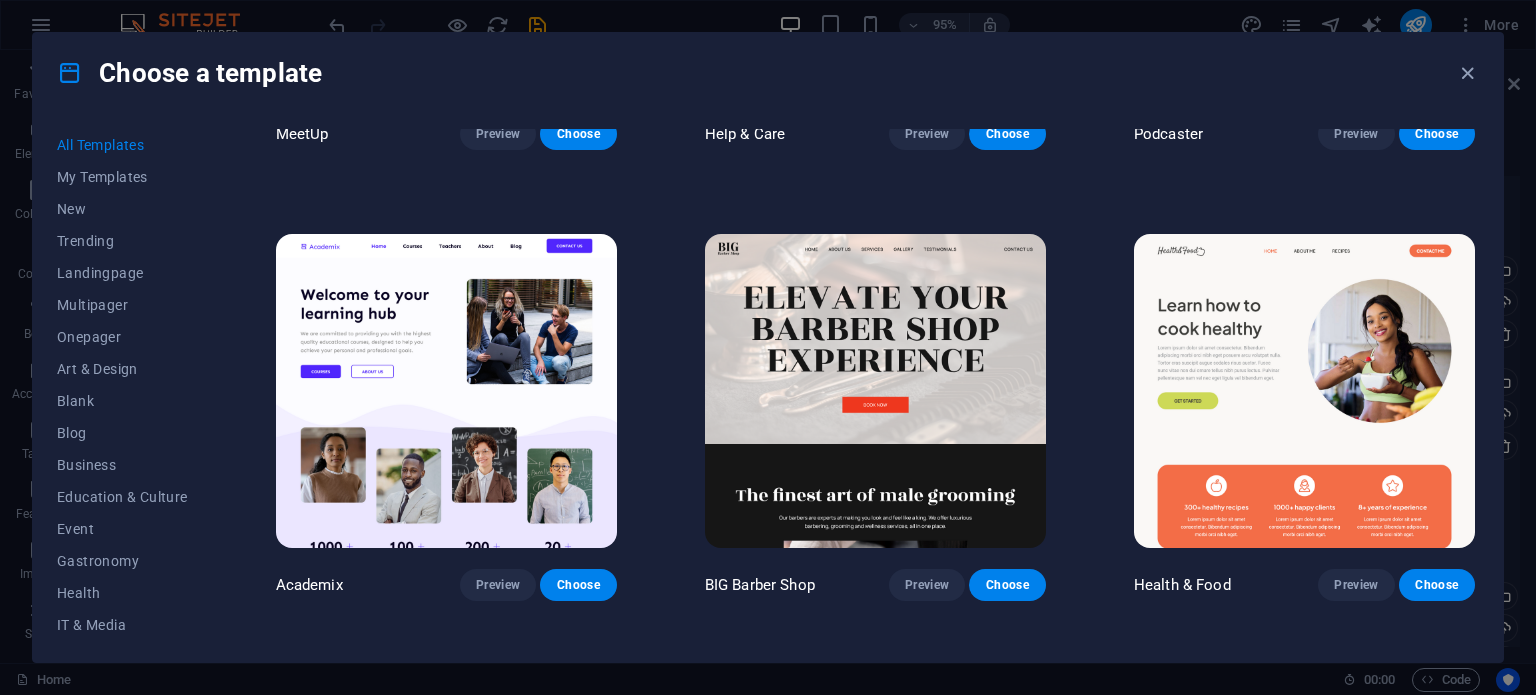 scroll, scrollTop: 1706, scrollLeft: 0, axis: vertical 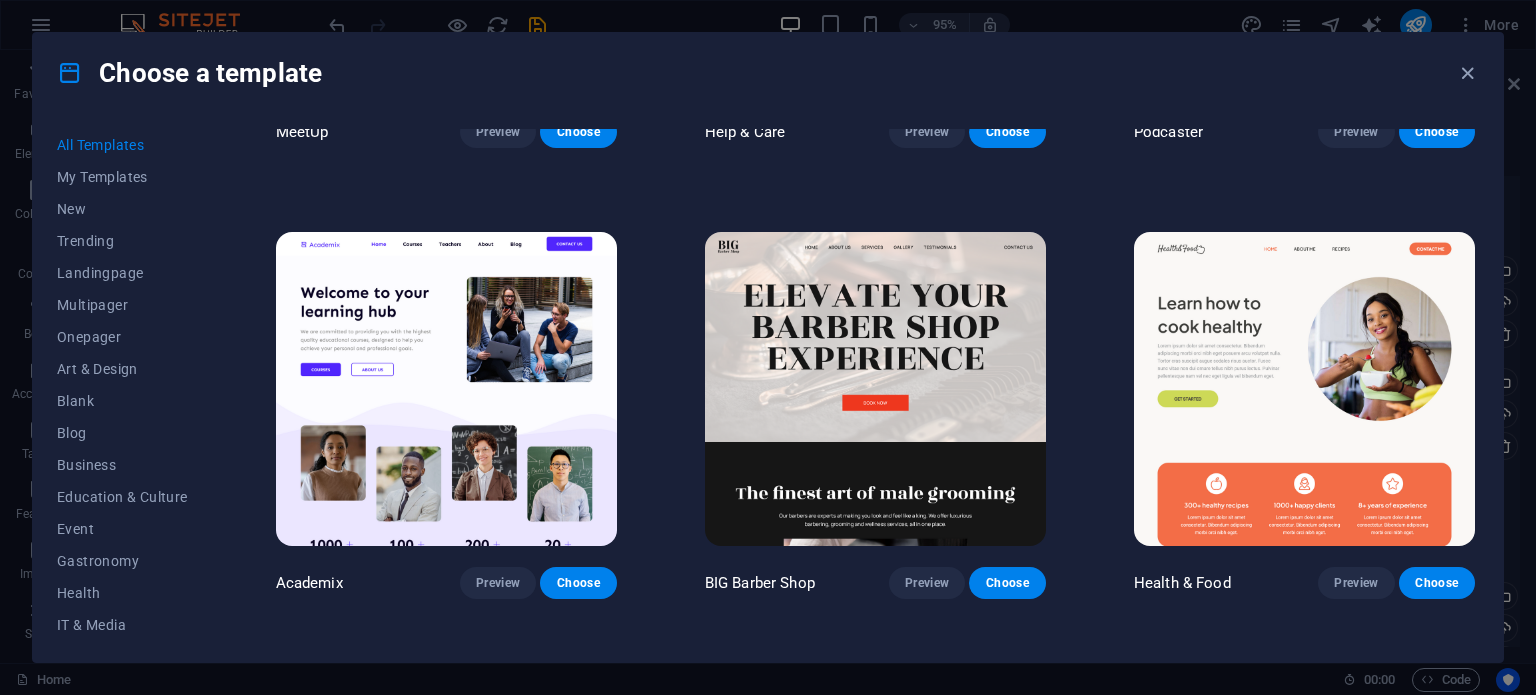 drag, startPoint x: 214, startPoint y: 400, endPoint x: 216, endPoint y: 431, distance: 31.06445 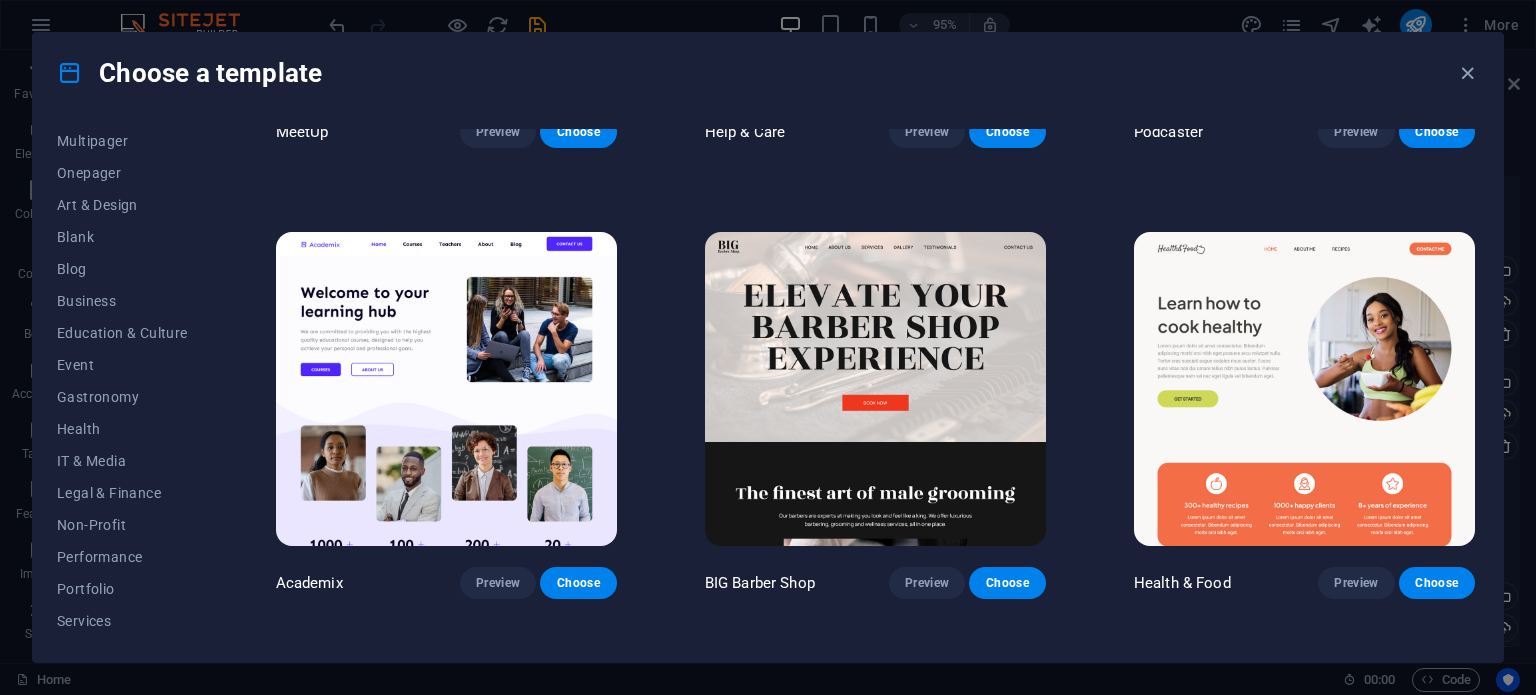 scroll, scrollTop: 173, scrollLeft: 0, axis: vertical 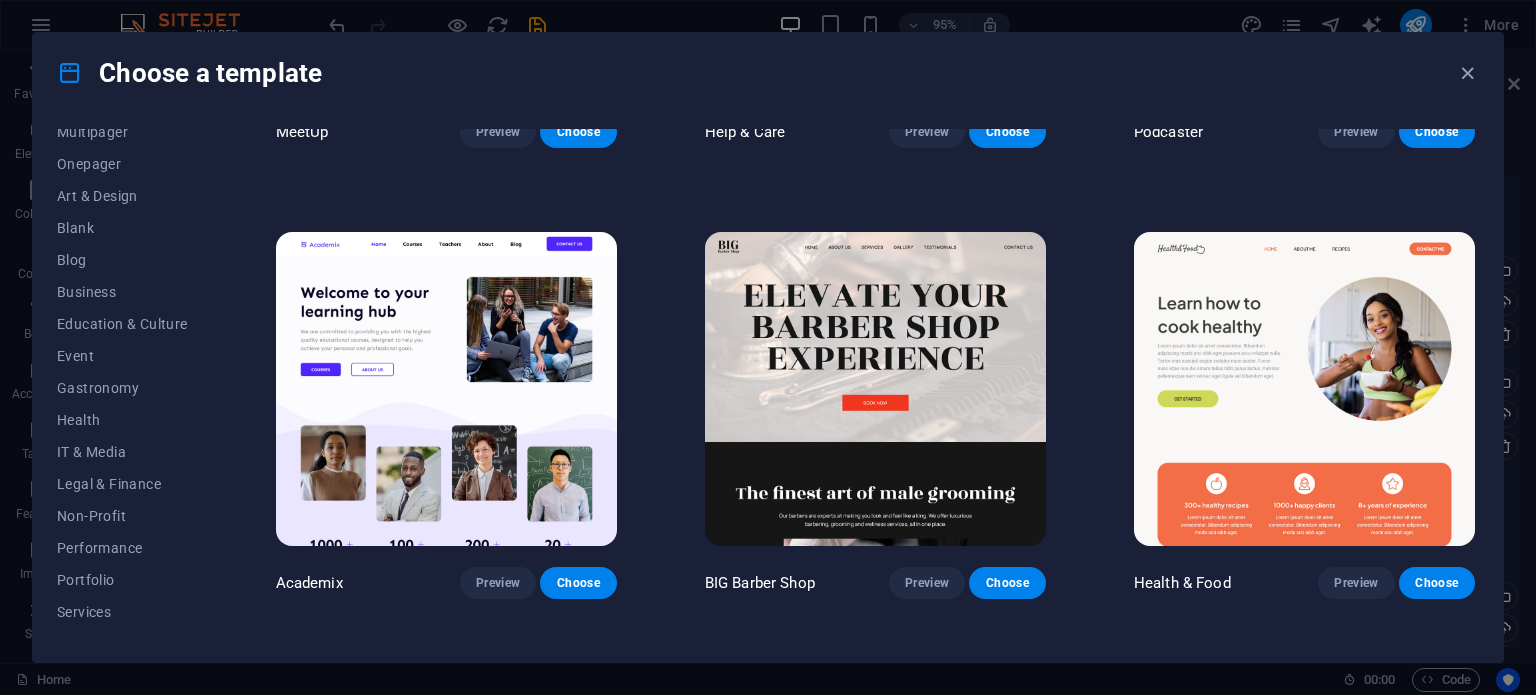 drag, startPoint x: 207, startPoint y: 476, endPoint x: 213, endPoint y: 501, distance: 25.70992 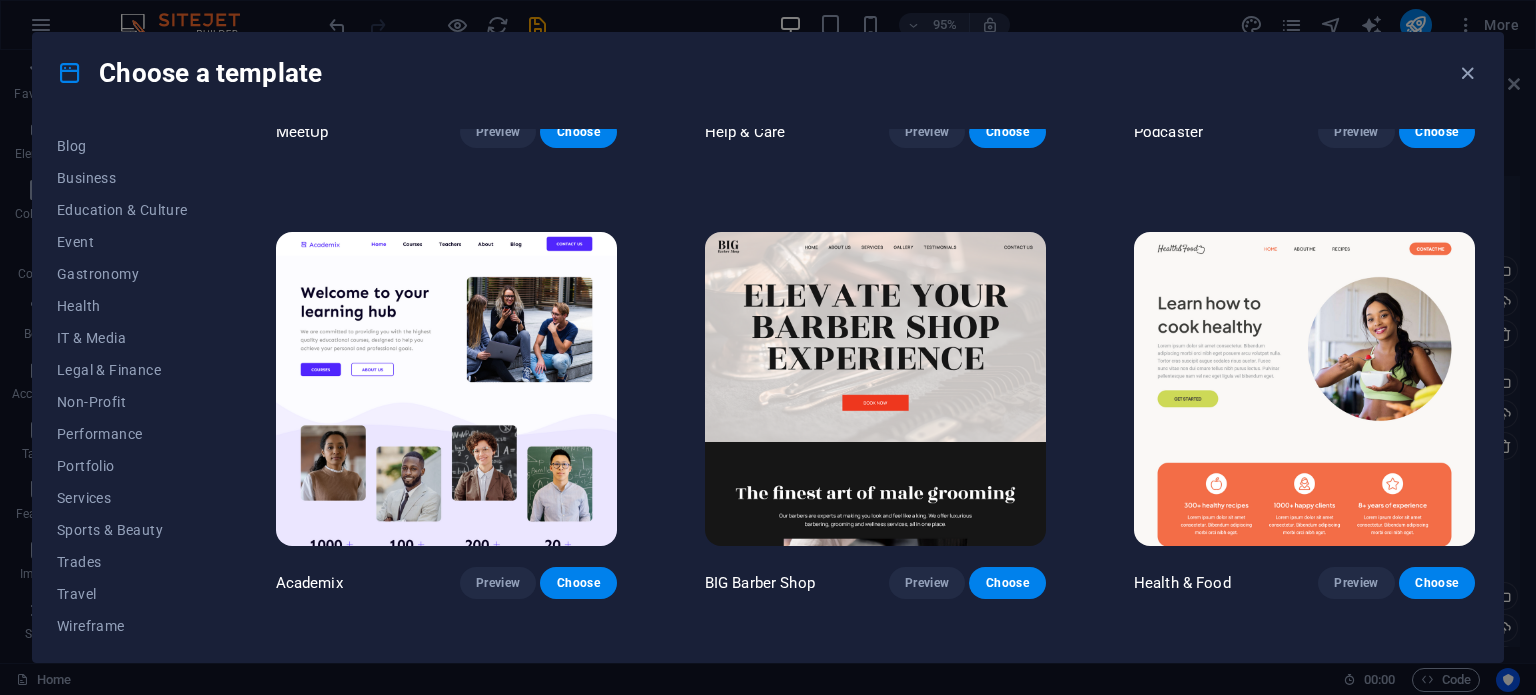 scroll, scrollTop: 290, scrollLeft: 0, axis: vertical 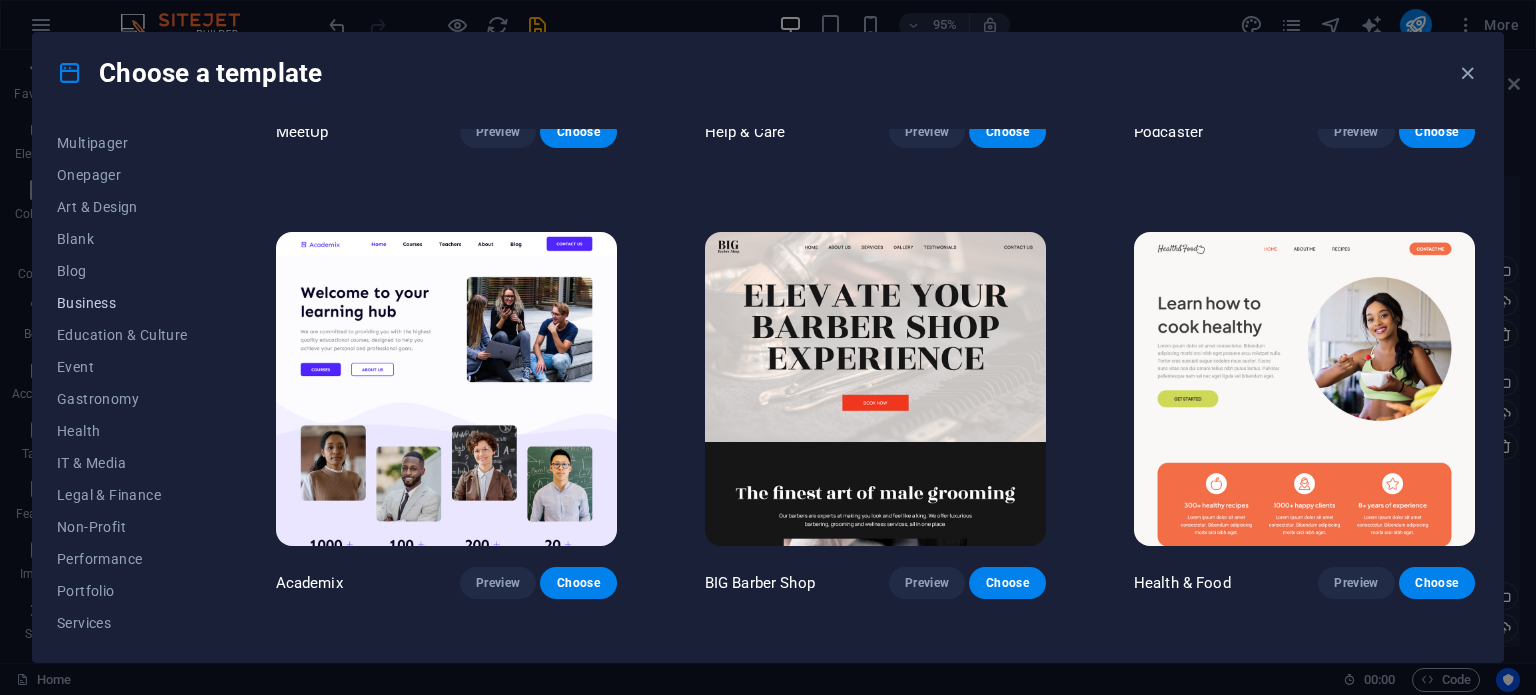click on "Business" at bounding box center [122, 303] 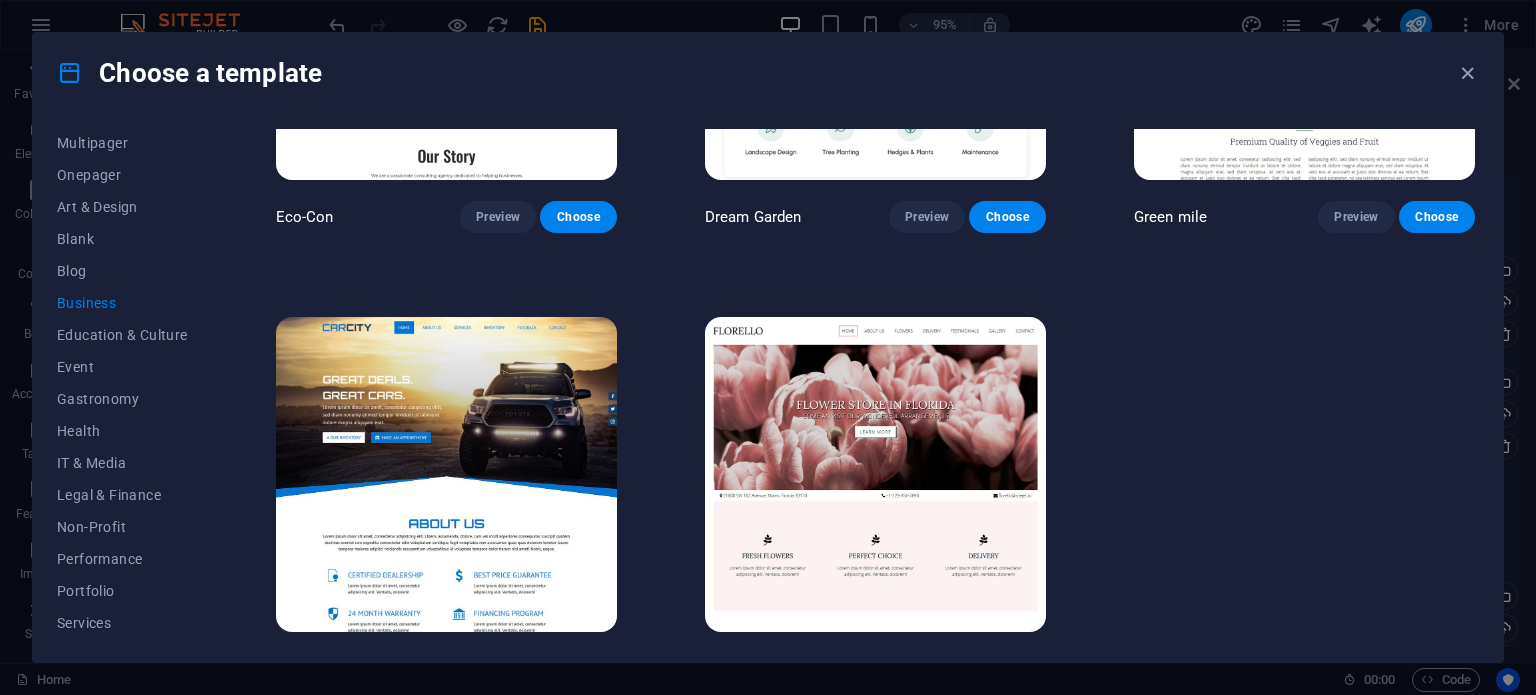 scroll, scrollTop: 308, scrollLeft: 0, axis: vertical 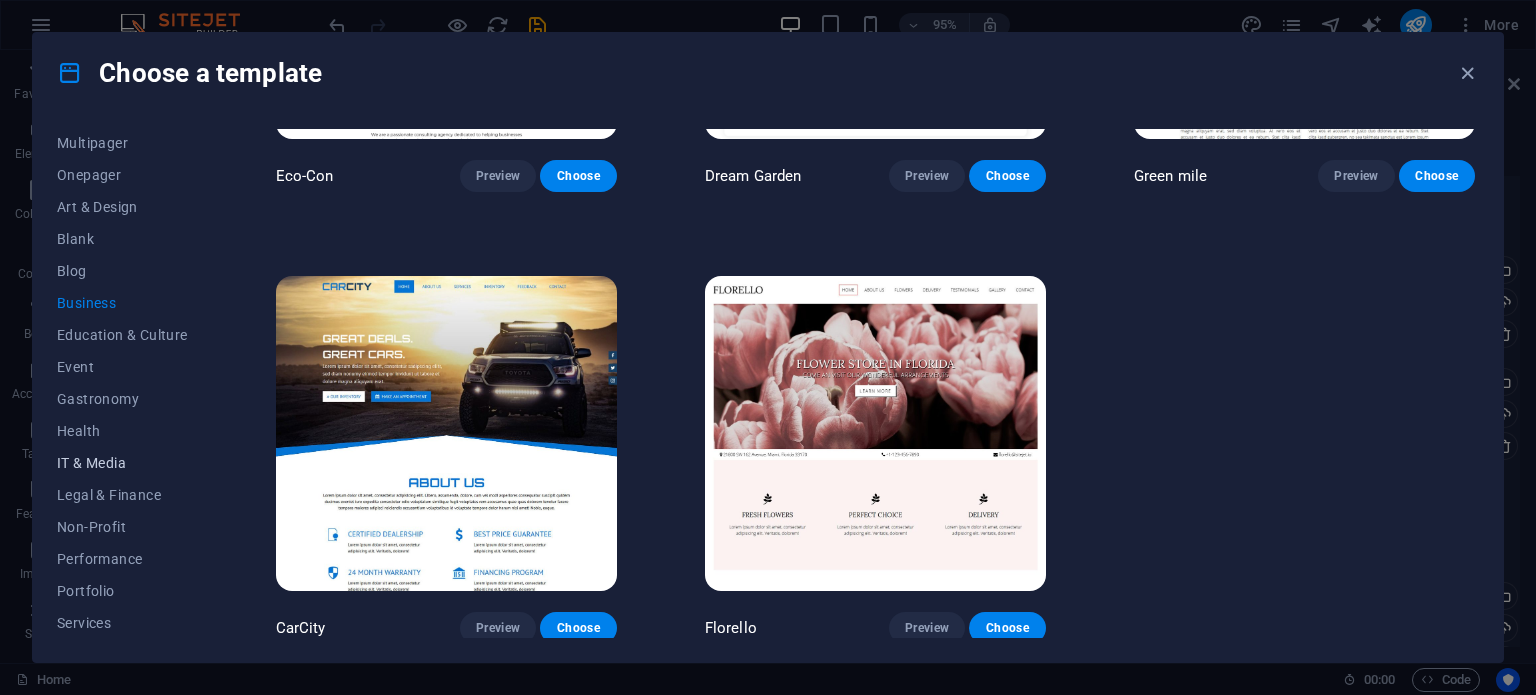 click on "IT & Media" at bounding box center [122, 463] 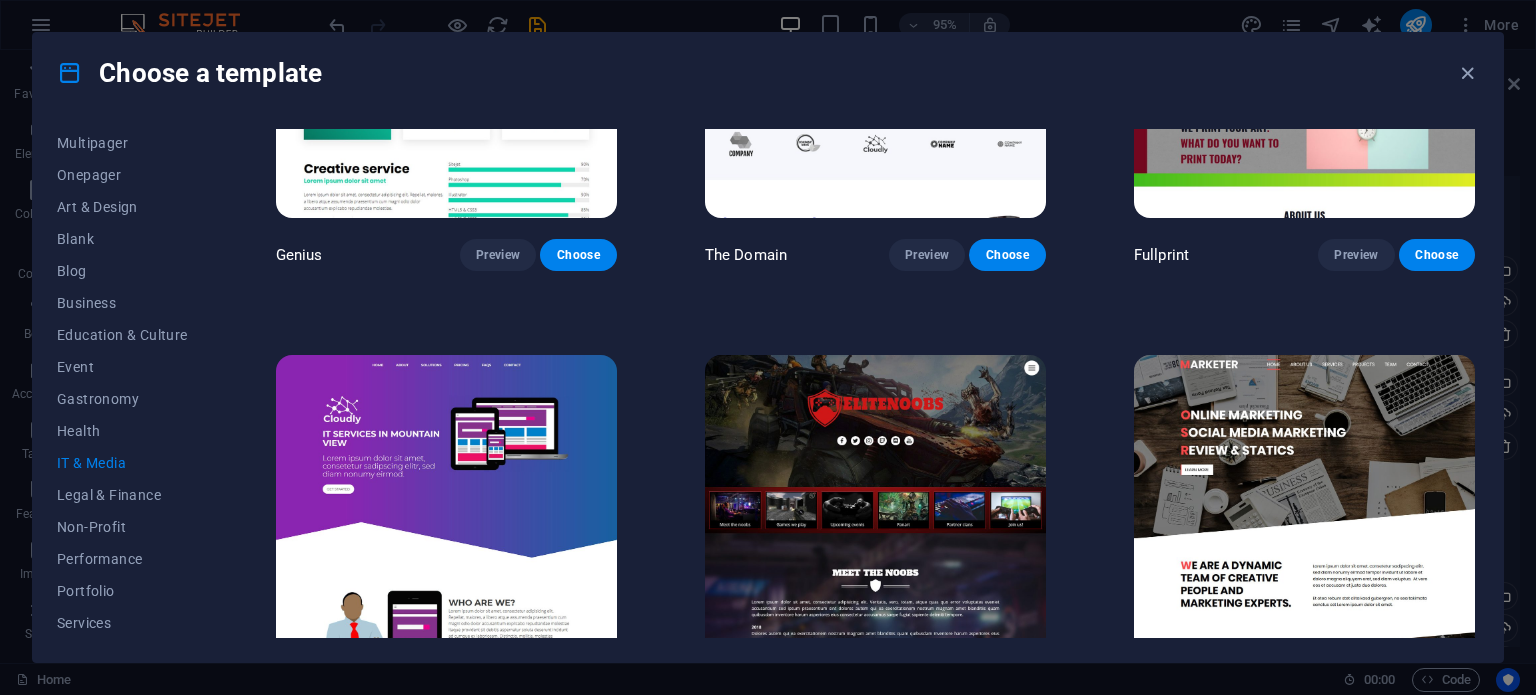 scroll, scrollTop: 1208, scrollLeft: 0, axis: vertical 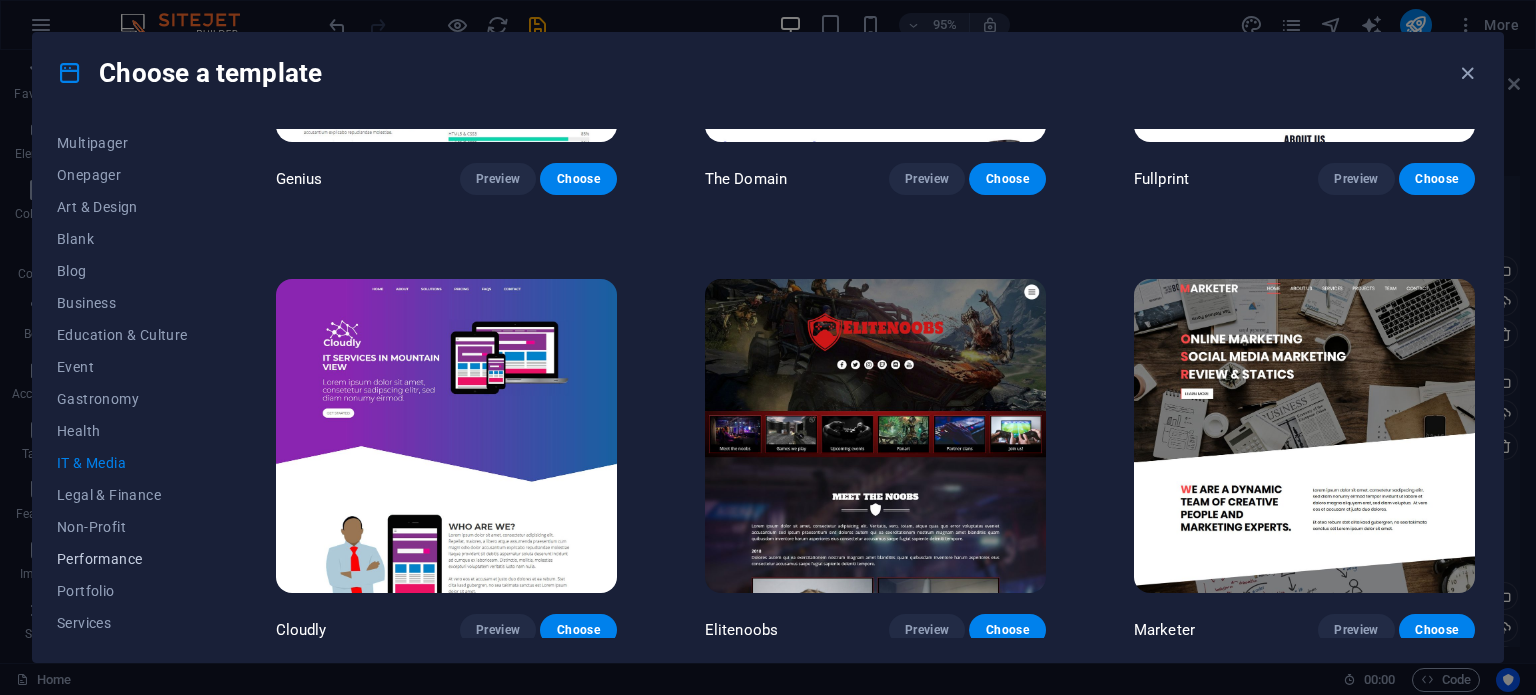 click on "Performance" at bounding box center [122, 559] 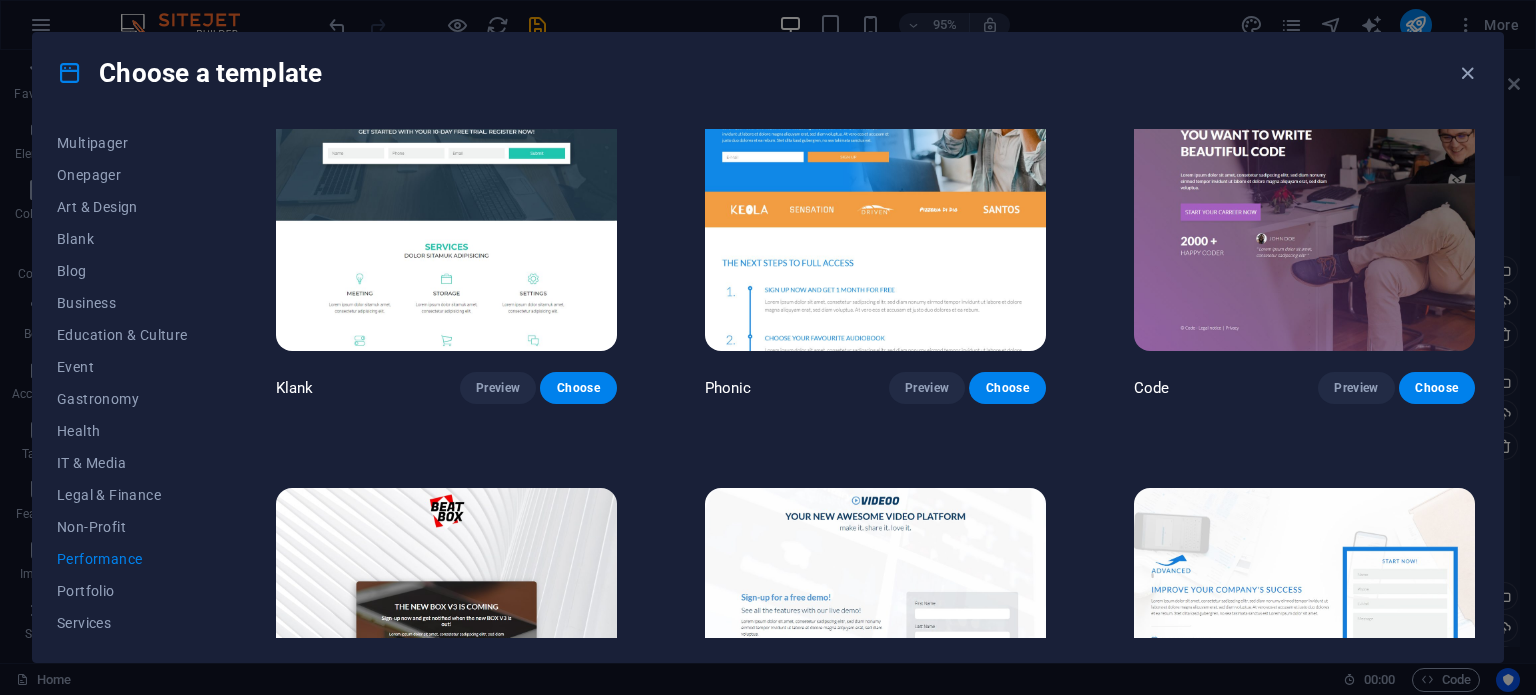 scroll, scrollTop: 0, scrollLeft: 0, axis: both 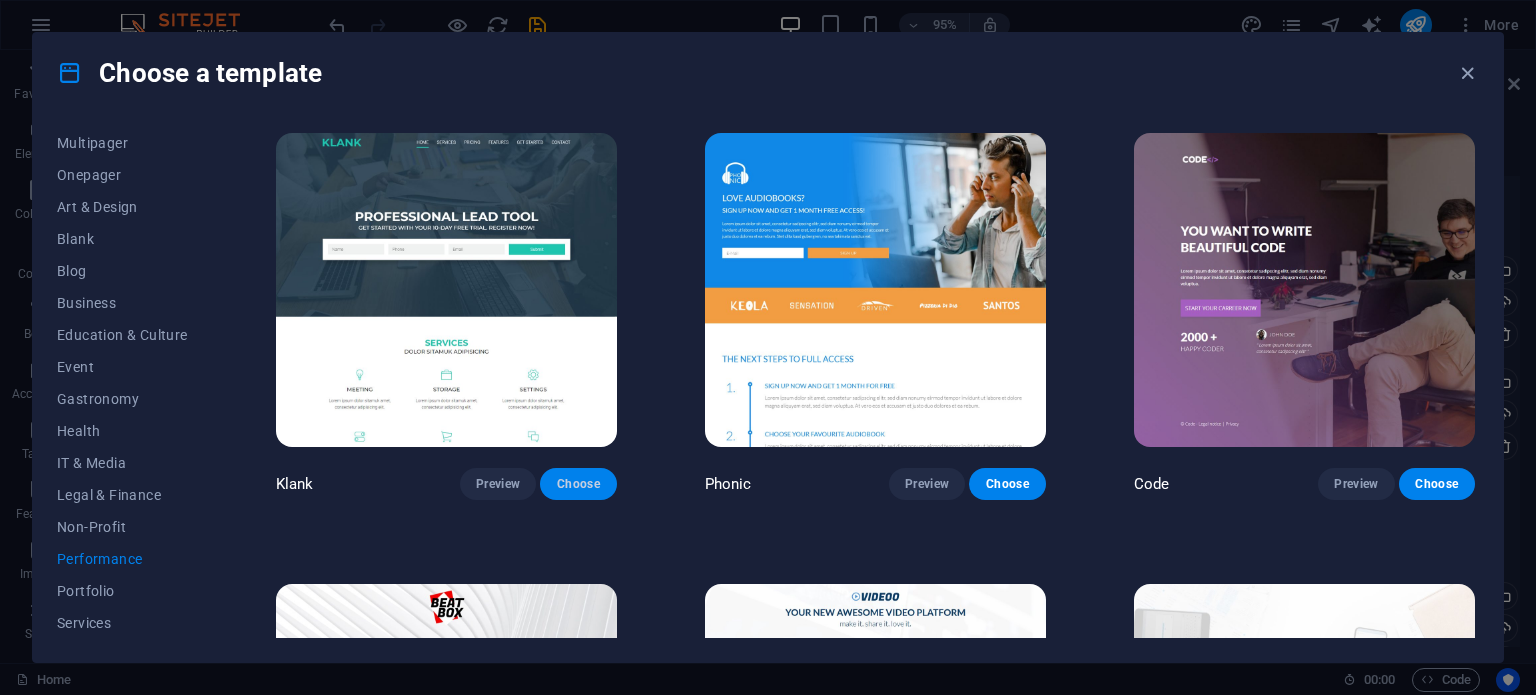 click on "Choose" at bounding box center [578, 484] 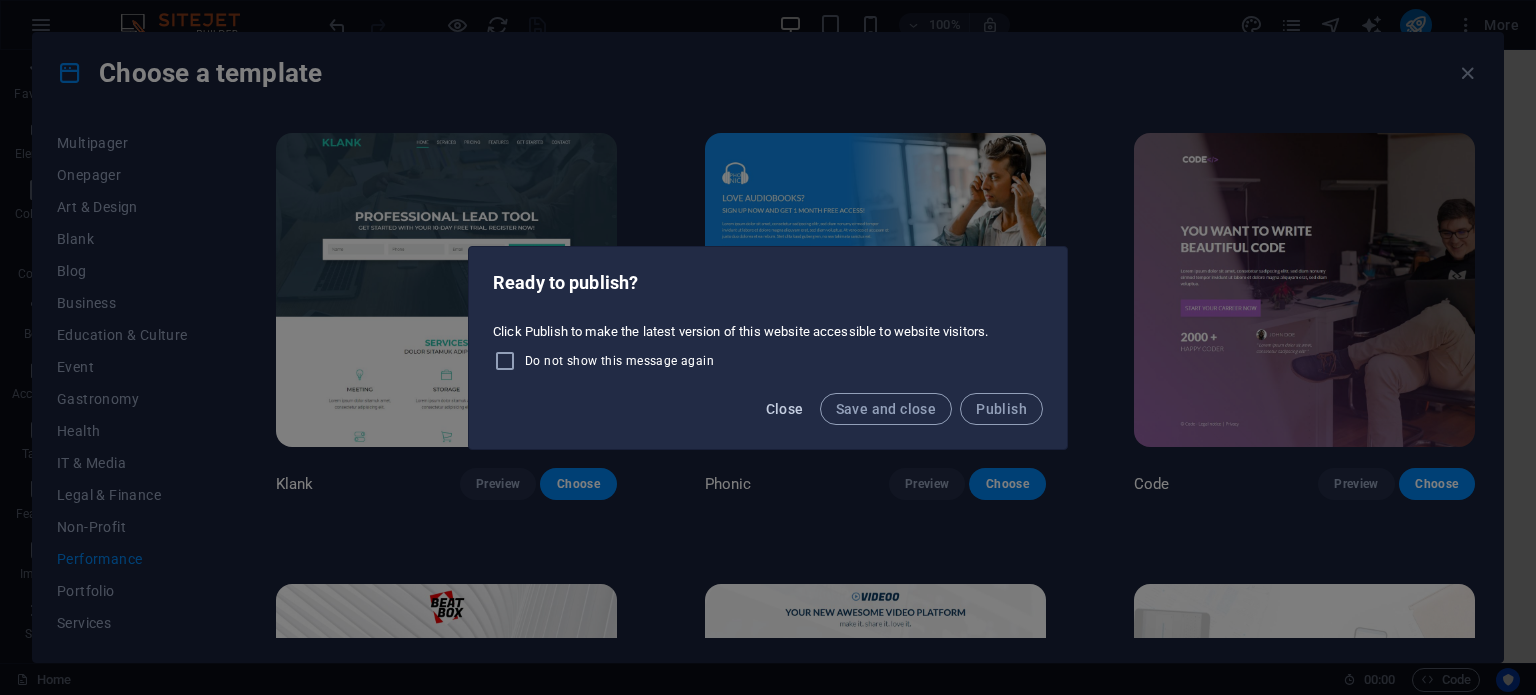 click on "Close" at bounding box center (785, 409) 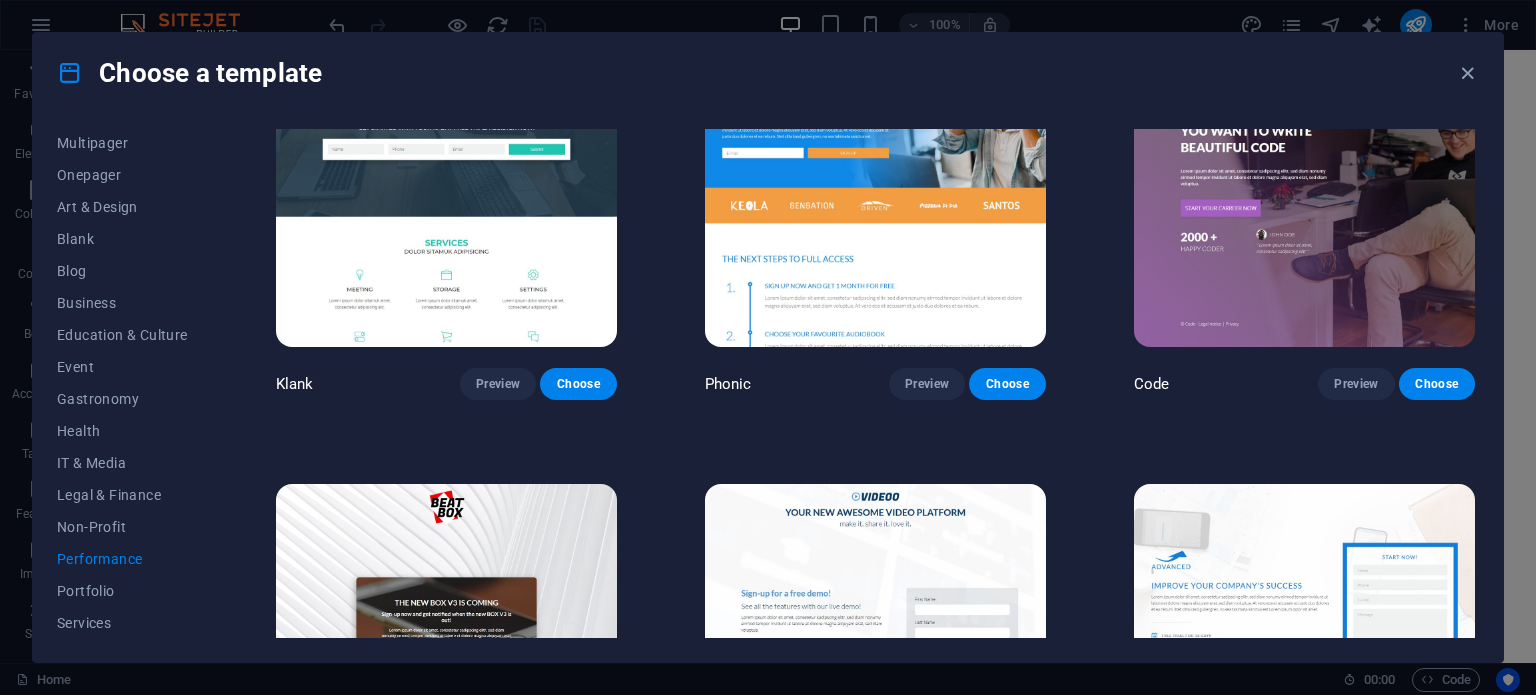 scroll, scrollTop: 94, scrollLeft: 0, axis: vertical 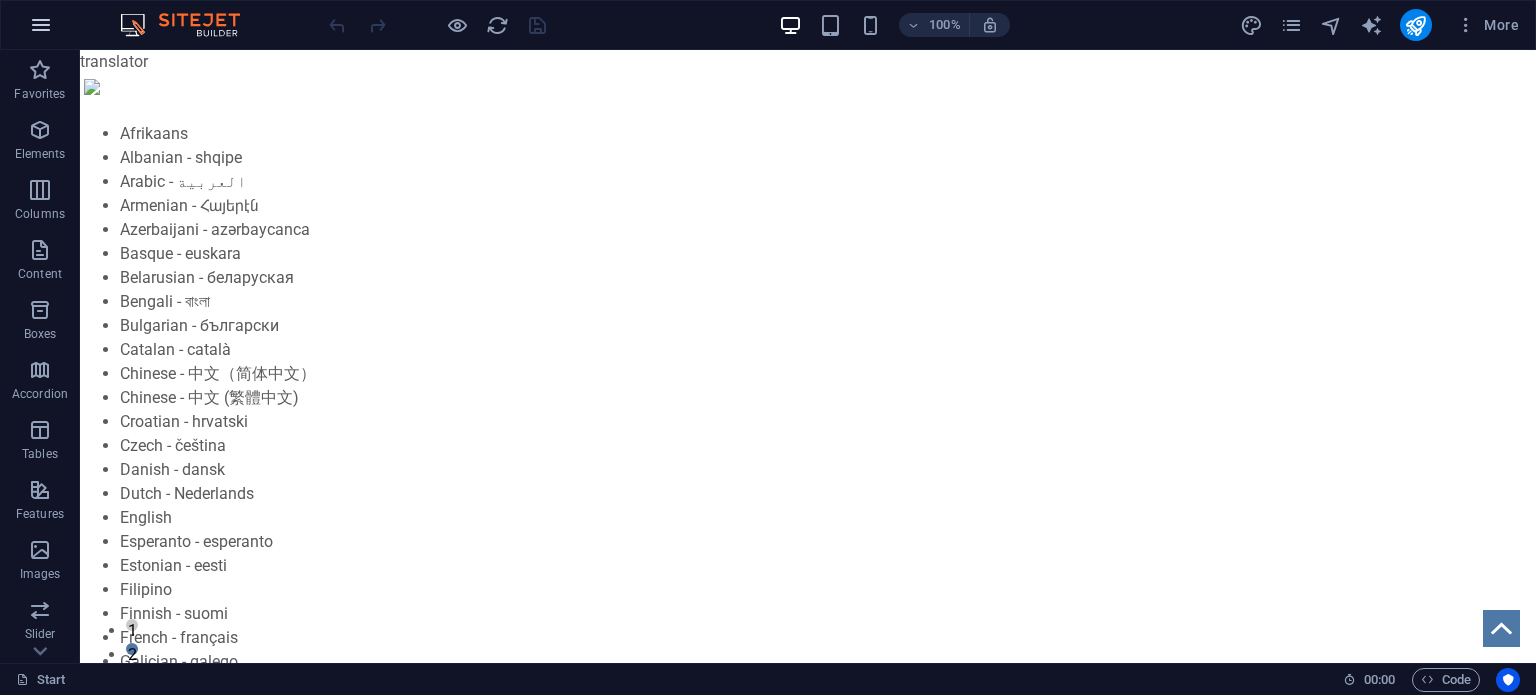 click at bounding box center [41, 25] 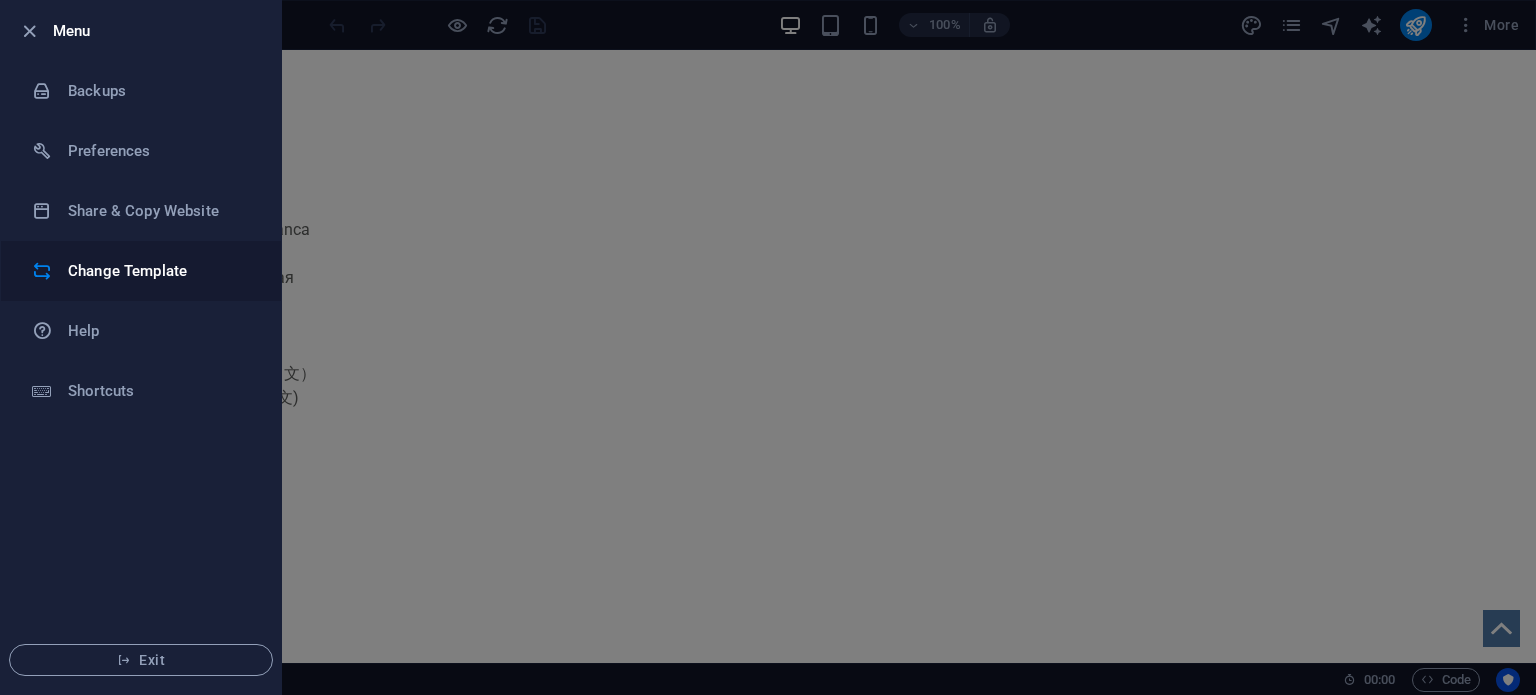 click on "Change Template" at bounding box center (160, 271) 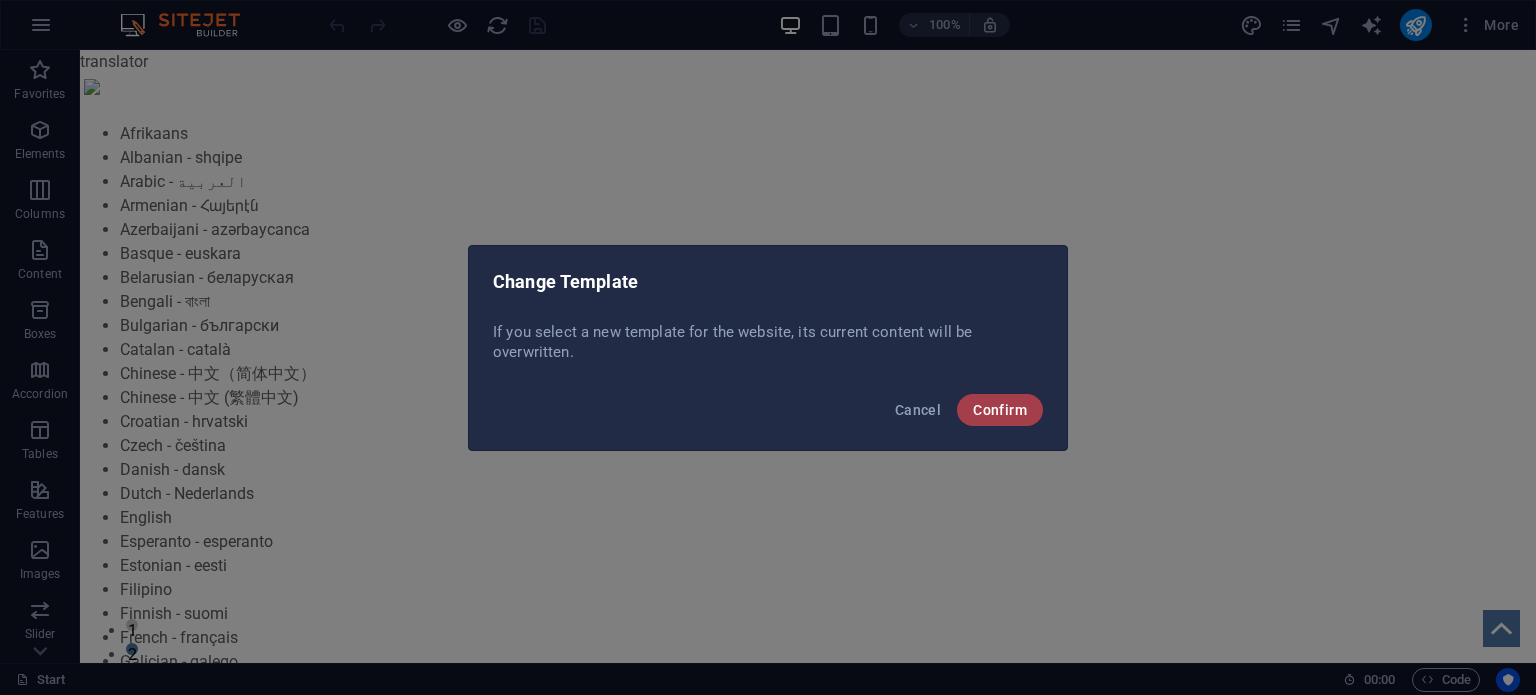 click on "Confirm" at bounding box center (1000, 410) 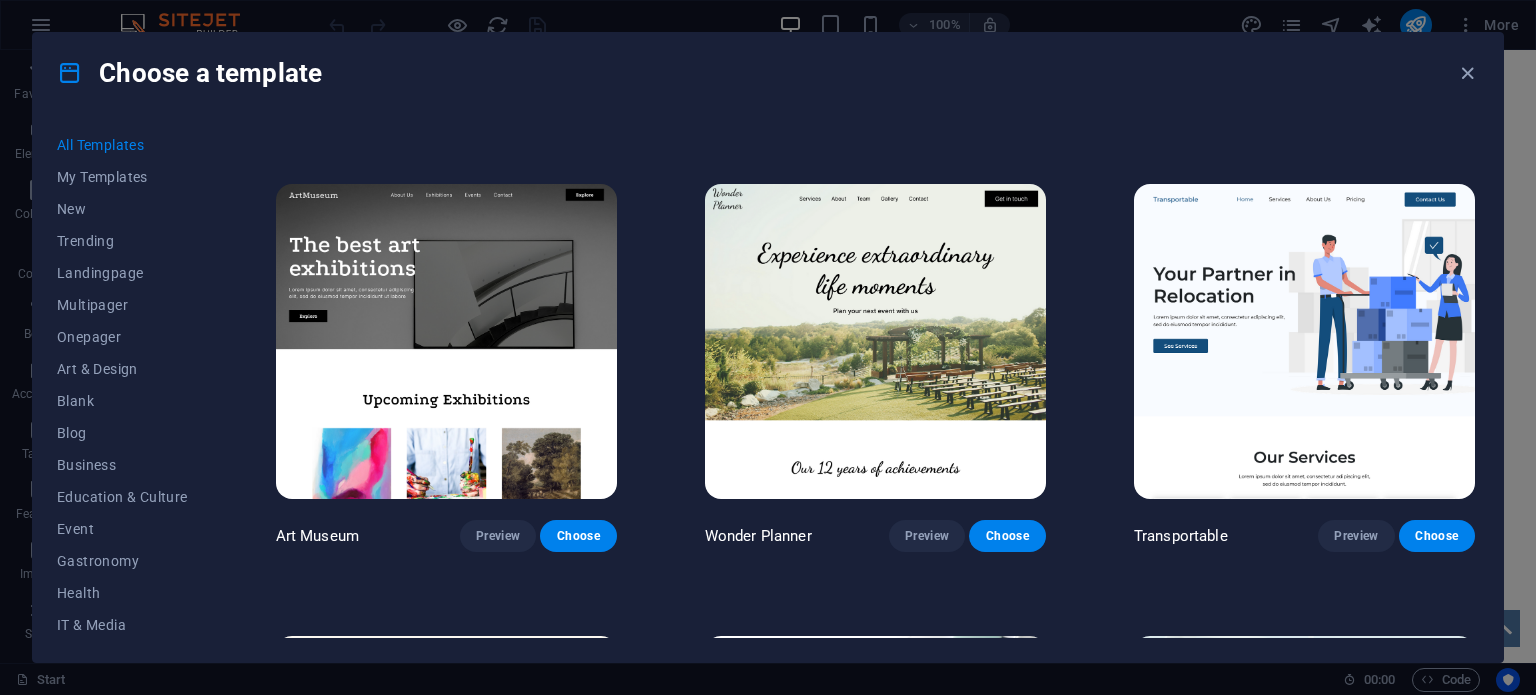scroll, scrollTop: 398, scrollLeft: 0, axis: vertical 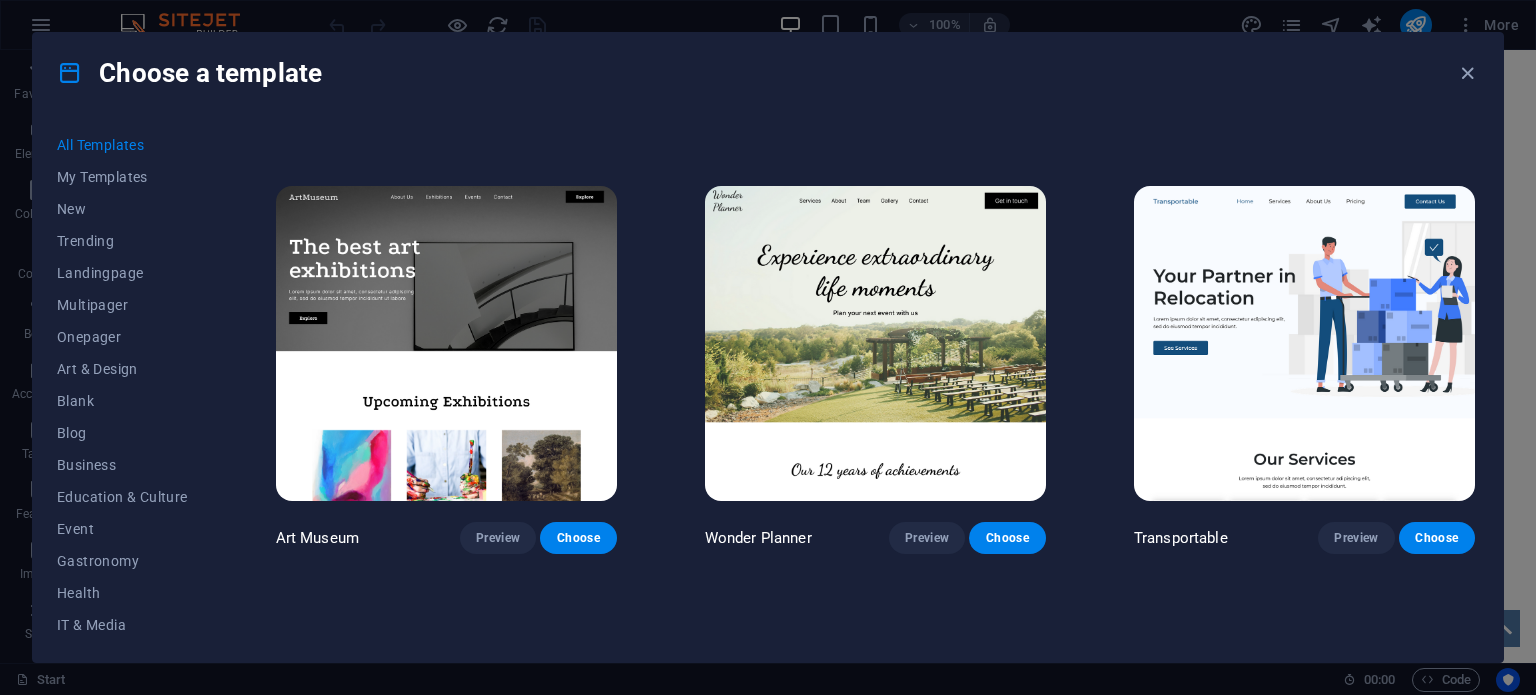 click at bounding box center [1304, 343] 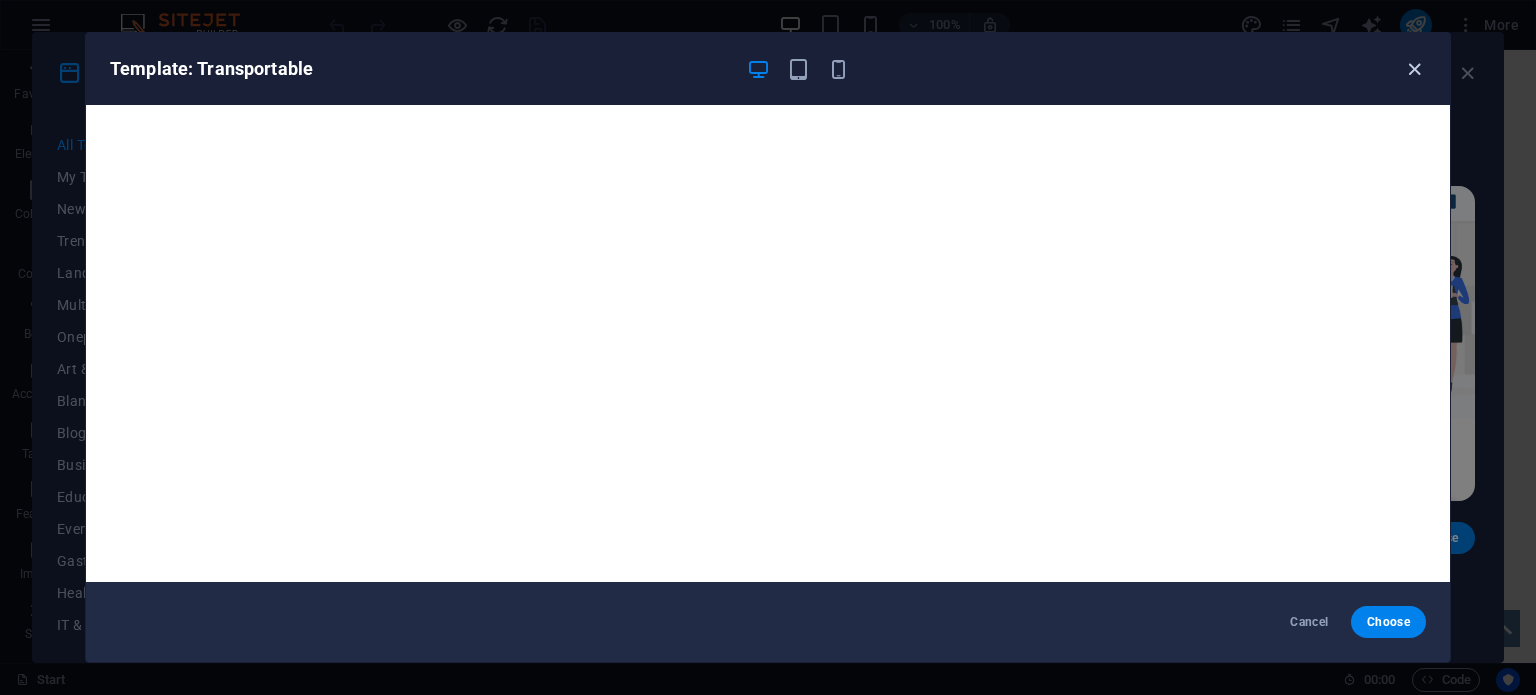 click at bounding box center [1414, 69] 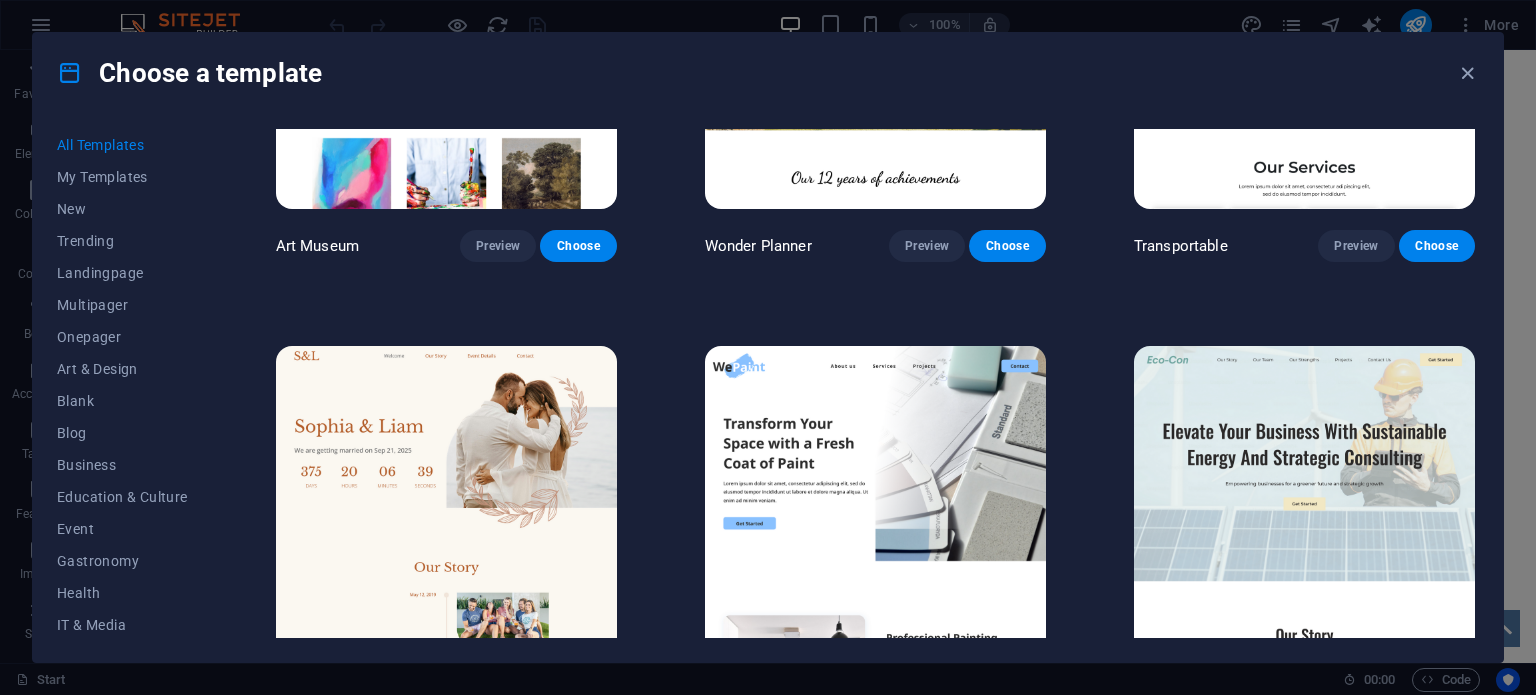 scroll, scrollTop: 706, scrollLeft: 0, axis: vertical 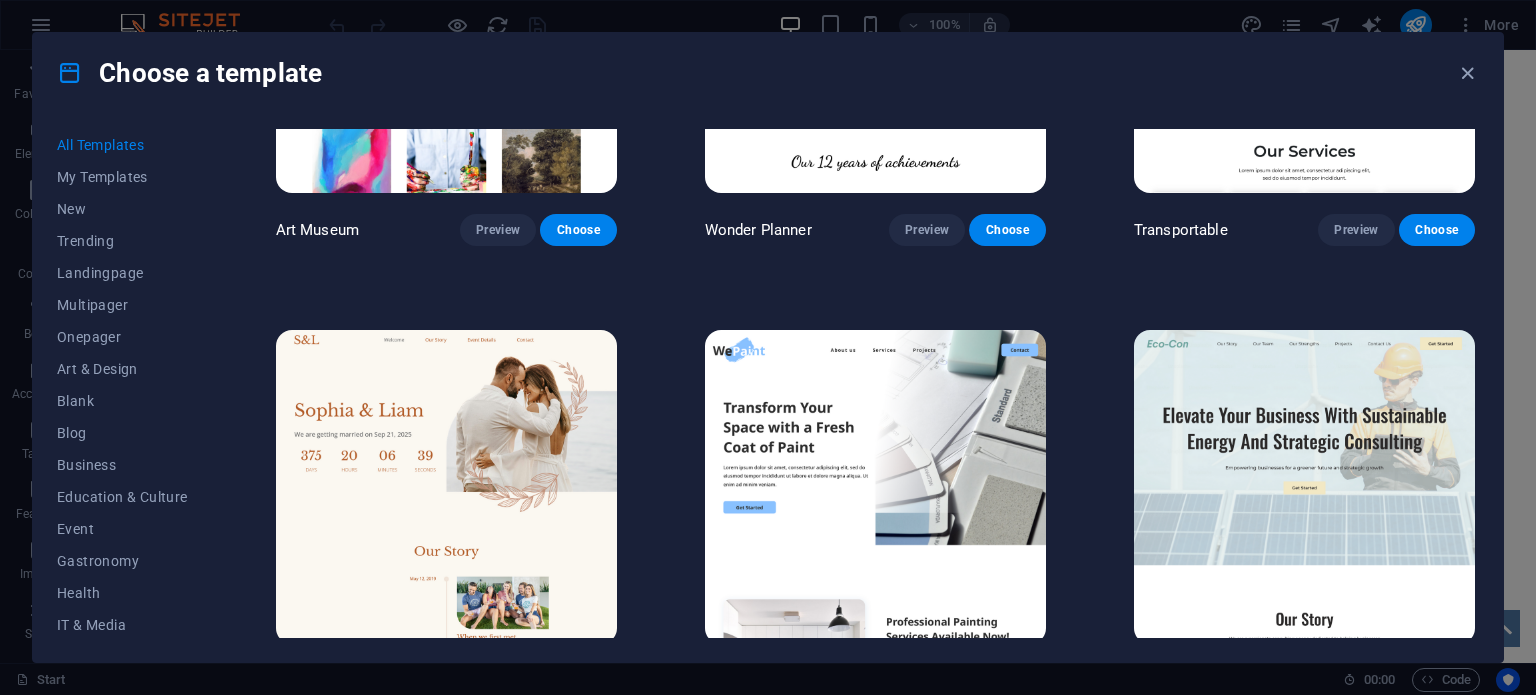 click at bounding box center (875, 487) 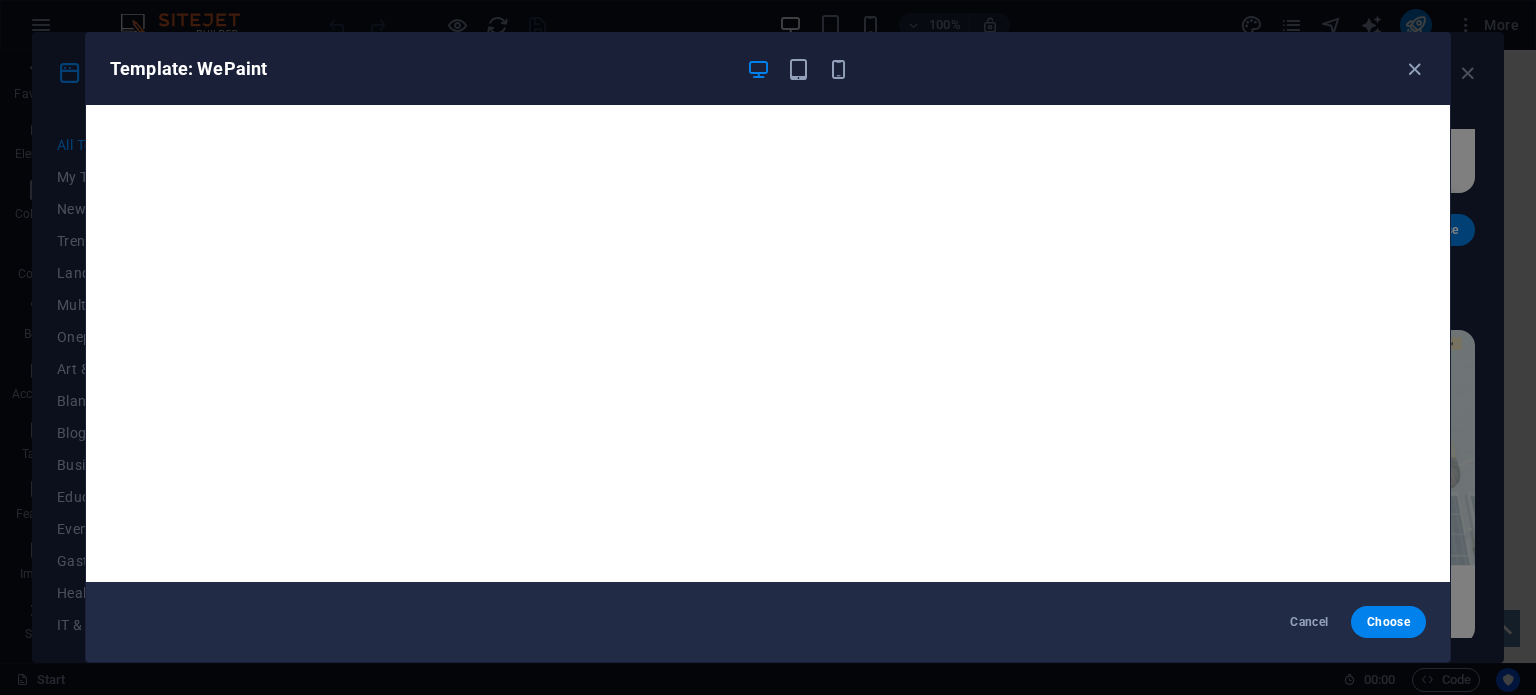 scroll, scrollTop: 5, scrollLeft: 0, axis: vertical 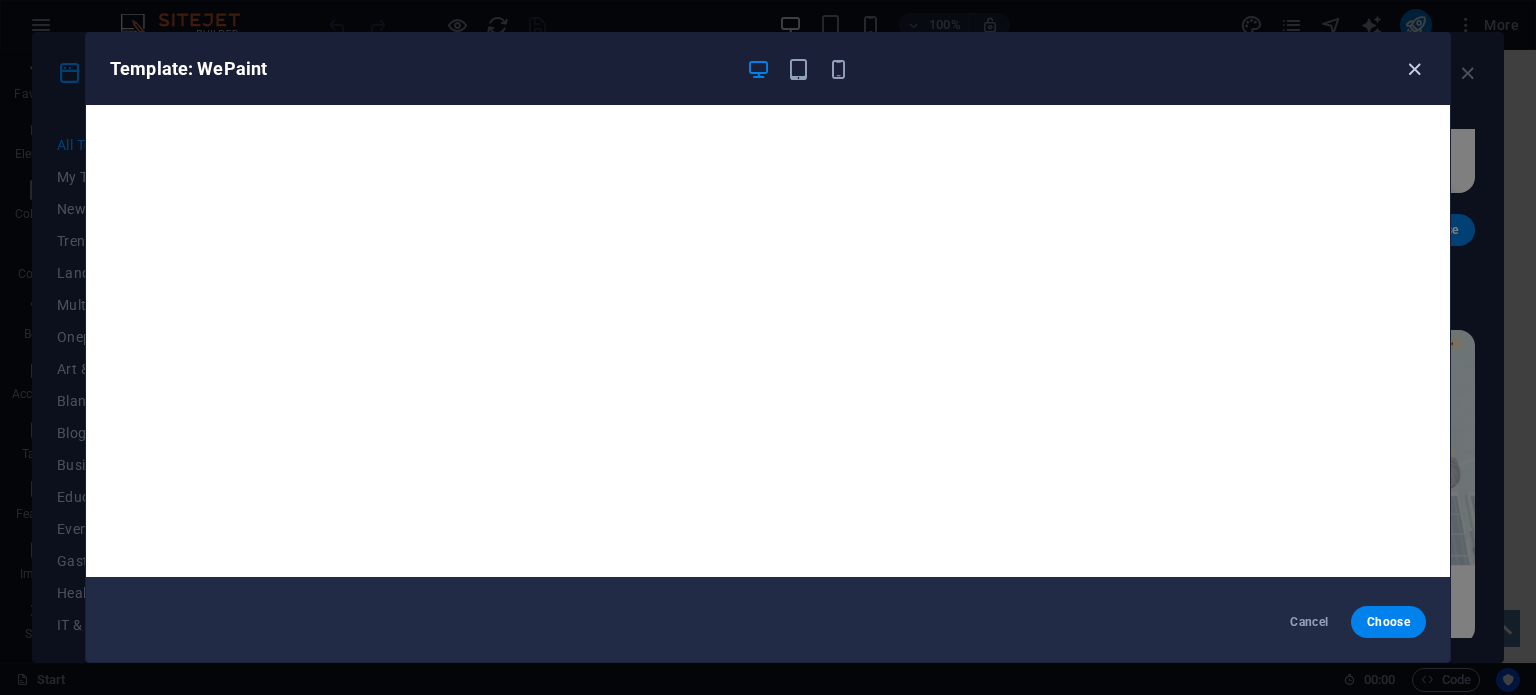 click at bounding box center (1414, 69) 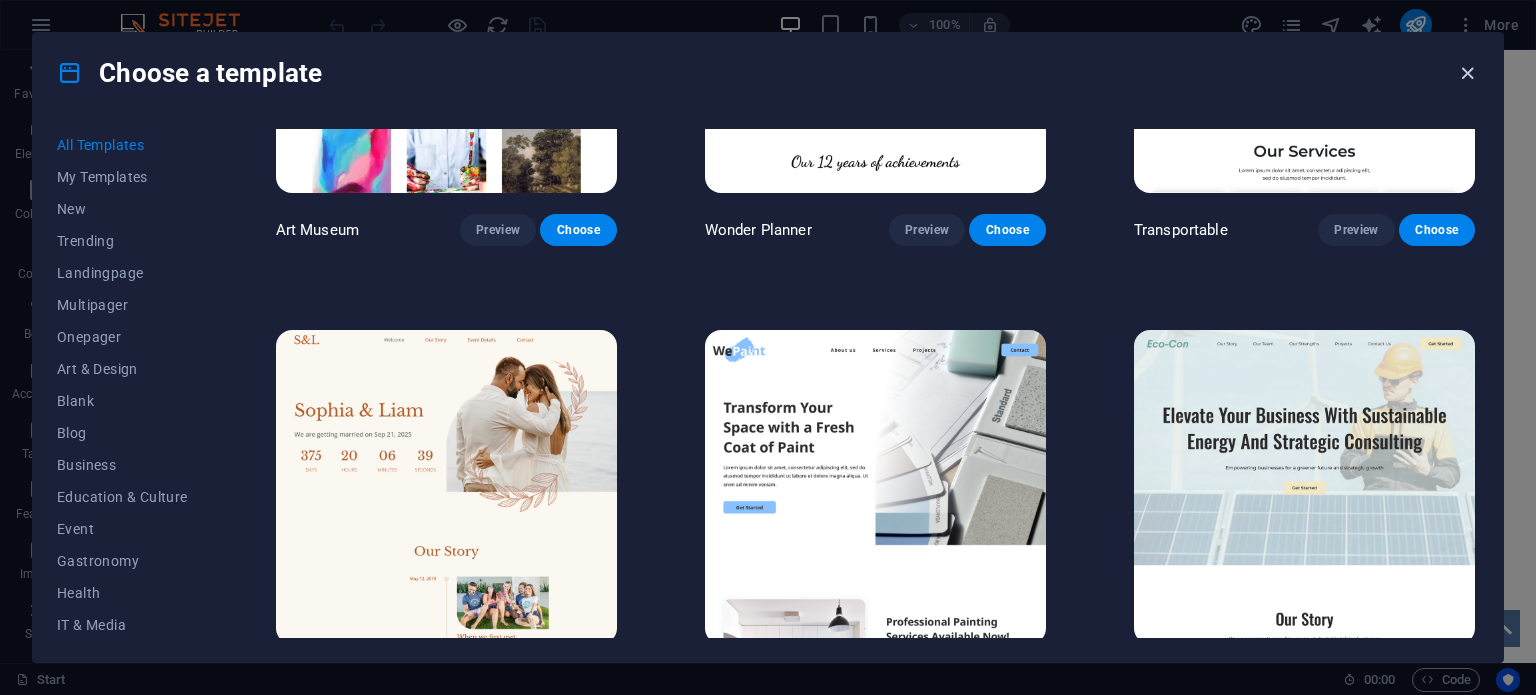 click at bounding box center (1467, 73) 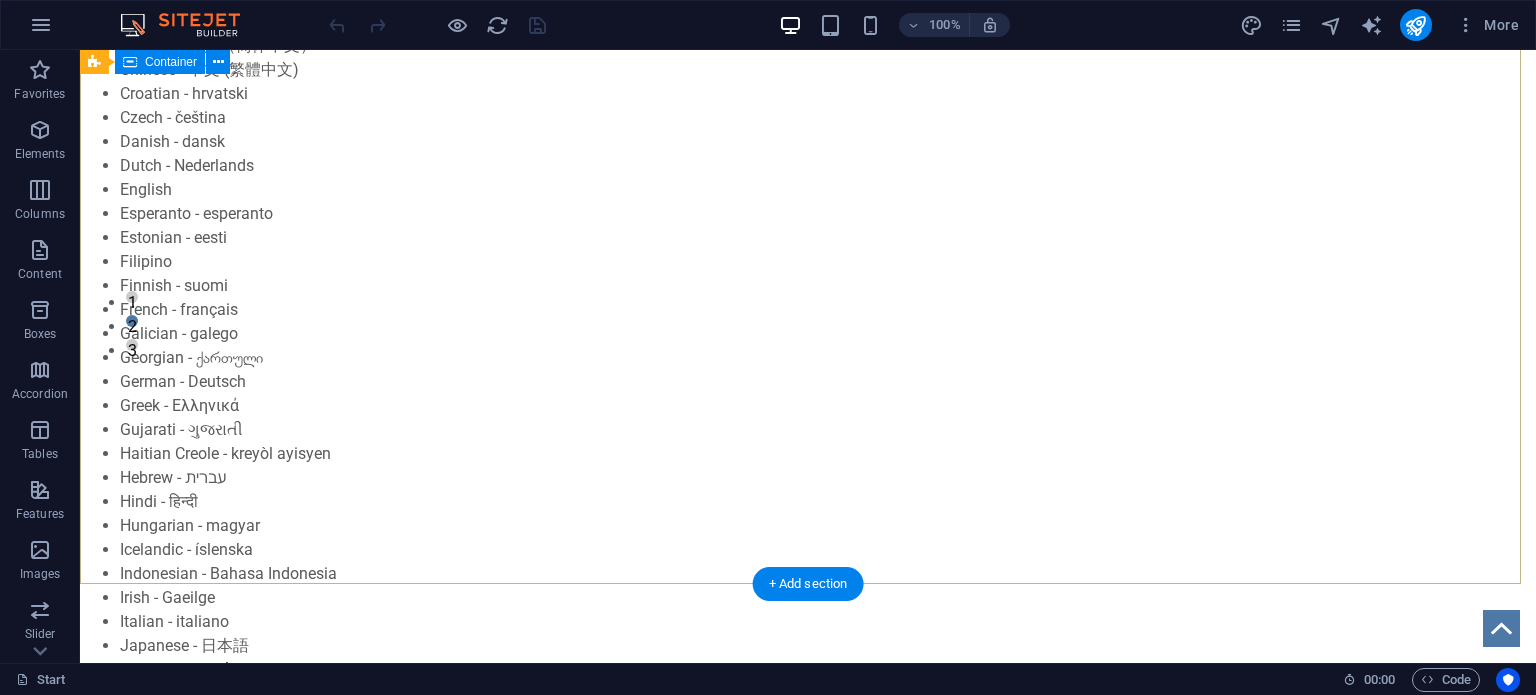 scroll, scrollTop: 0, scrollLeft: 0, axis: both 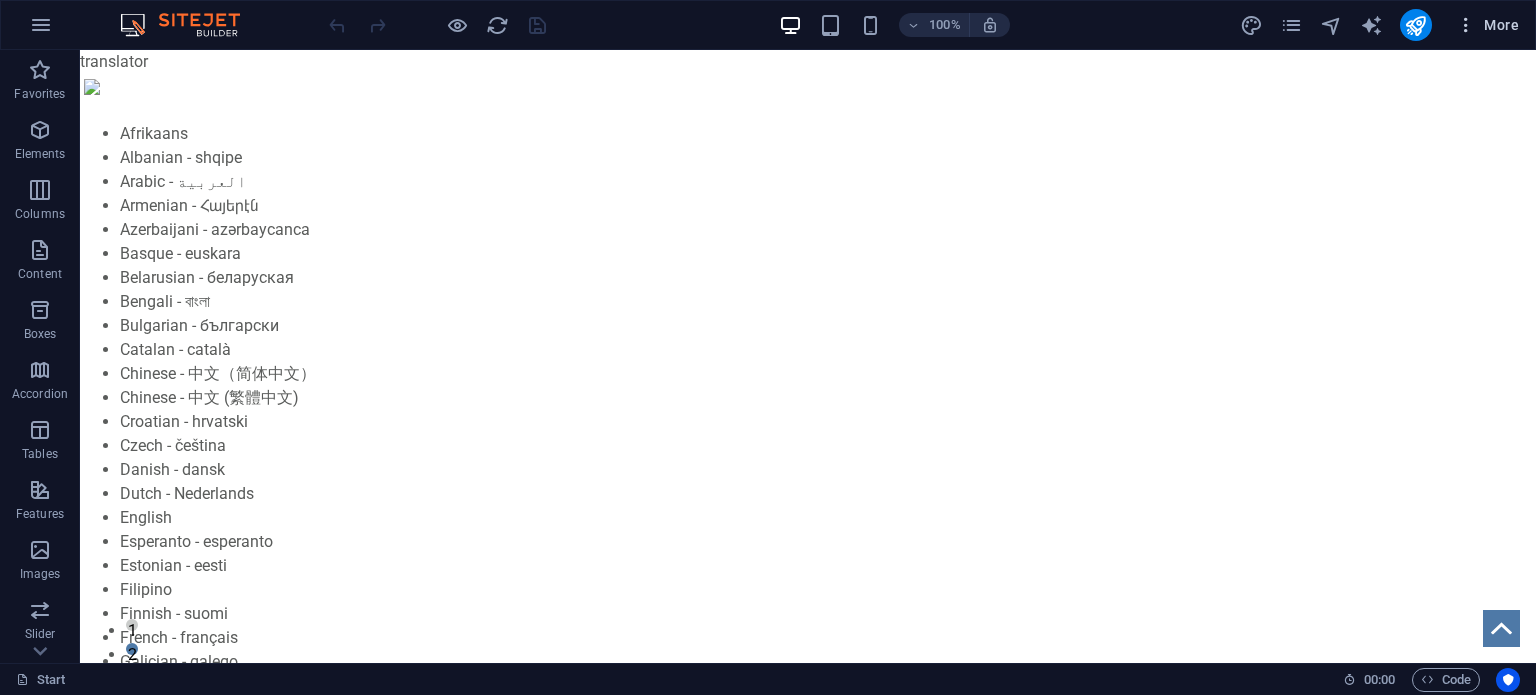 click at bounding box center [1466, 25] 